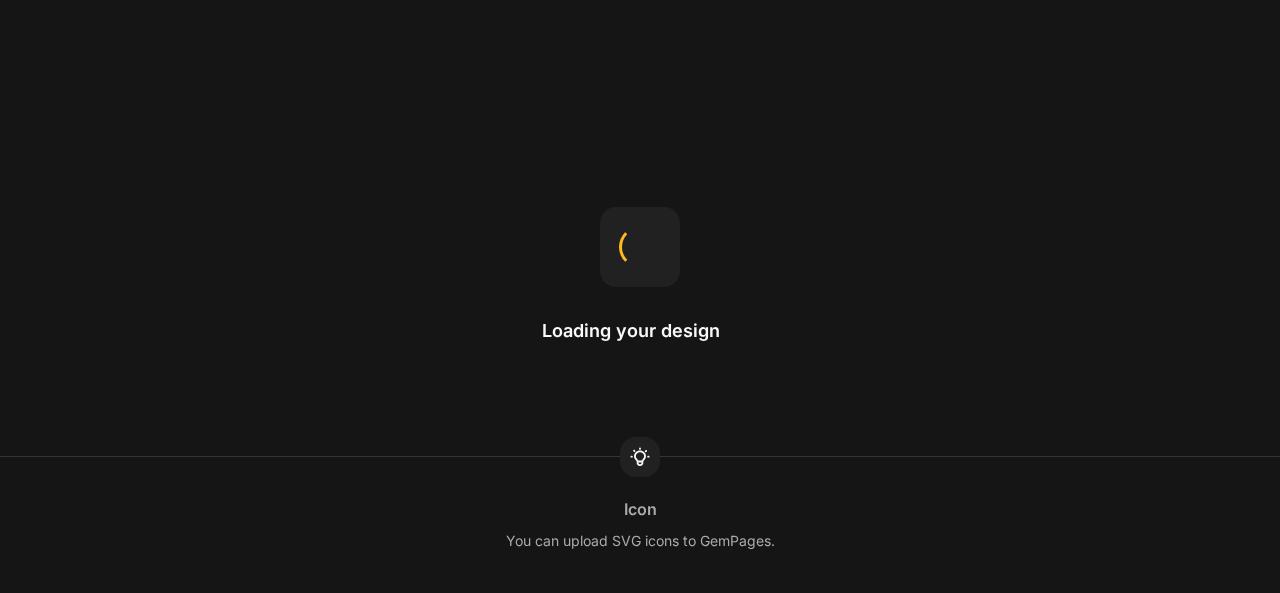 scroll, scrollTop: 0, scrollLeft: 0, axis: both 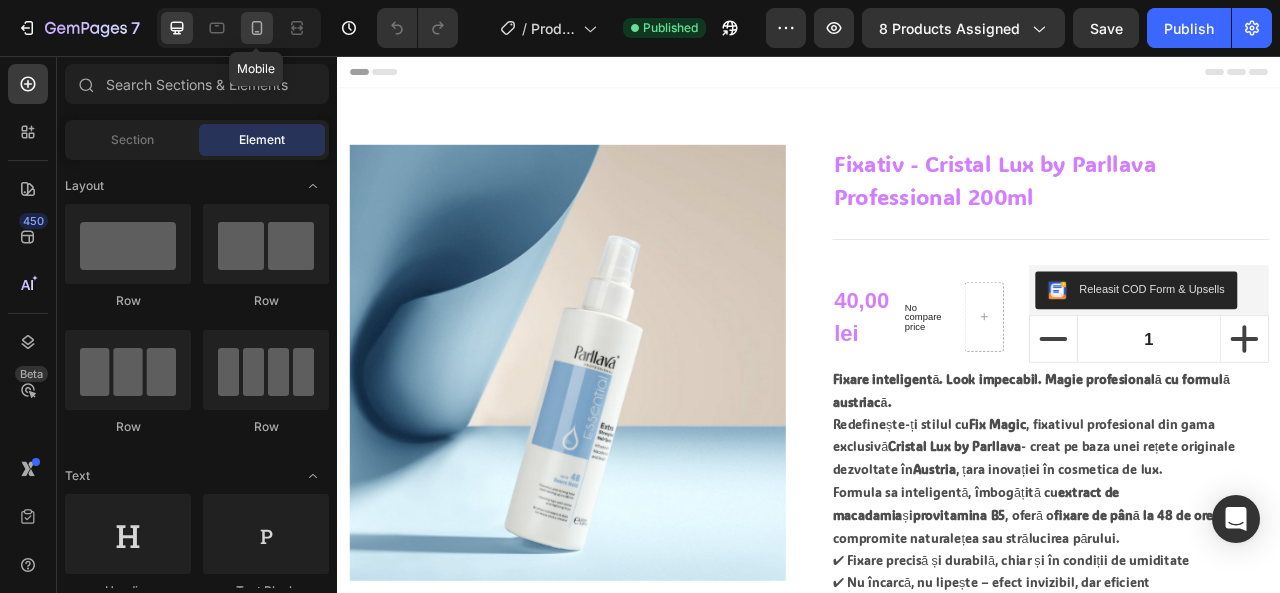 click 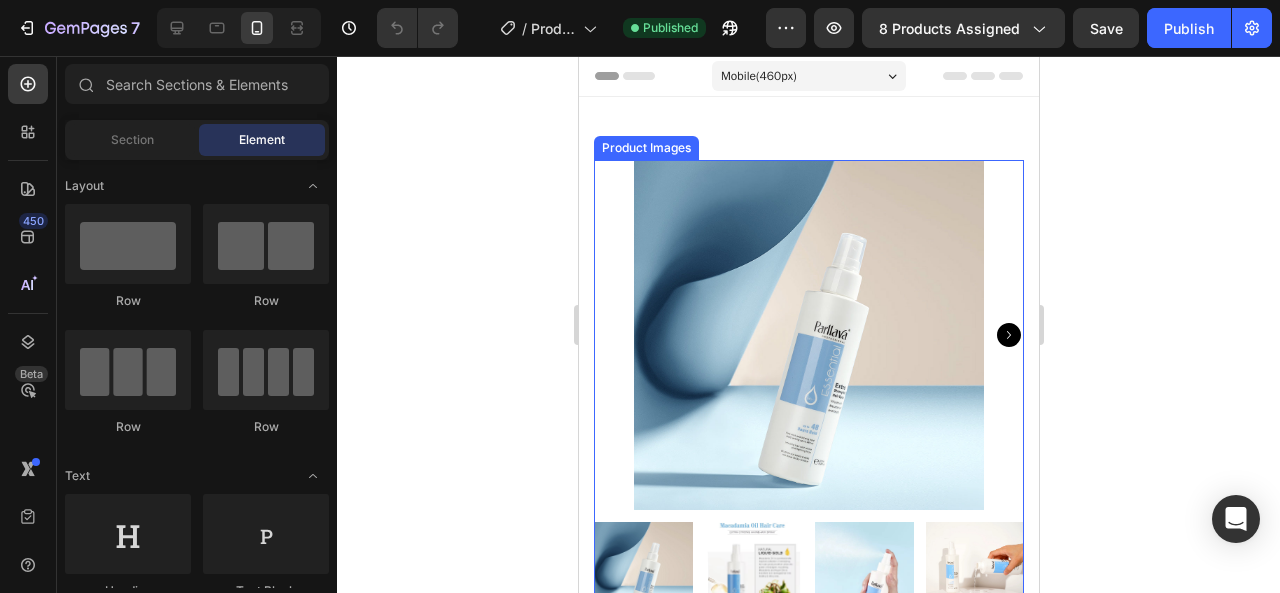click at bounding box center [808, 335] 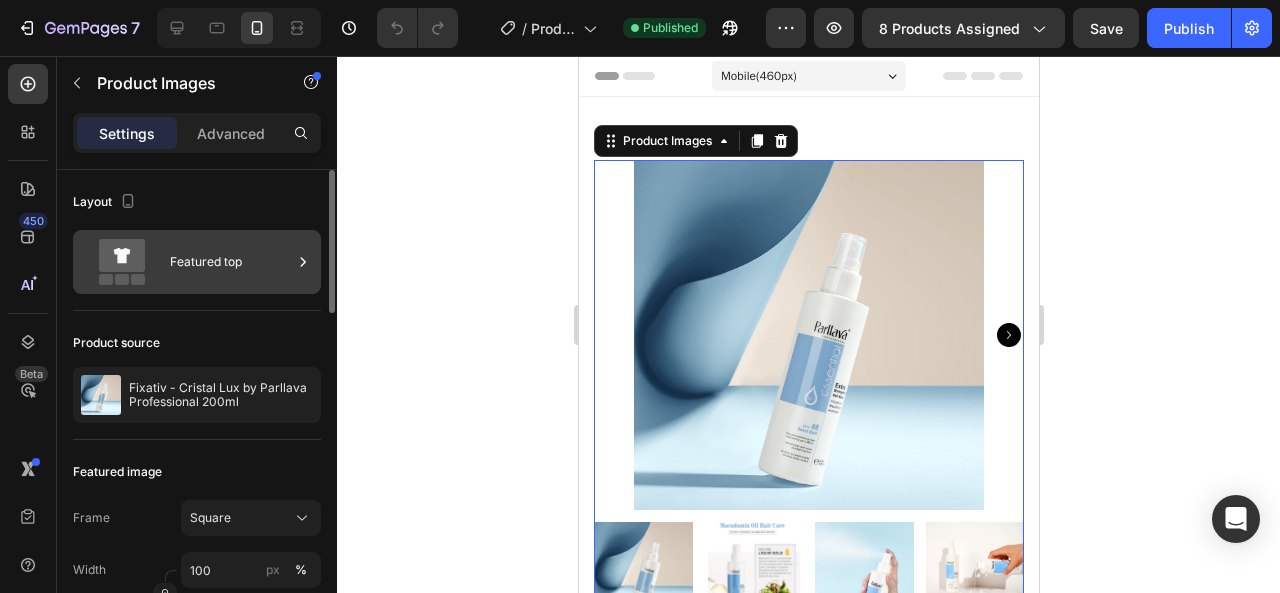 click on "Featured top" at bounding box center (231, 262) 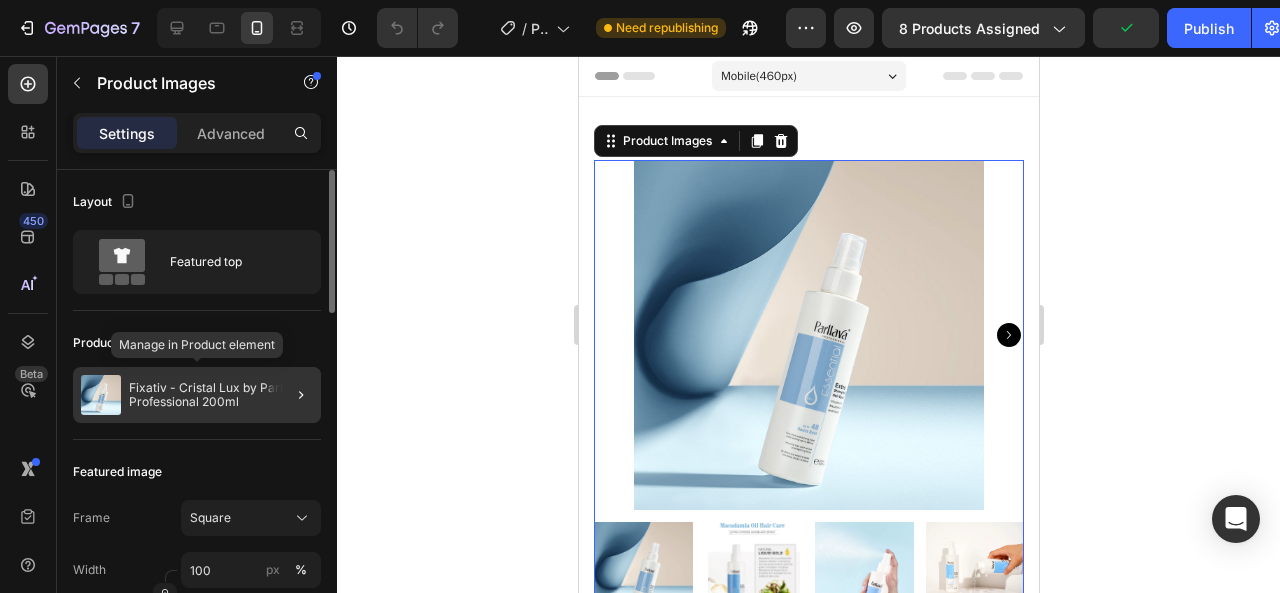 click on "Fixativ - Cristal Lux by Parllava Professional 200ml" at bounding box center [221, 395] 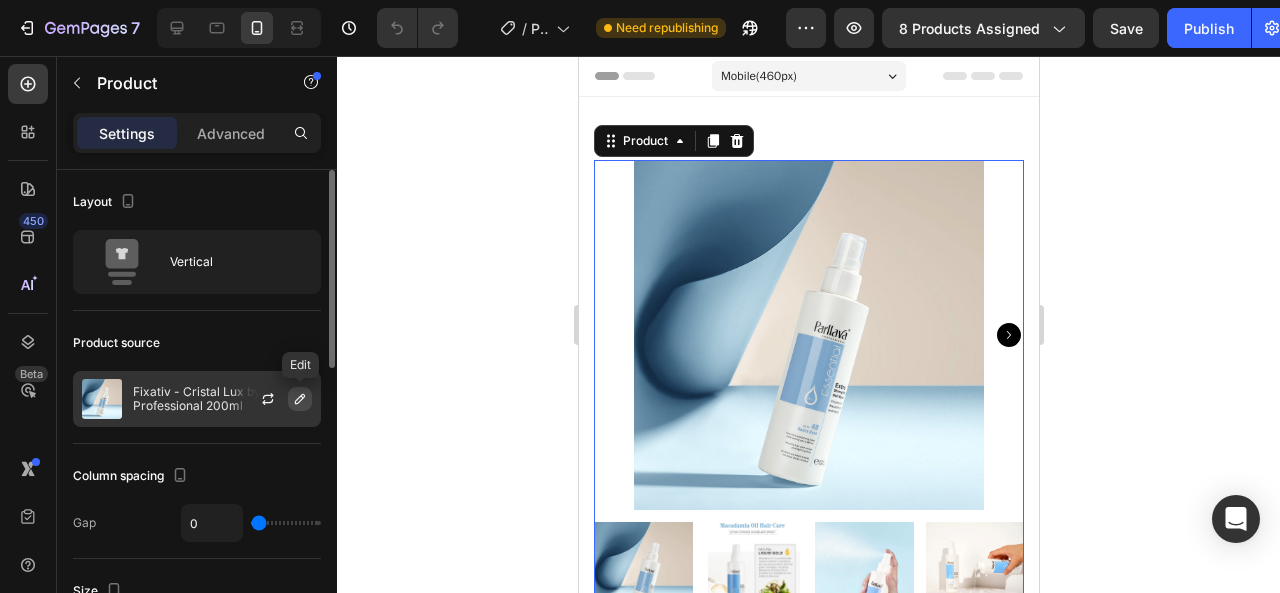 click 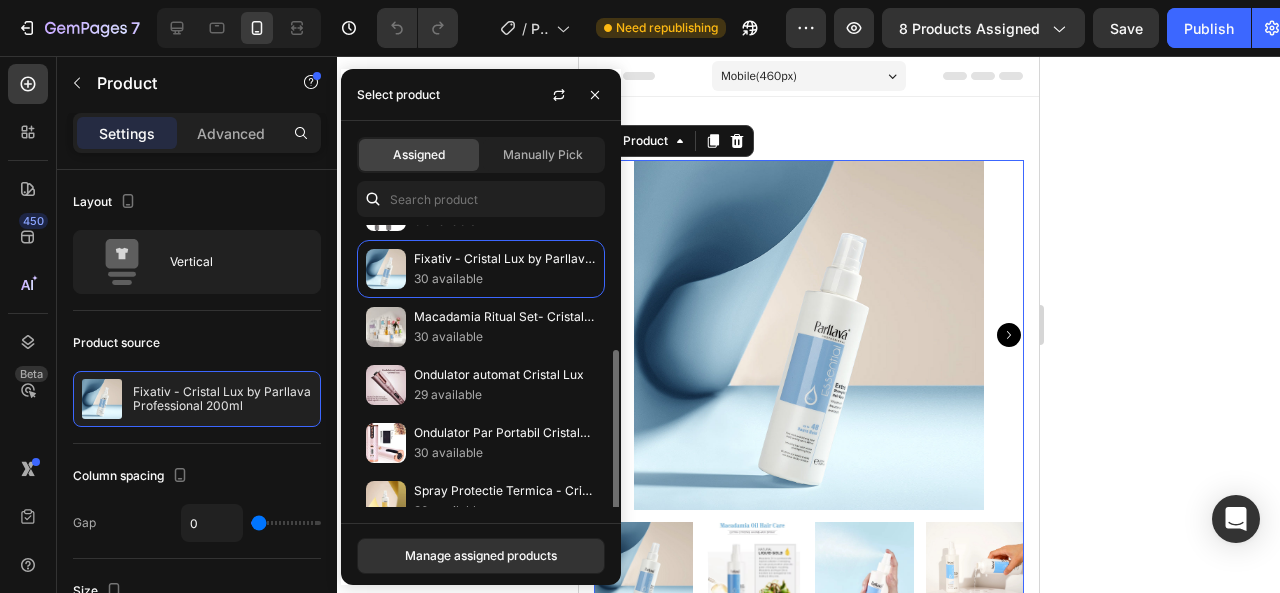 scroll, scrollTop: 176, scrollLeft: 0, axis: vertical 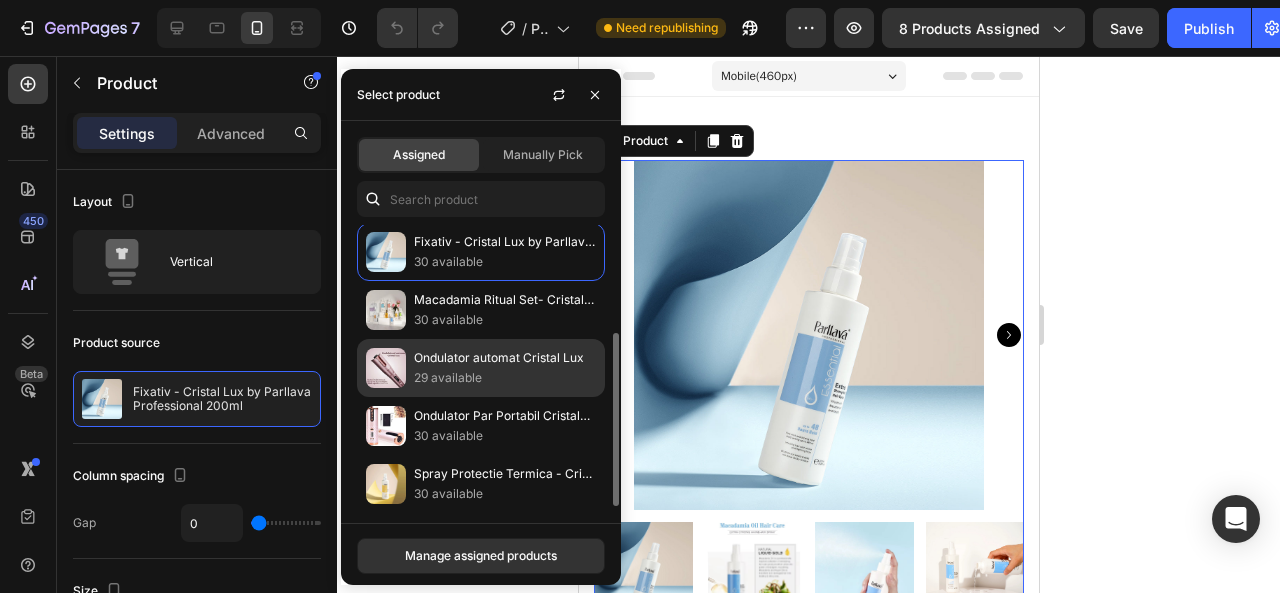 click on "29 available" at bounding box center [505, 378] 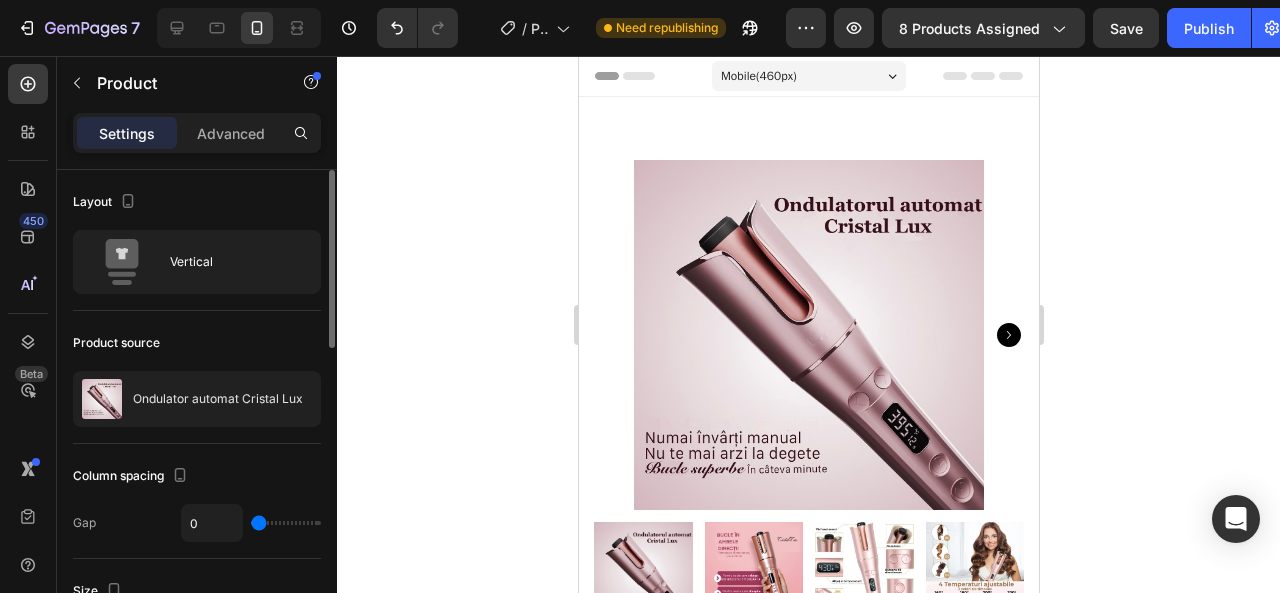 click on "Product source" at bounding box center [197, 343] 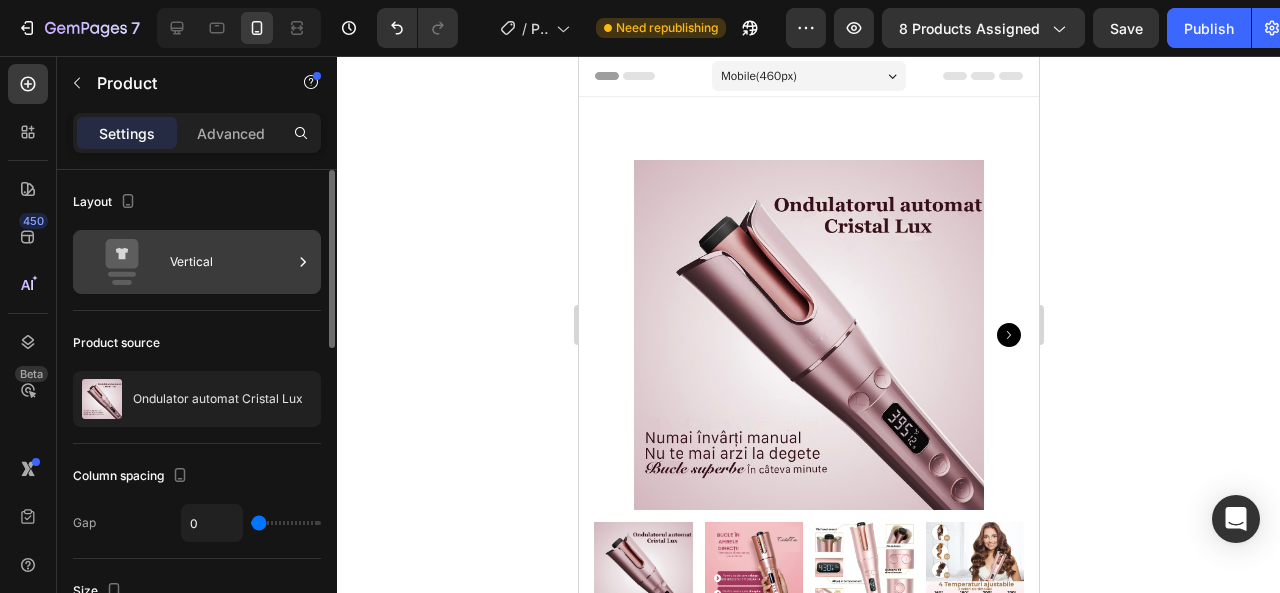 click on "Vertical" at bounding box center [231, 262] 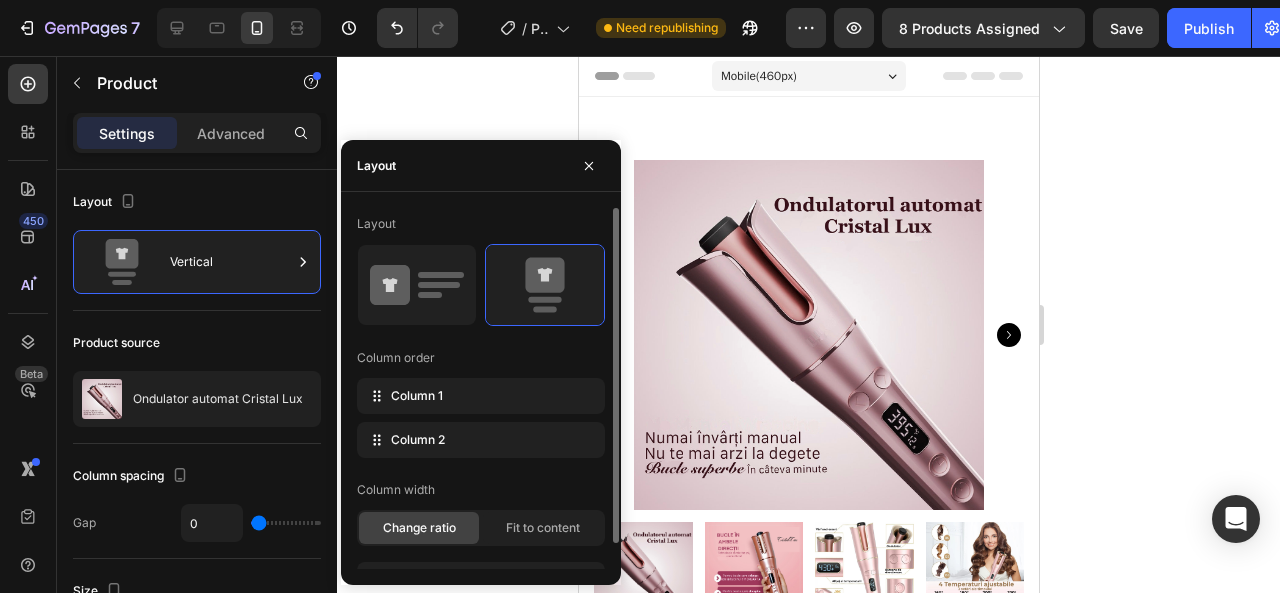 scroll, scrollTop: 28, scrollLeft: 0, axis: vertical 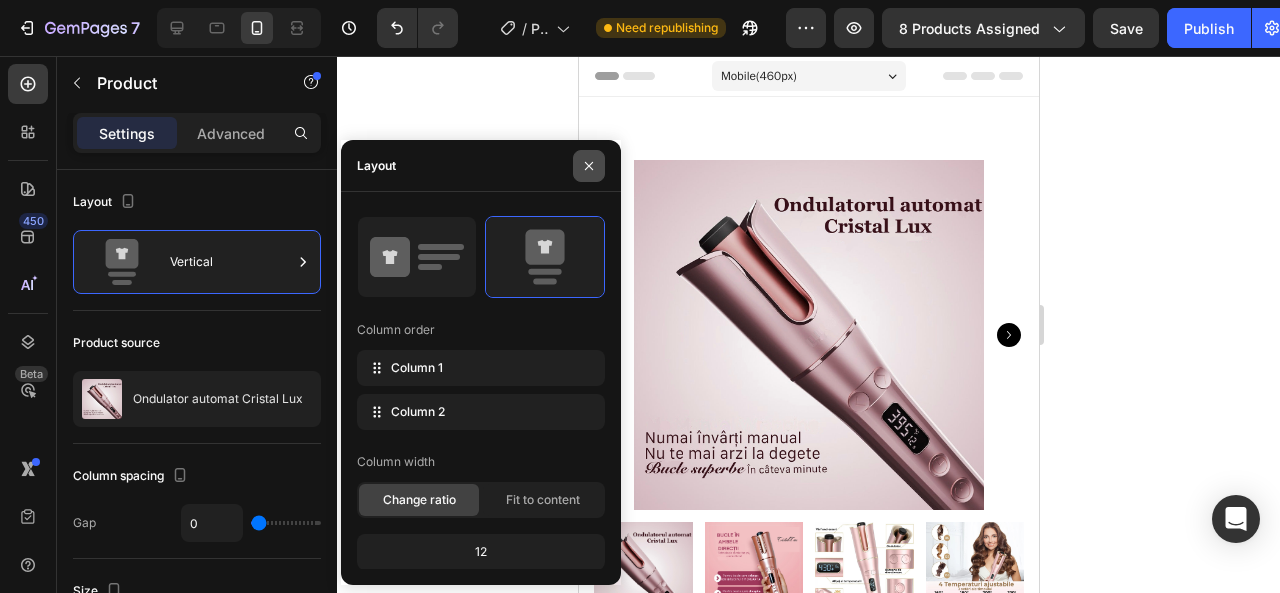 click 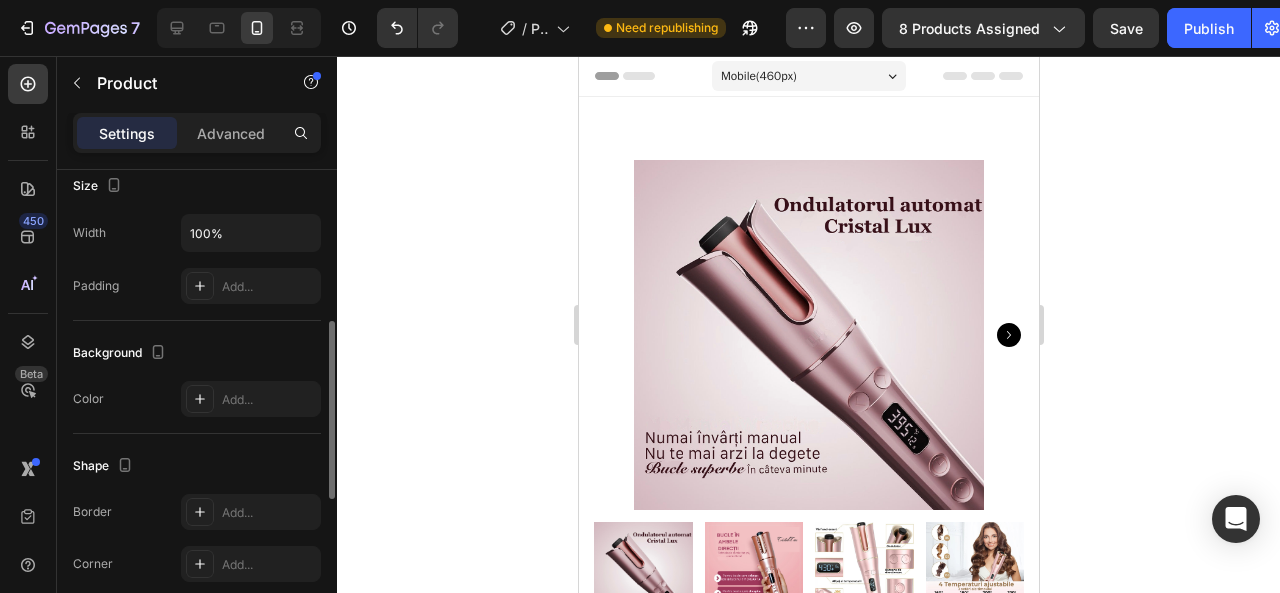 scroll, scrollTop: 406, scrollLeft: 0, axis: vertical 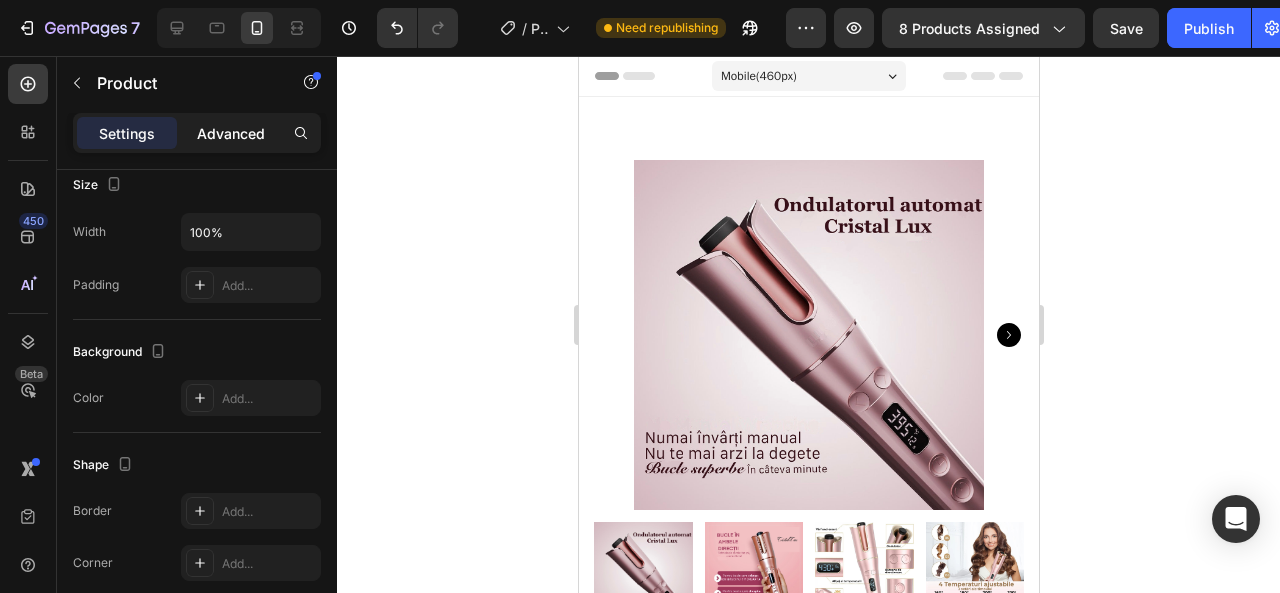 click on "Advanced" at bounding box center [231, 133] 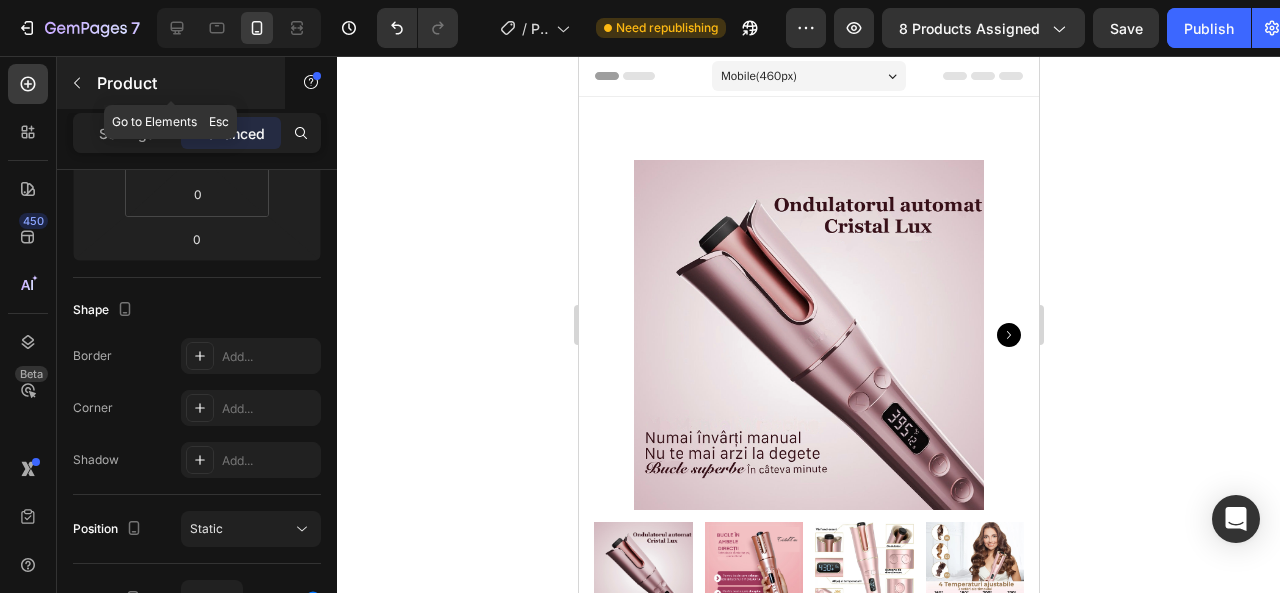 click 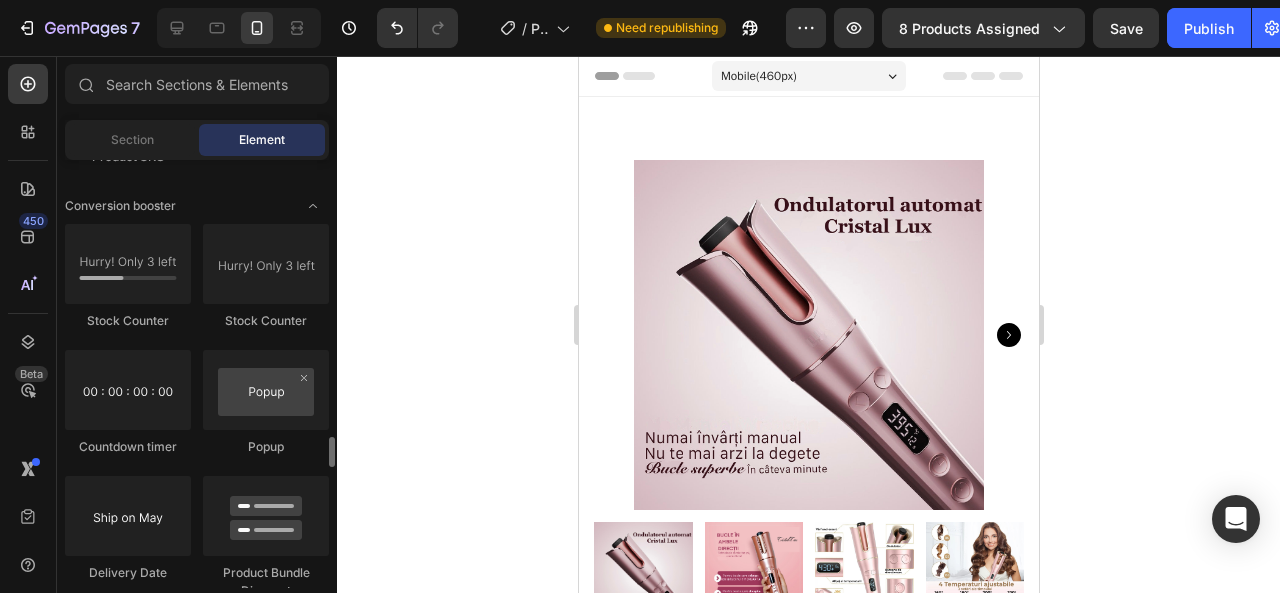scroll, scrollTop: 4084, scrollLeft: 0, axis: vertical 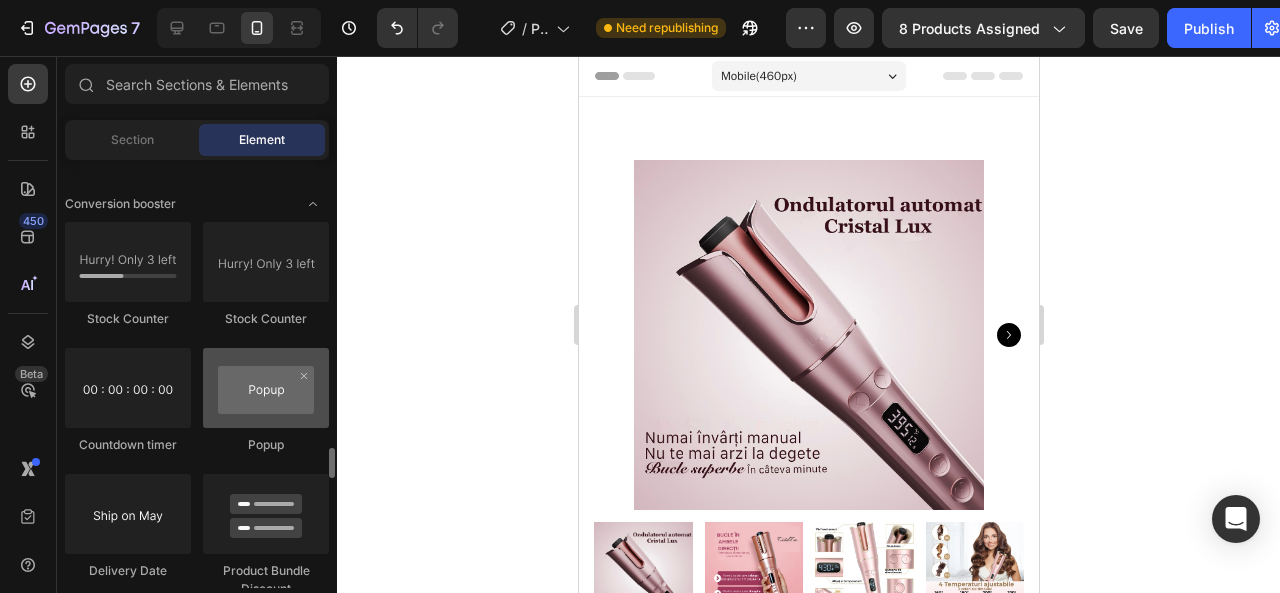 click at bounding box center (266, 388) 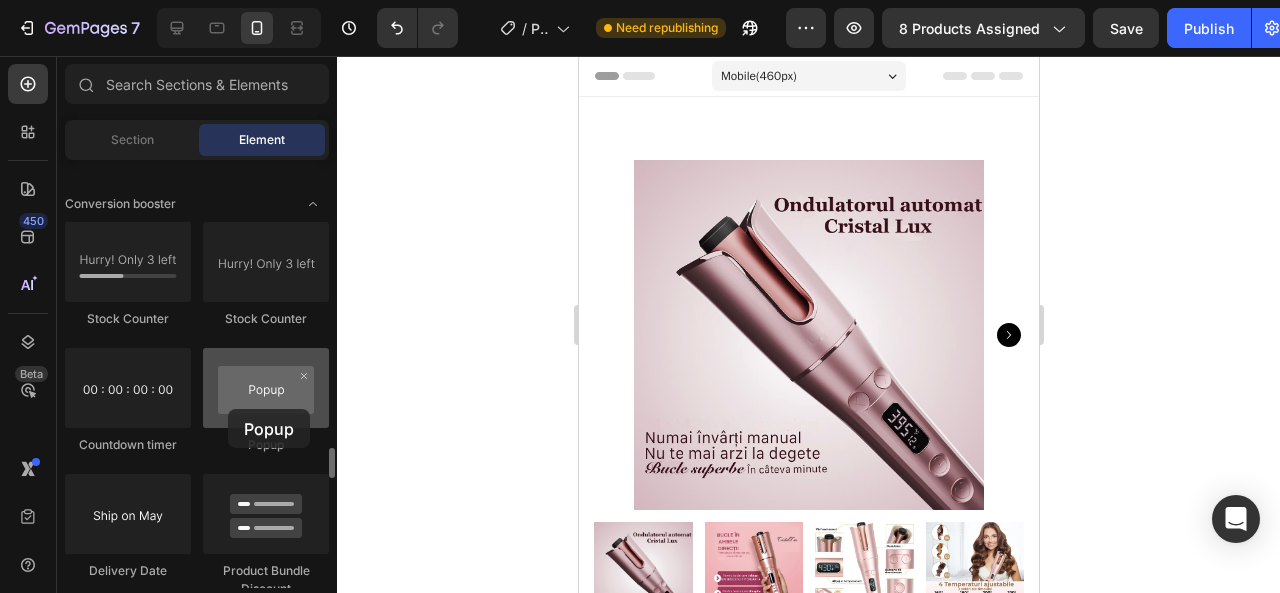 drag, startPoint x: 259, startPoint y: 395, endPoint x: 234, endPoint y: 409, distance: 28.653097 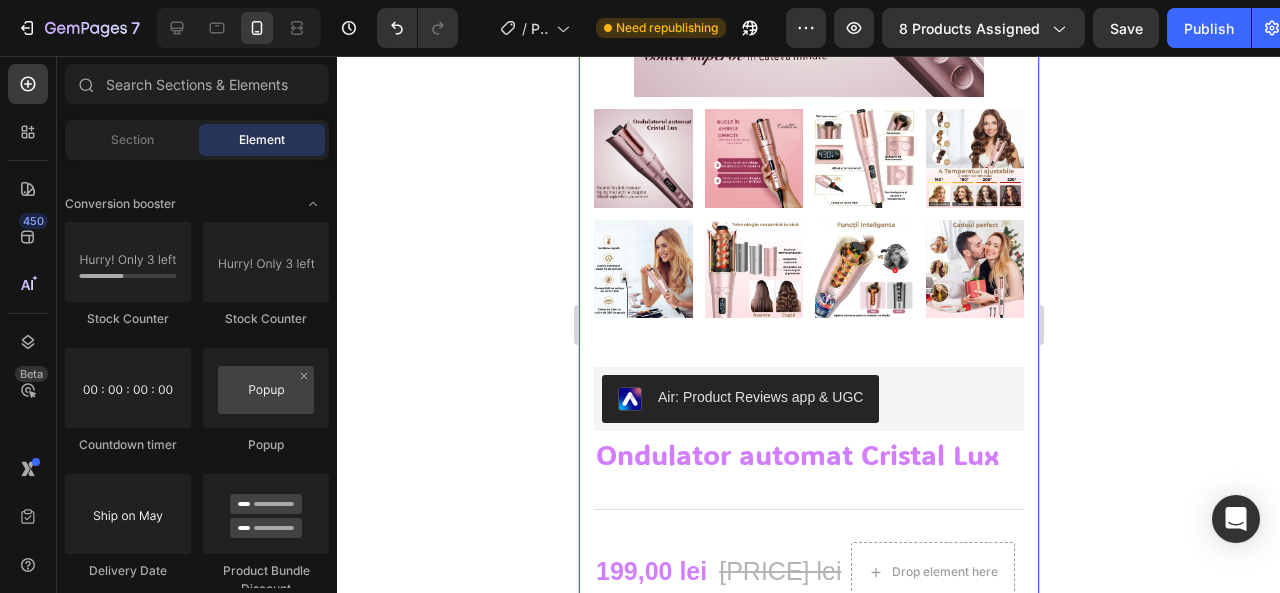 scroll, scrollTop: 415, scrollLeft: 0, axis: vertical 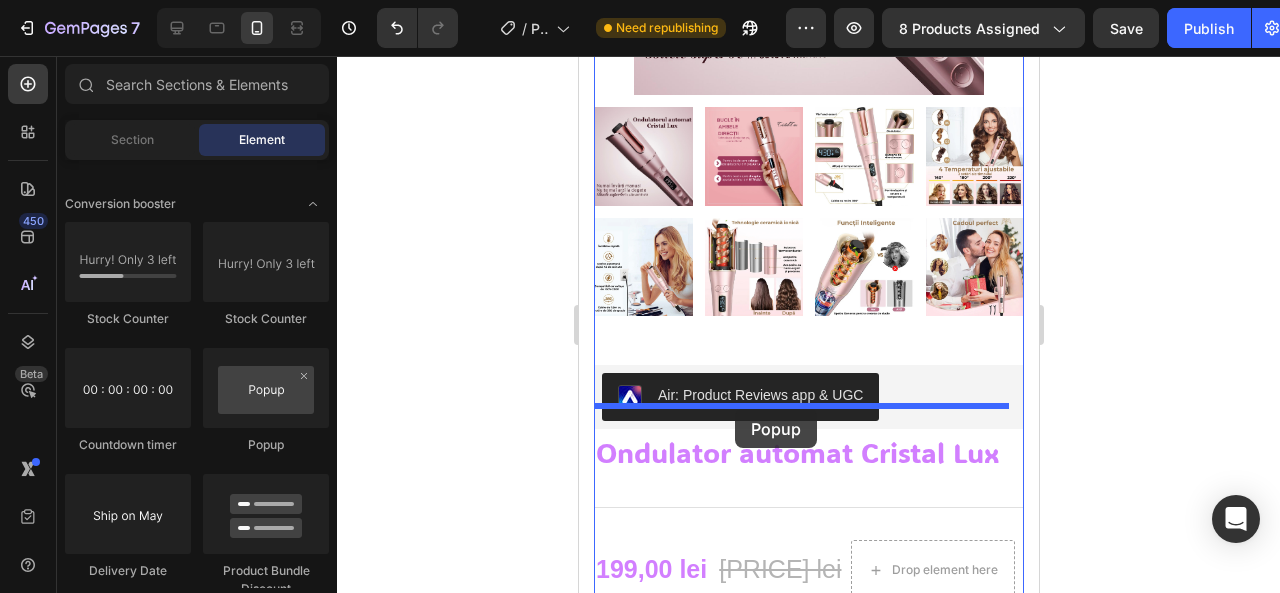 drag, startPoint x: 850, startPoint y: 457, endPoint x: 734, endPoint y: 409, distance: 125.53884 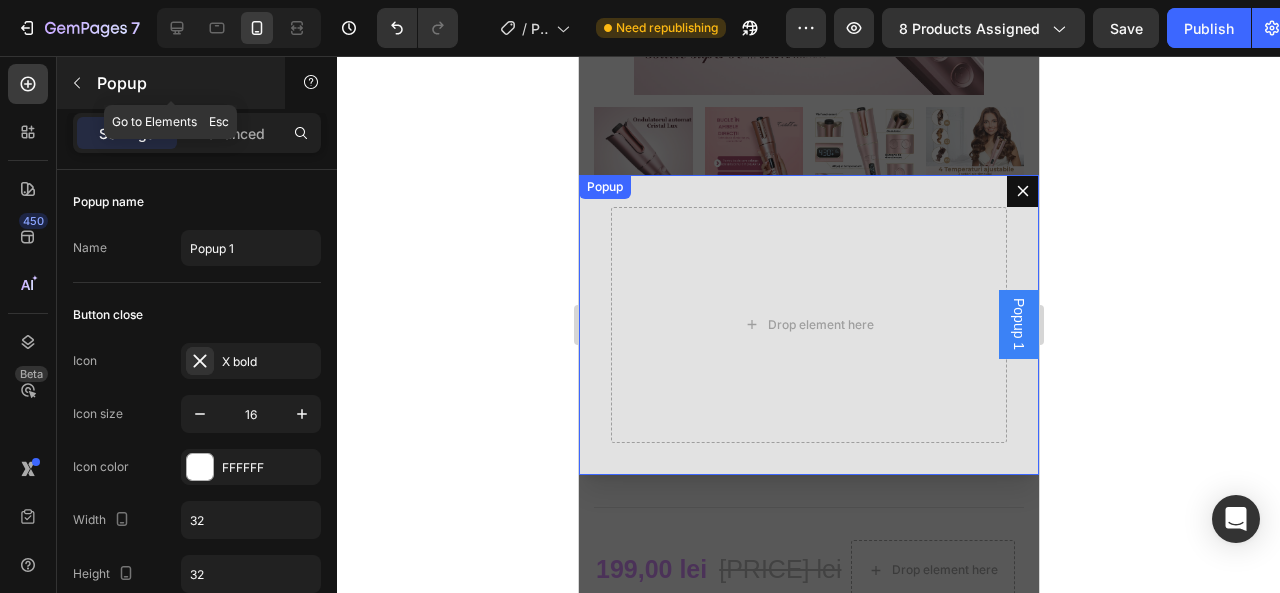 click at bounding box center (77, 83) 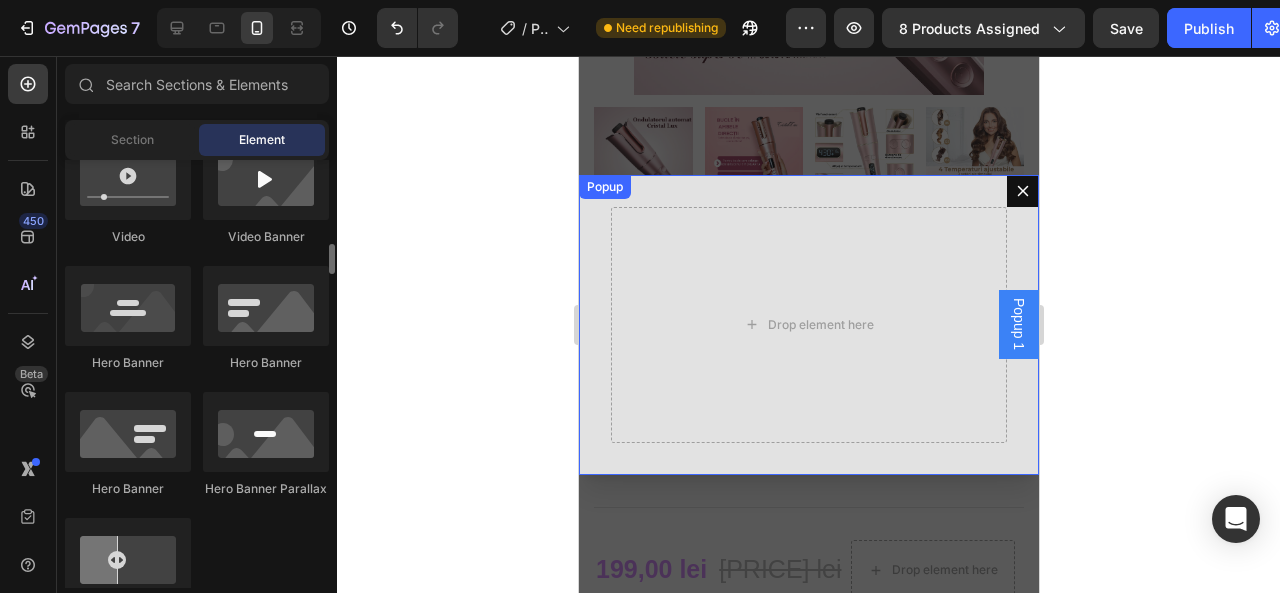 scroll, scrollTop: 842, scrollLeft: 0, axis: vertical 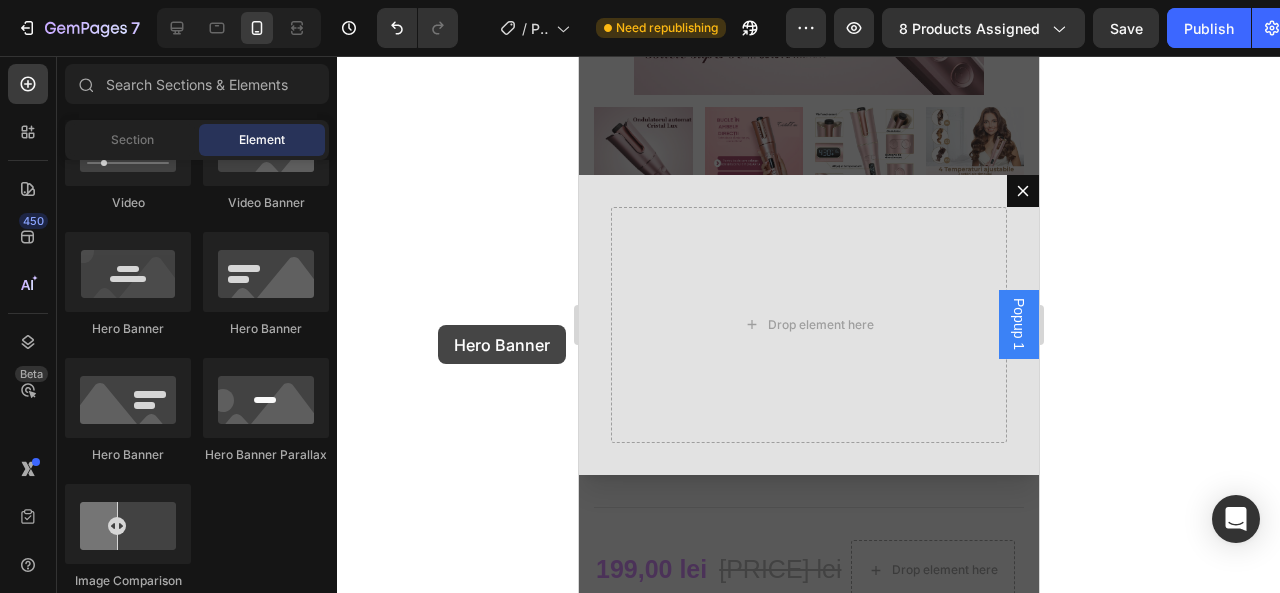 drag, startPoint x: 155, startPoint y: 276, endPoint x: 586, endPoint y: 325, distance: 433.77643 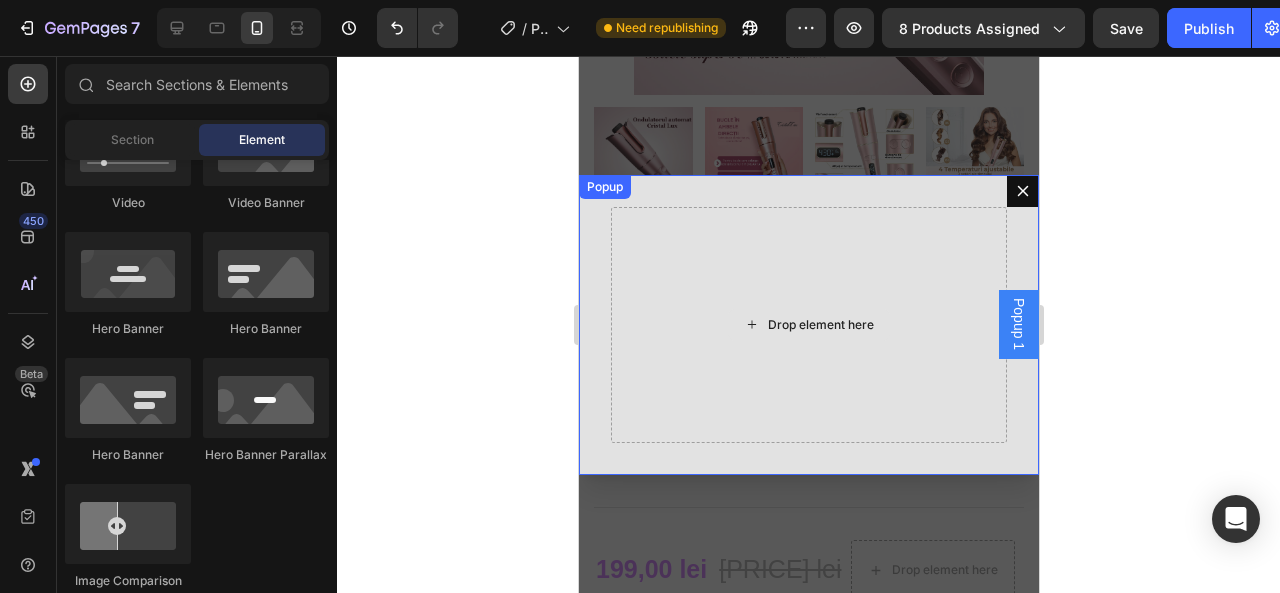 drag, startPoint x: 1164, startPoint y: 381, endPoint x: 735, endPoint y: 323, distance: 432.90298 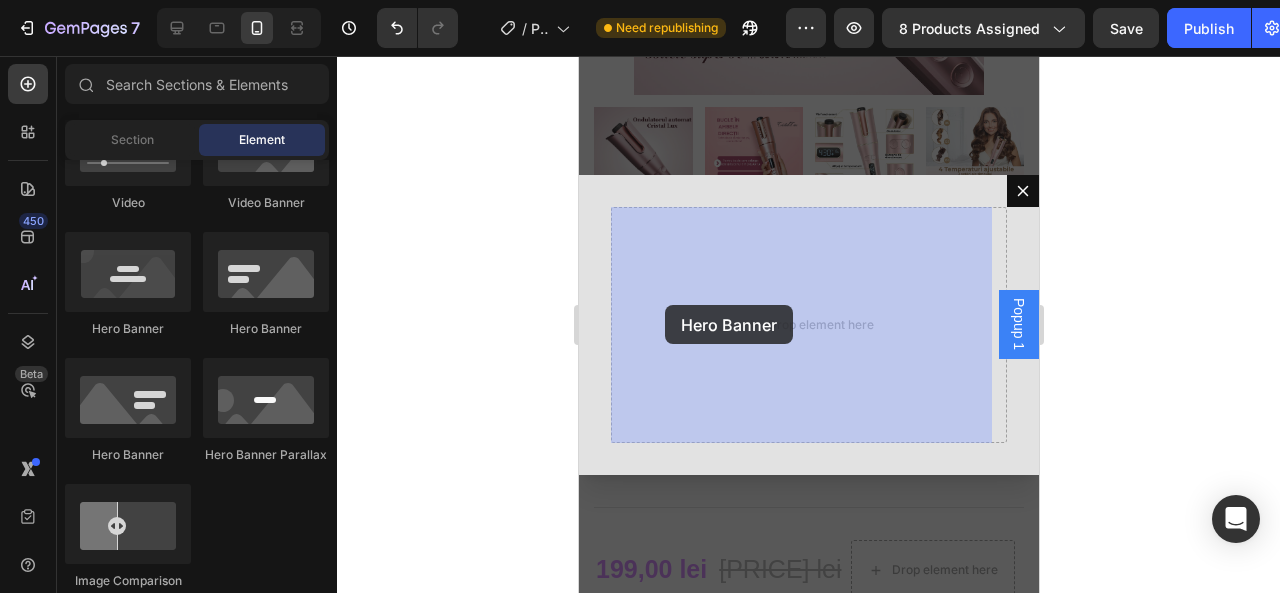 drag, startPoint x: 723, startPoint y: 355, endPoint x: 664, endPoint y: 307, distance: 76.05919 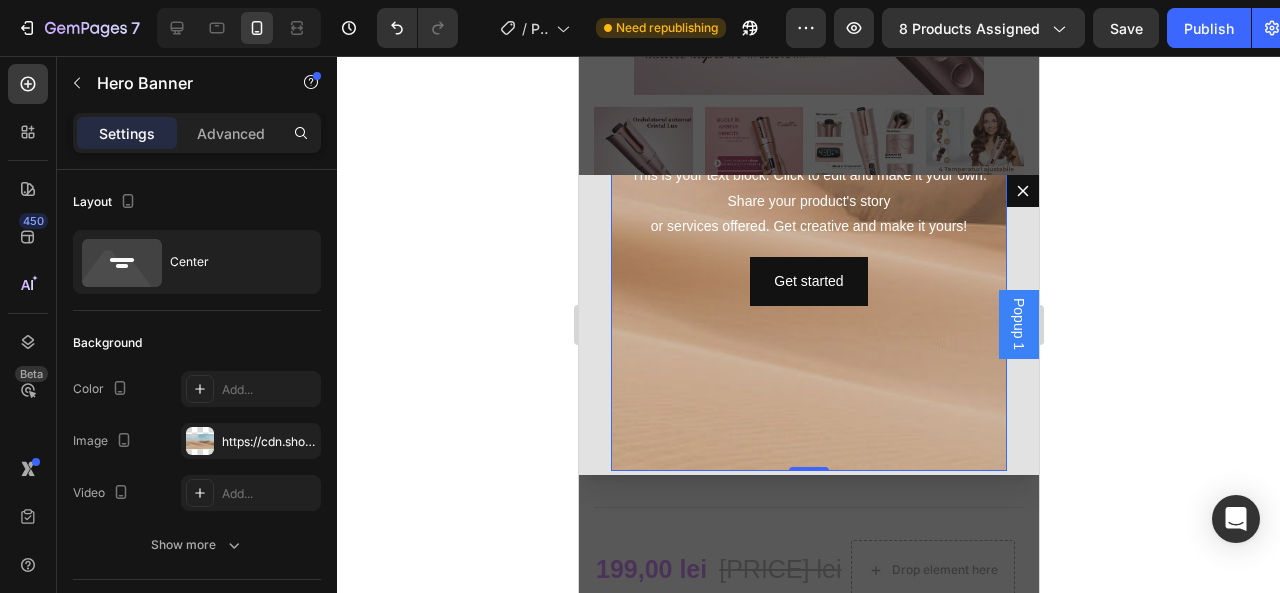 scroll, scrollTop: 0, scrollLeft: 0, axis: both 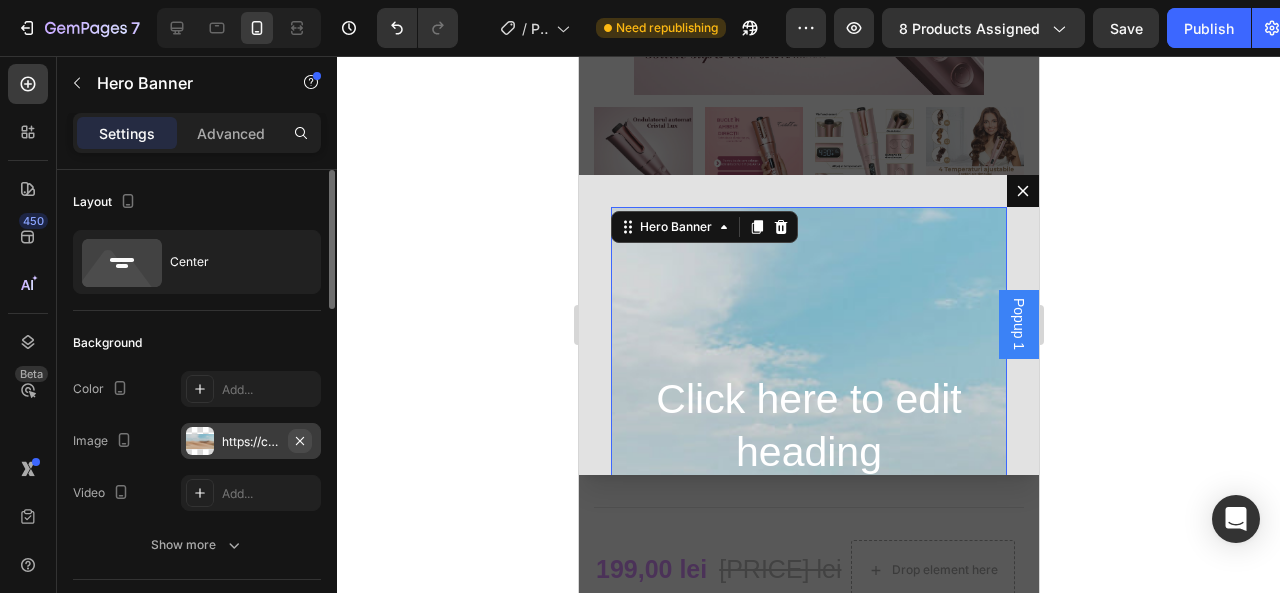 click 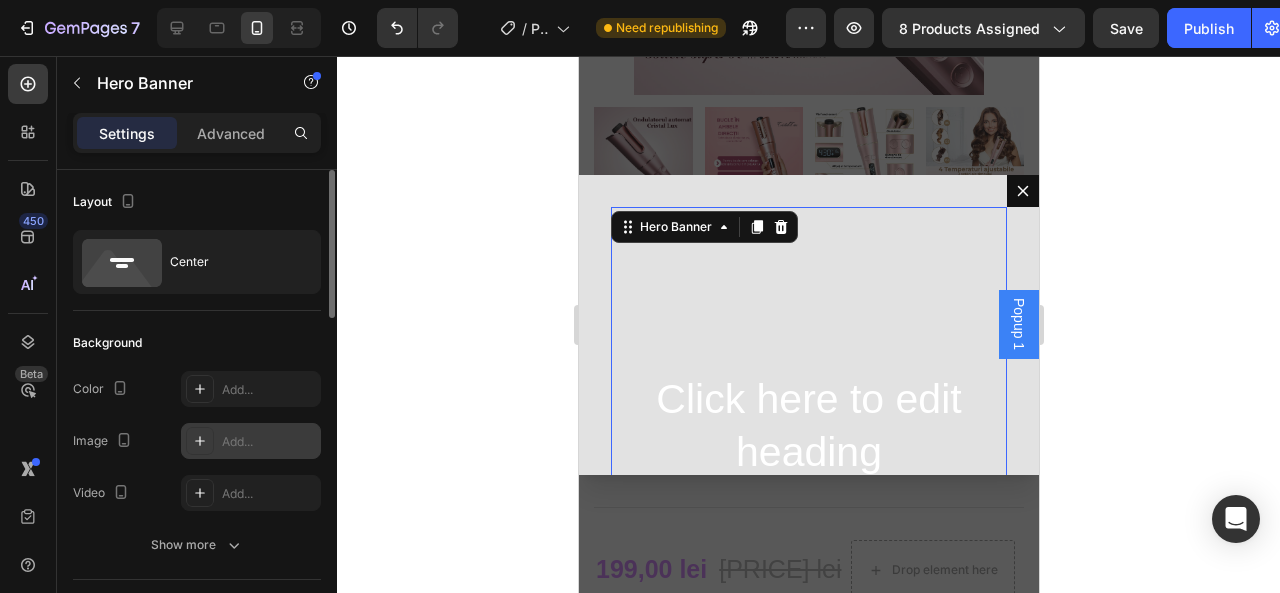 click on "Add..." at bounding box center (269, 442) 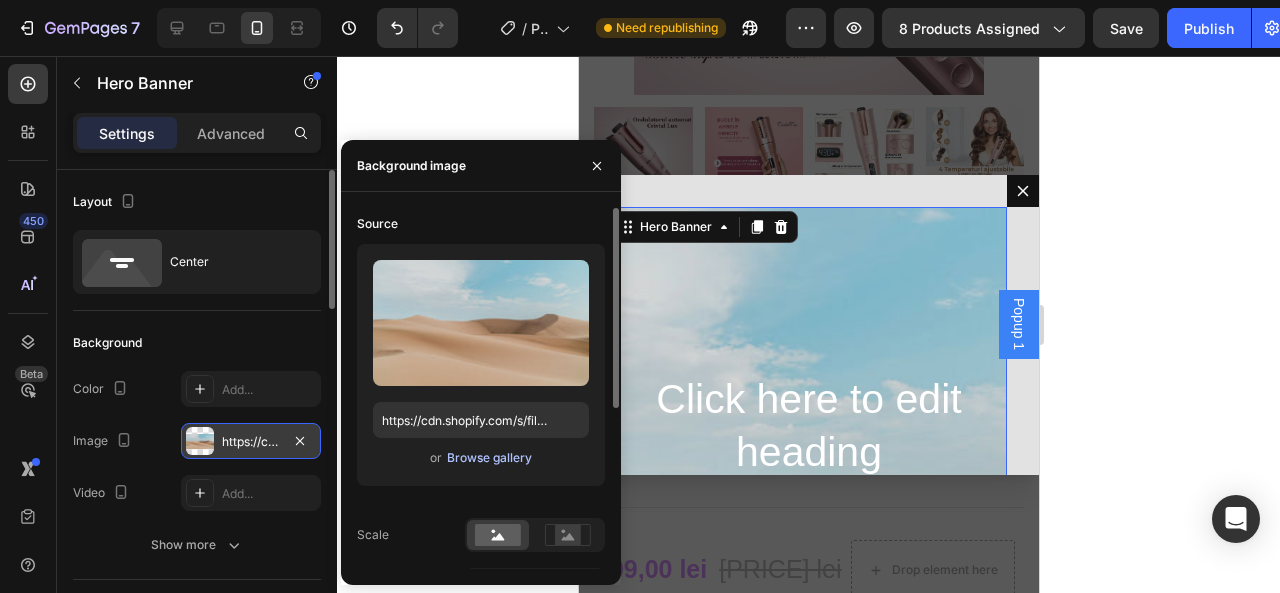 click on "Browse gallery" at bounding box center (489, 458) 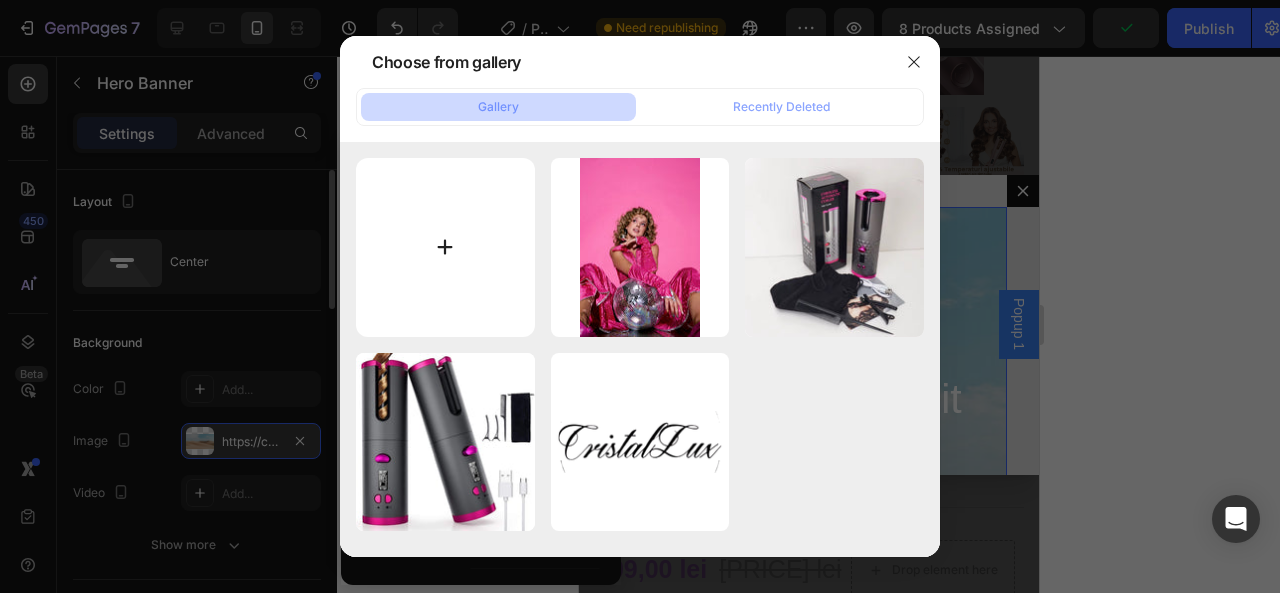 click at bounding box center [445, 247] 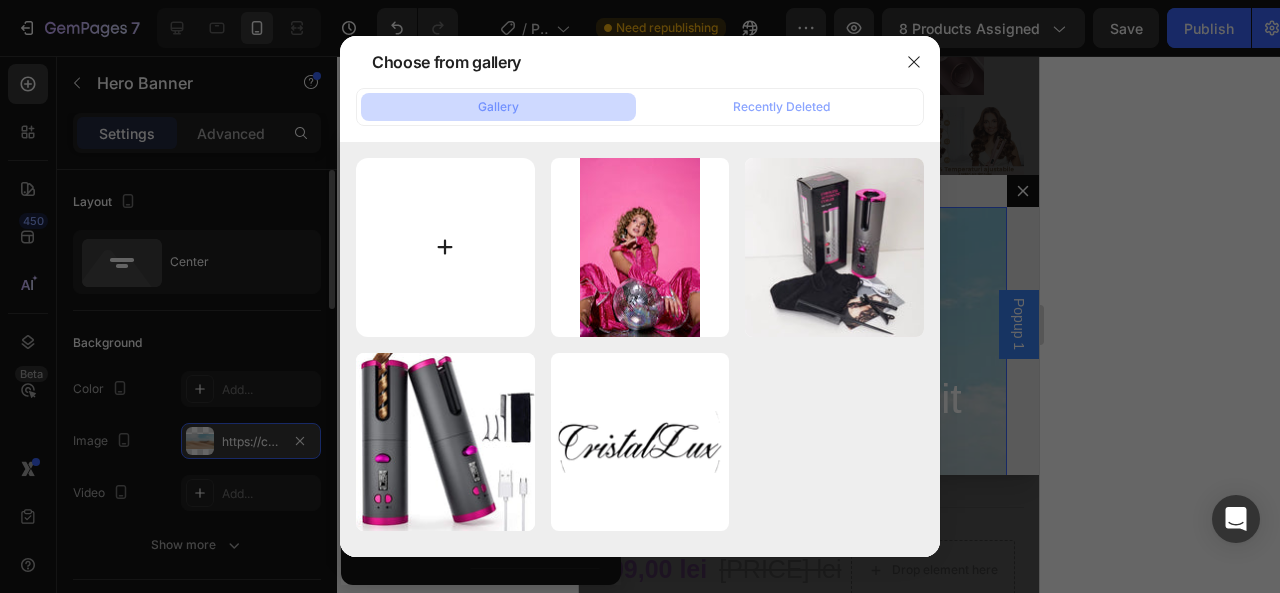 type on "C:\fakepath\IMG_5520.png" 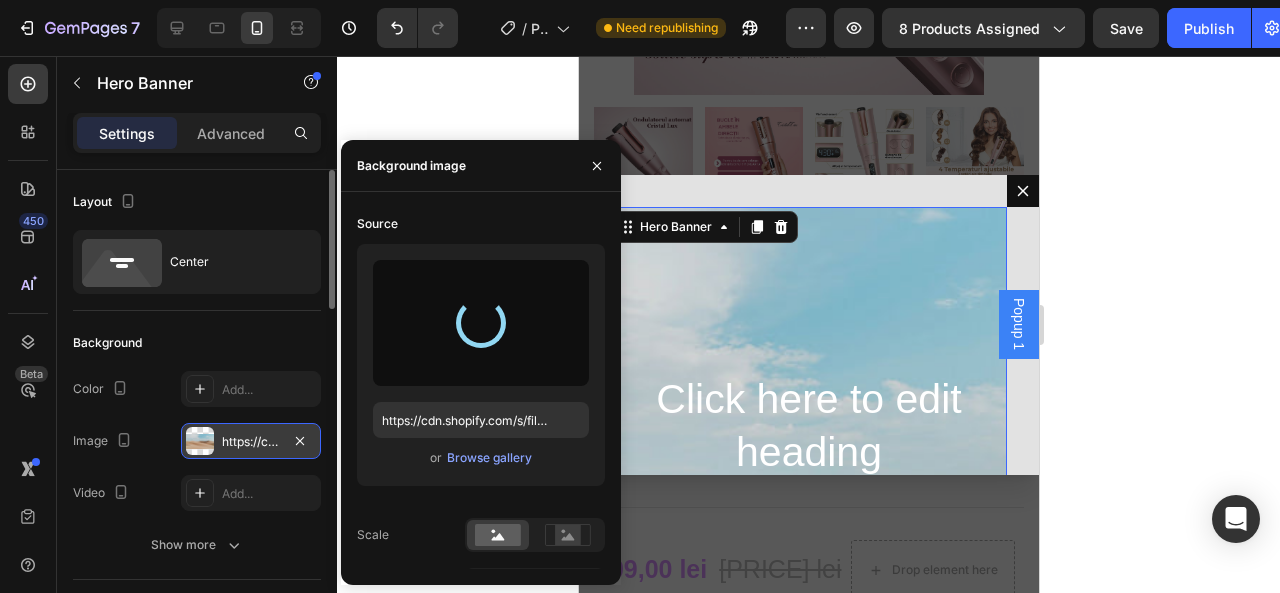 type on "https://cdn.shopify.com/s/files/1/0971/5679/2658/files/gempages_571875683790226584-bf303419-66b4-4401-a7e5-08e6d15568f1.png" 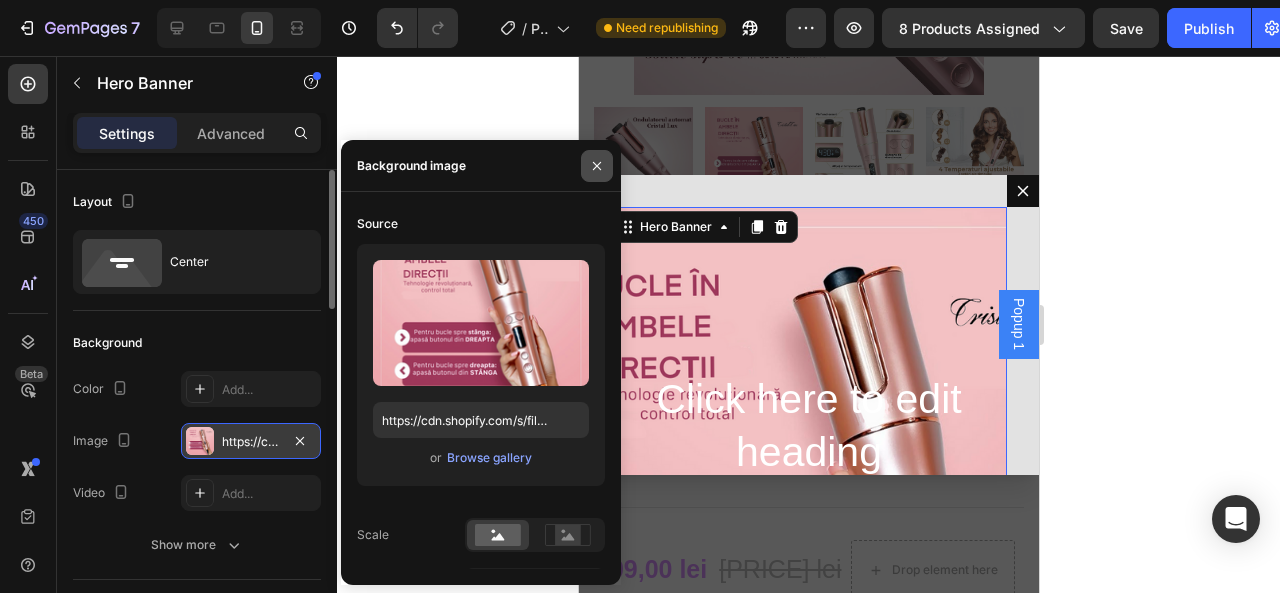 click 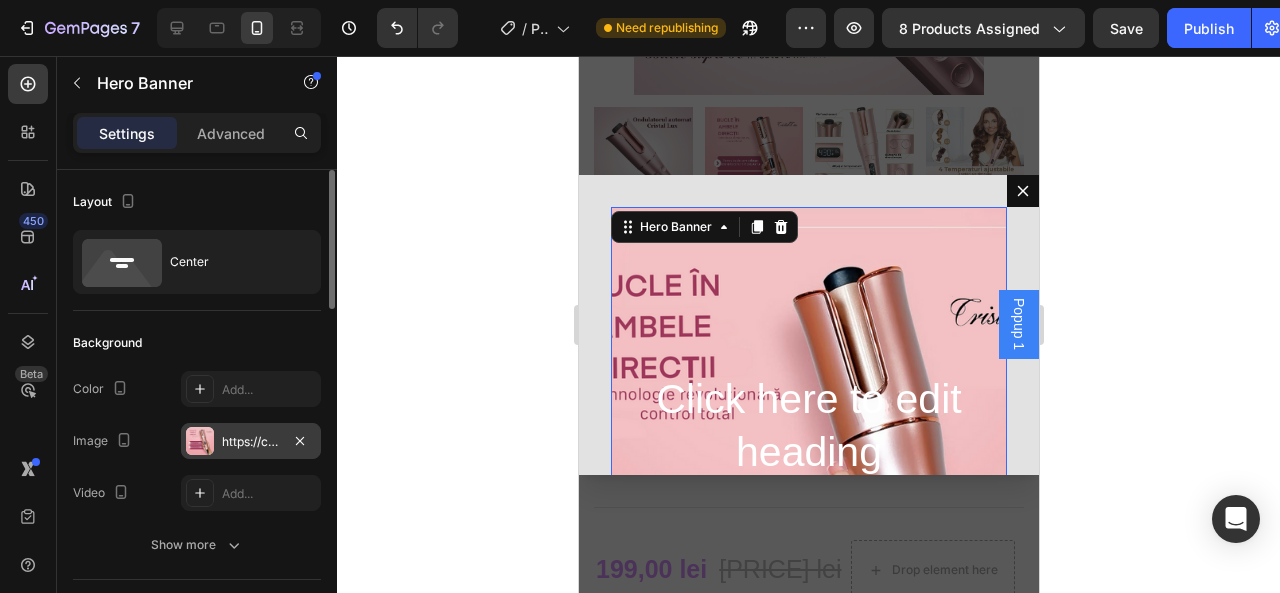 click on "Background The changes might be hidden by  the video. Color Add... Image https://cdn.shopify.com/s/files/1/0971/5679/2658/files/gempages_571875683790226584-bf303419-66b4-4401-a7e5-08e6d15568f1.png Video Add... Show more" 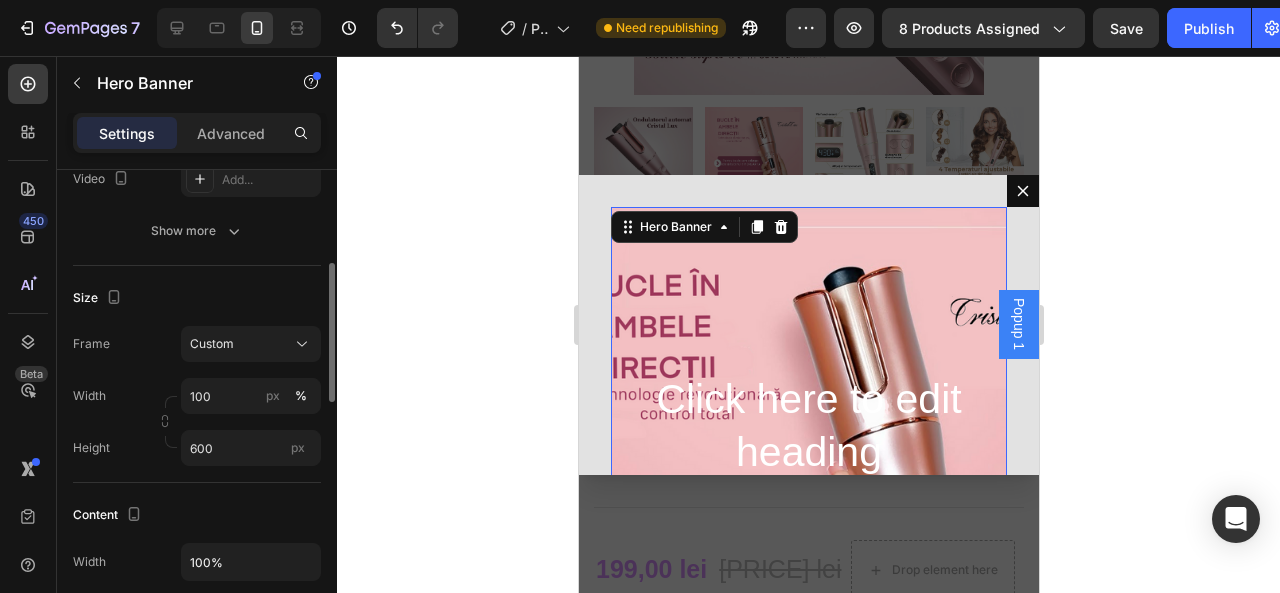 scroll, scrollTop: 316, scrollLeft: 0, axis: vertical 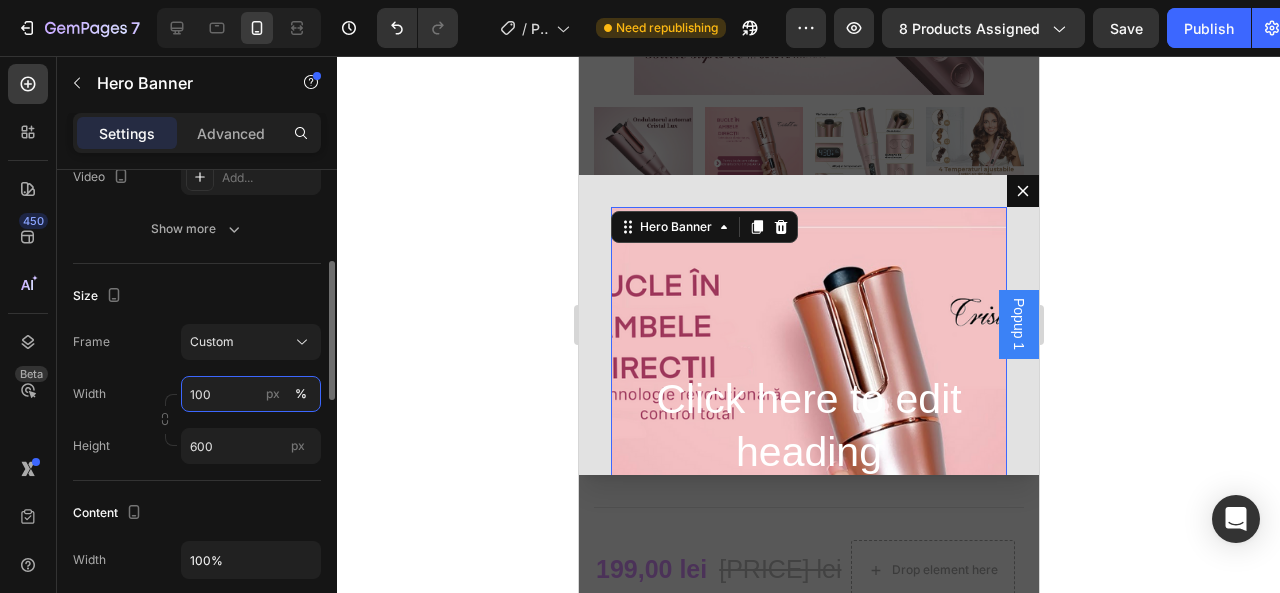 click on "100" at bounding box center (251, 394) 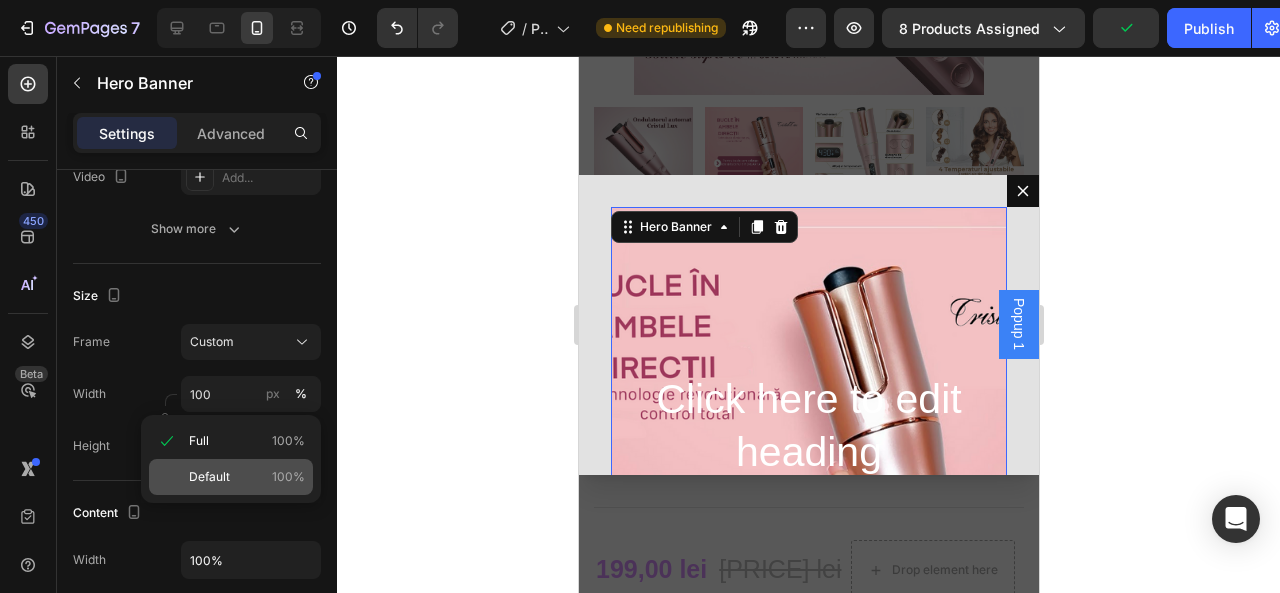 click on "Default 100%" 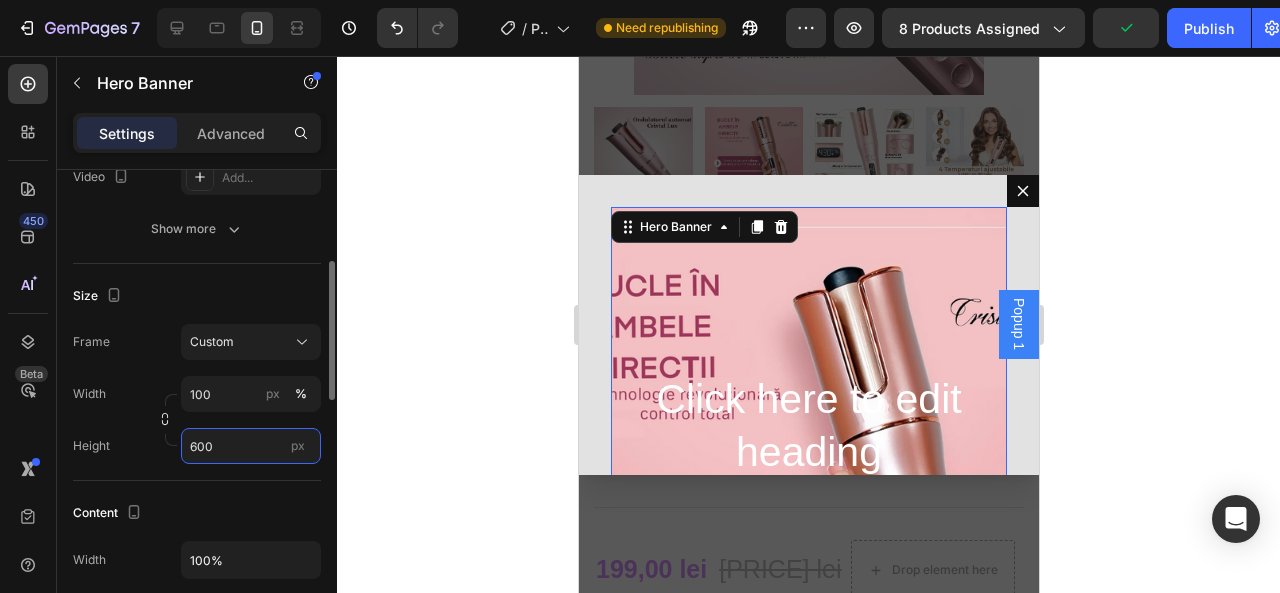 click on "600" at bounding box center (251, 446) 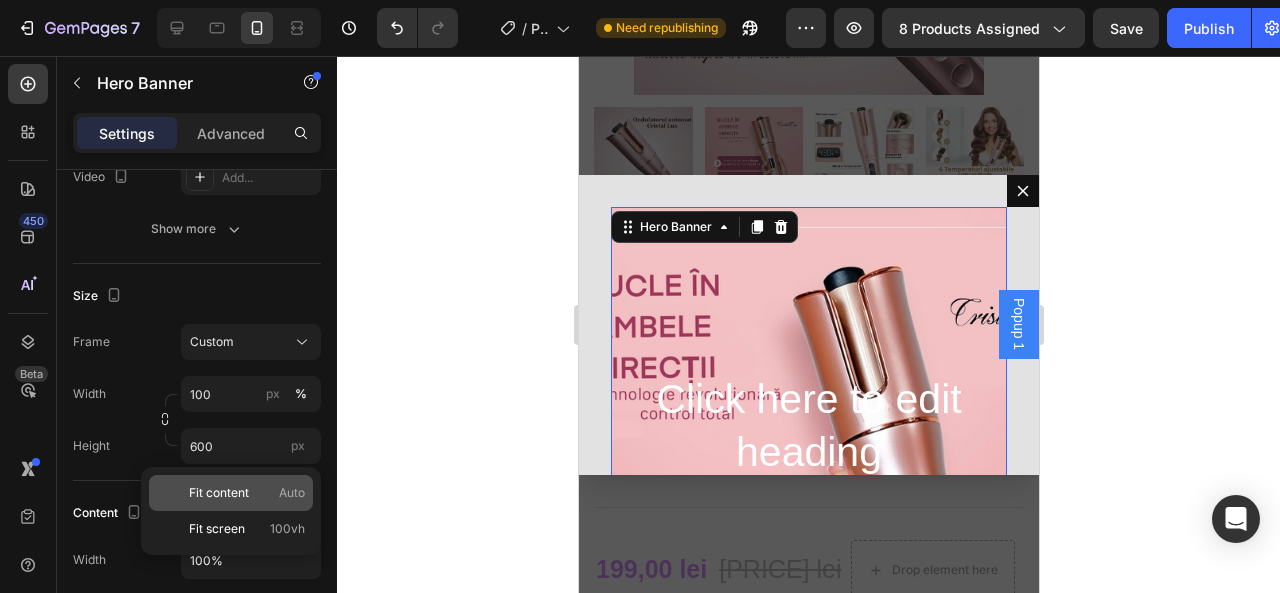 click on "Fit content" at bounding box center (219, 493) 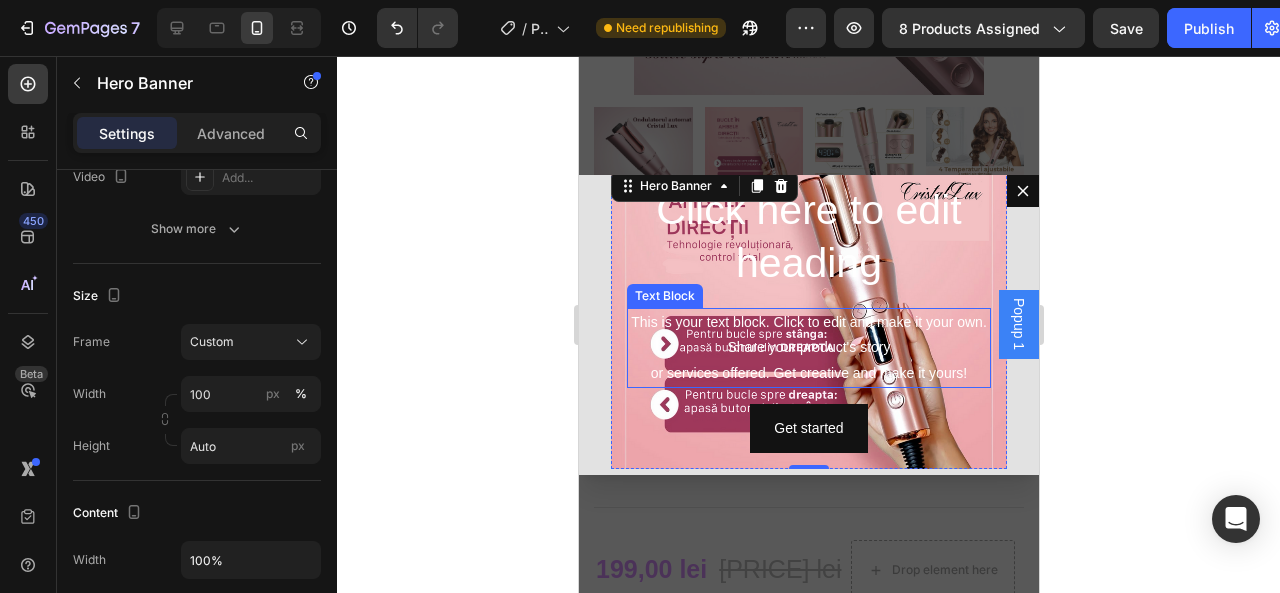 scroll, scrollTop: 40, scrollLeft: 0, axis: vertical 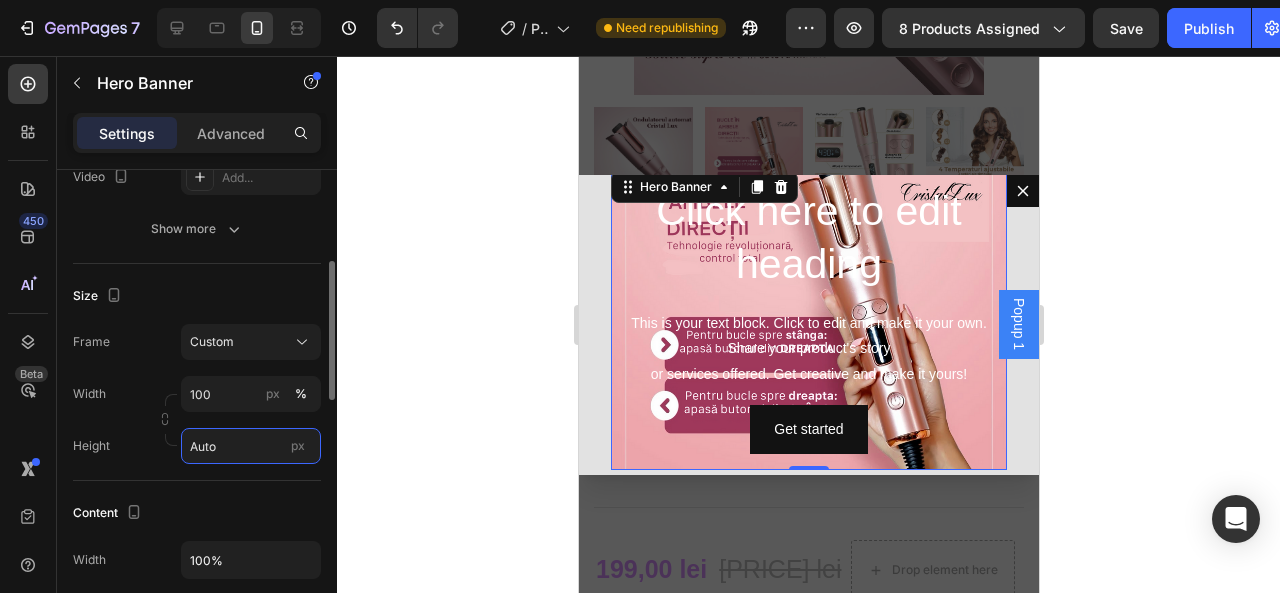 click on "Auto" at bounding box center (251, 446) 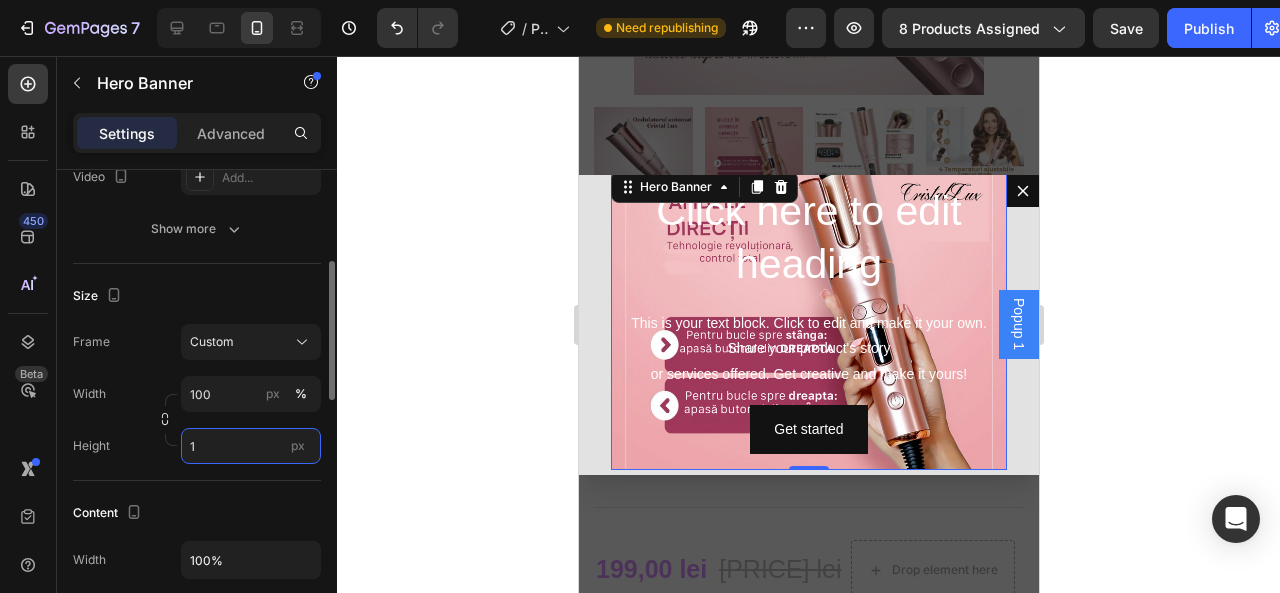 scroll, scrollTop: 0, scrollLeft: 0, axis: both 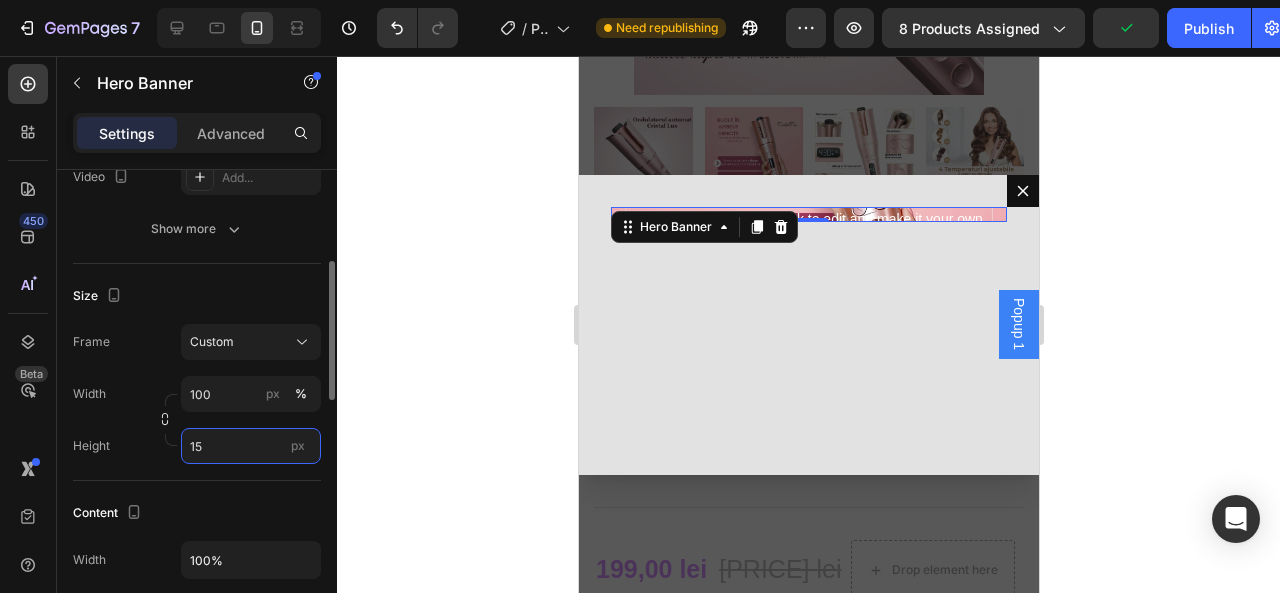 type on "1" 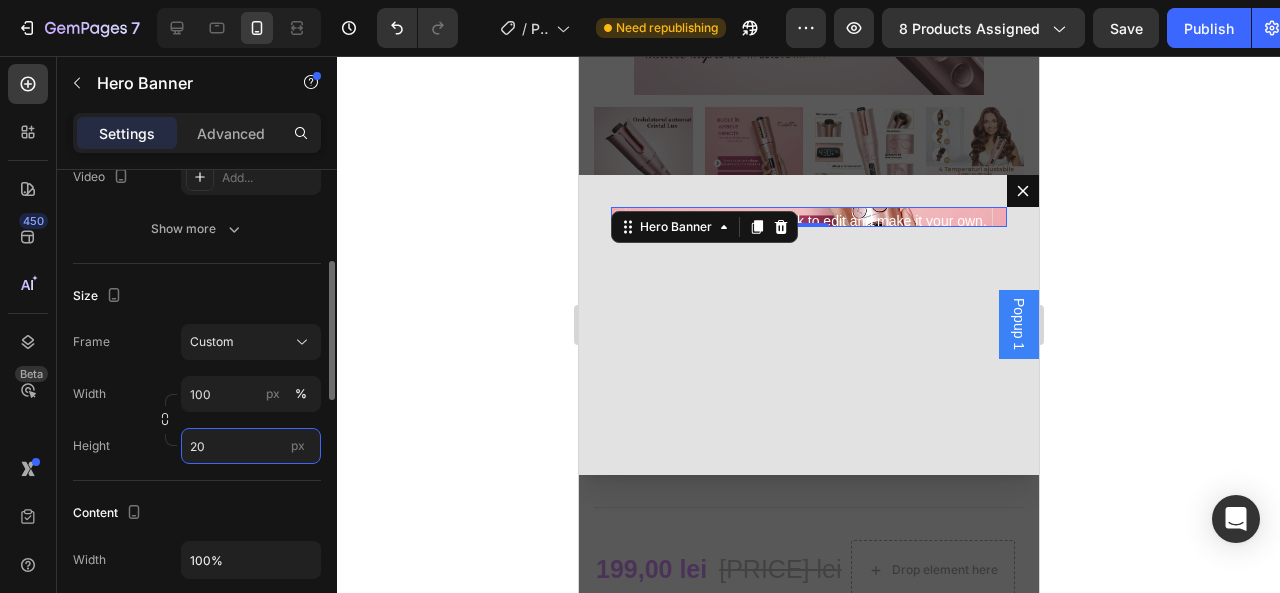 type on "2" 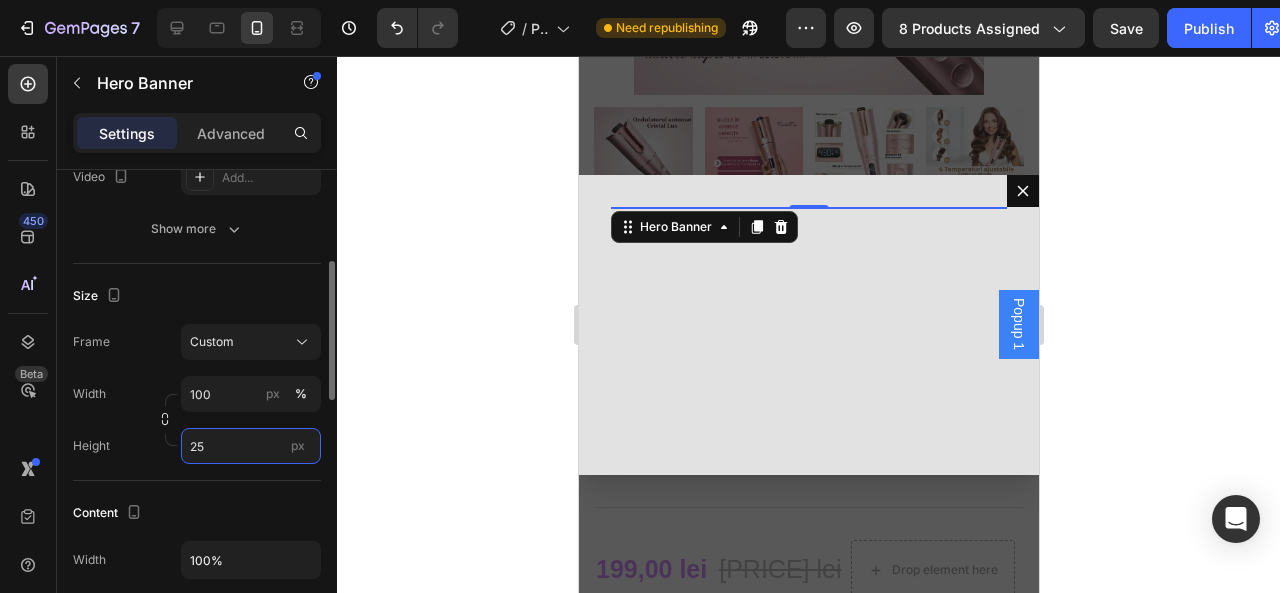 type on "2" 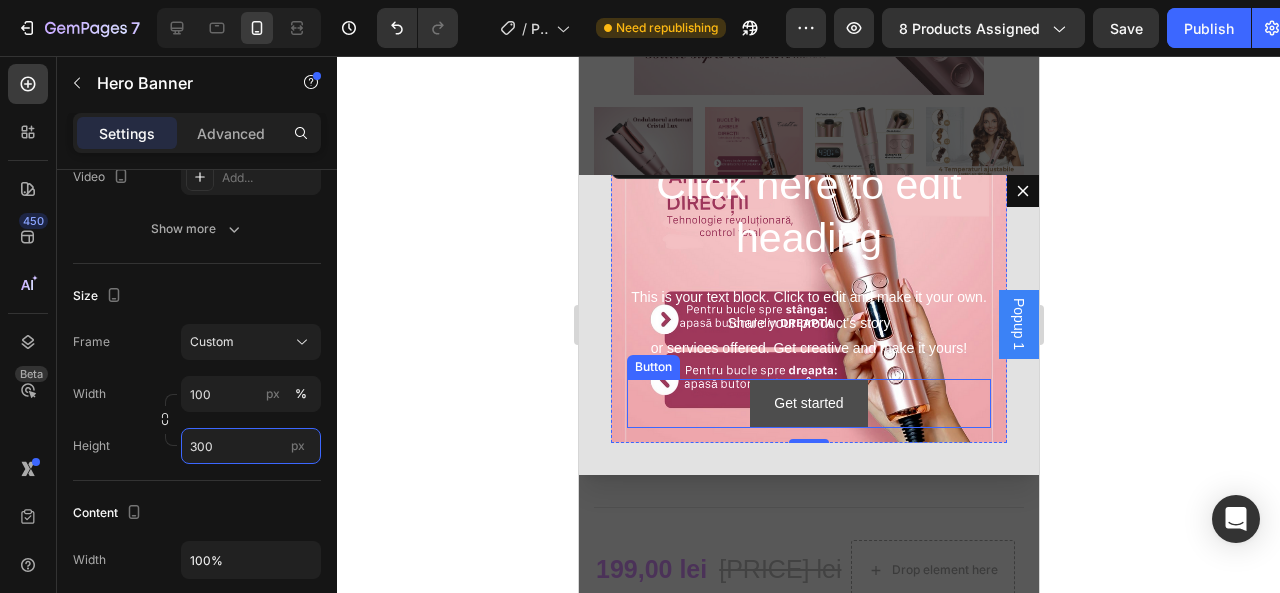 scroll, scrollTop: 0, scrollLeft: 0, axis: both 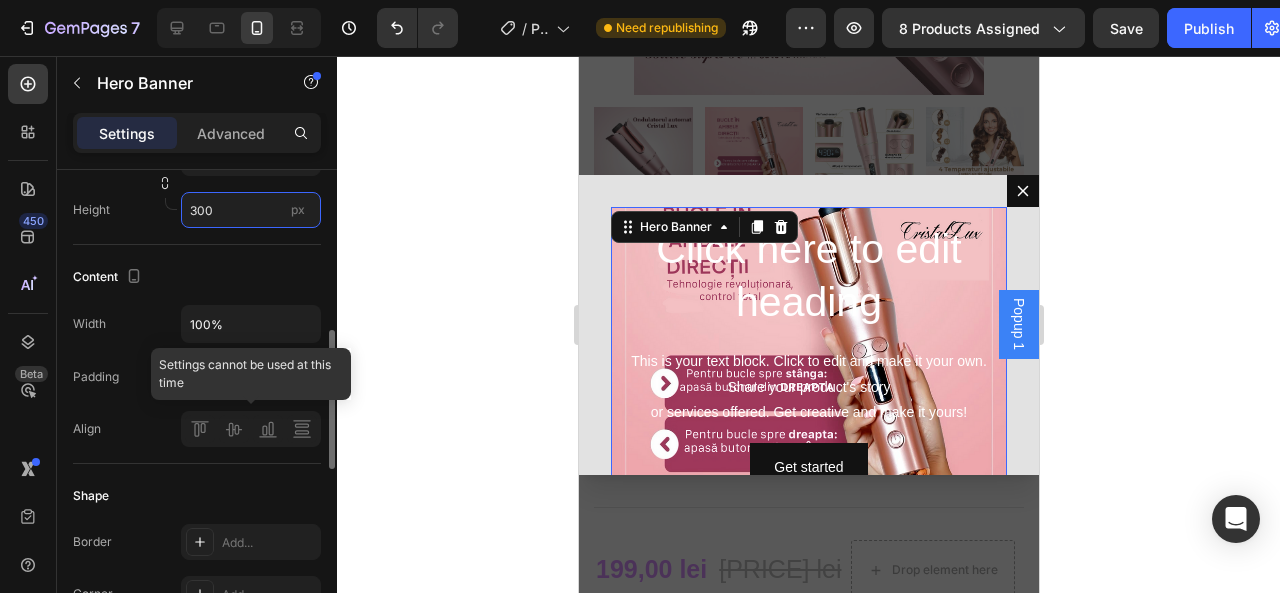 type on "300" 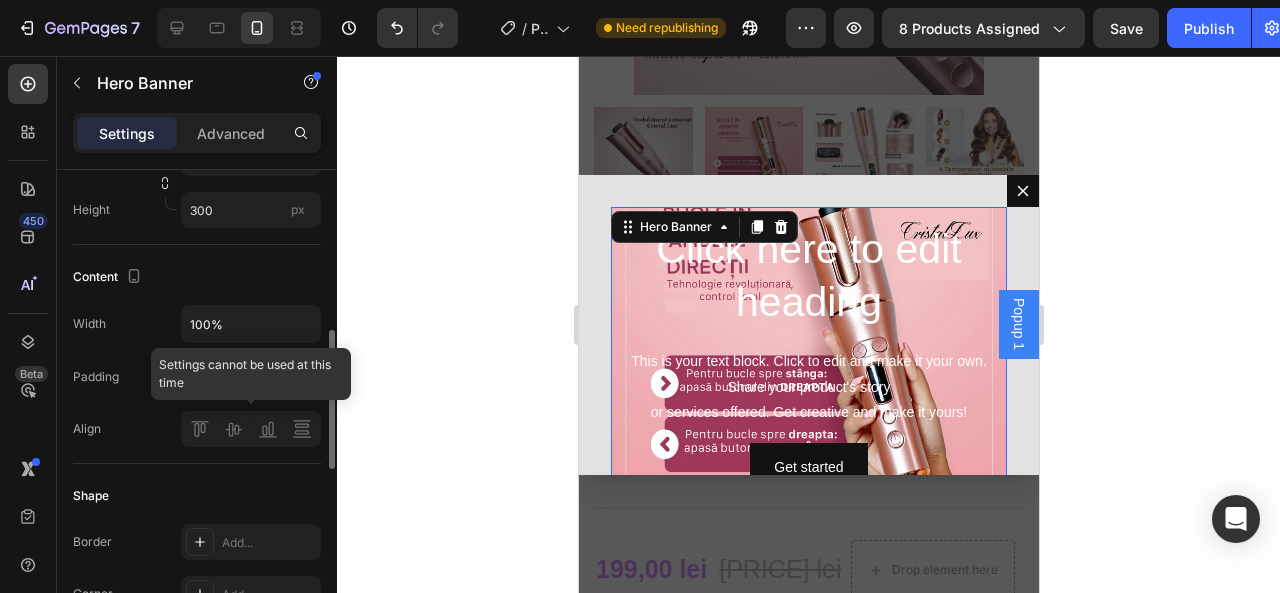 click 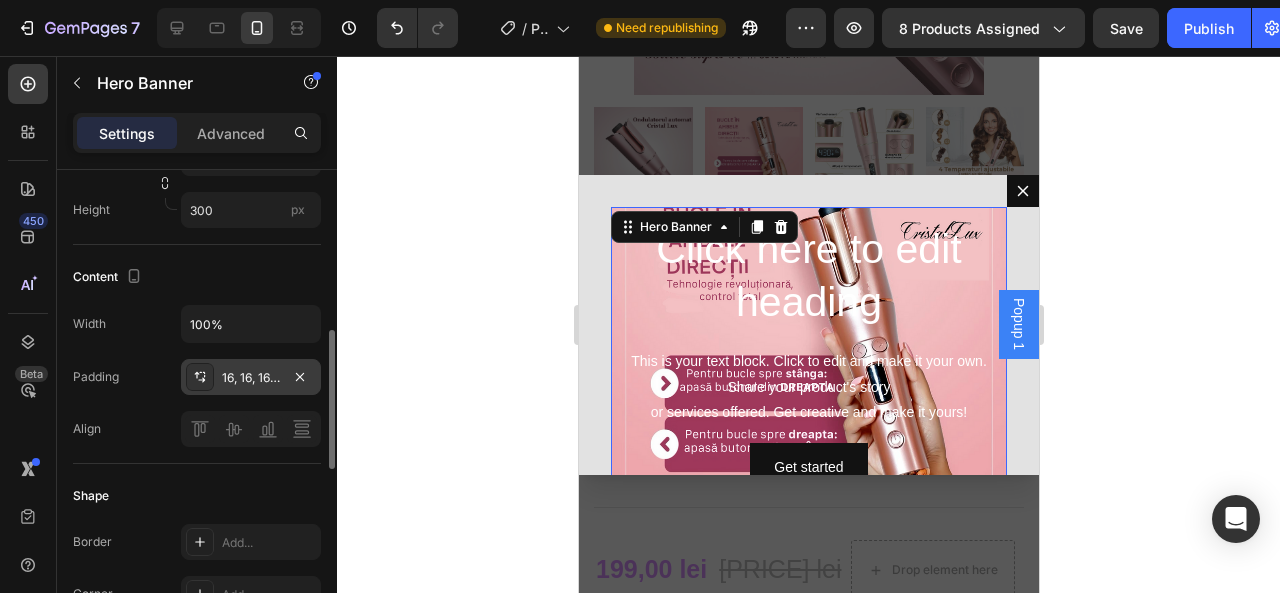 click on "16, 16, 16, 16" at bounding box center [251, 378] 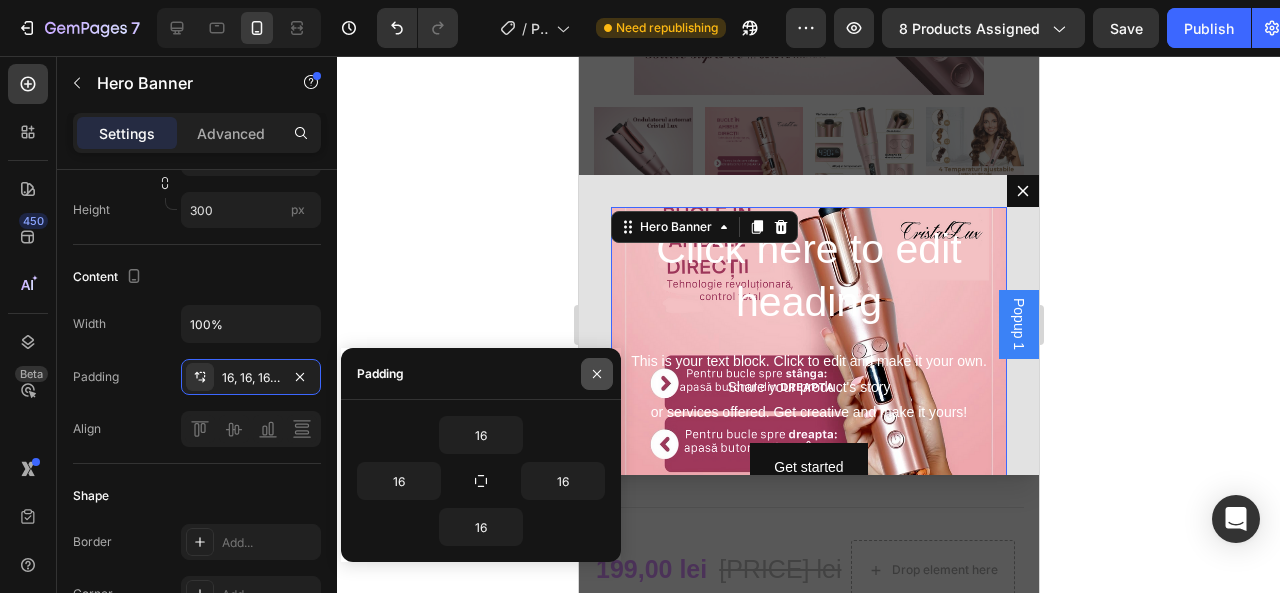 click at bounding box center (597, 374) 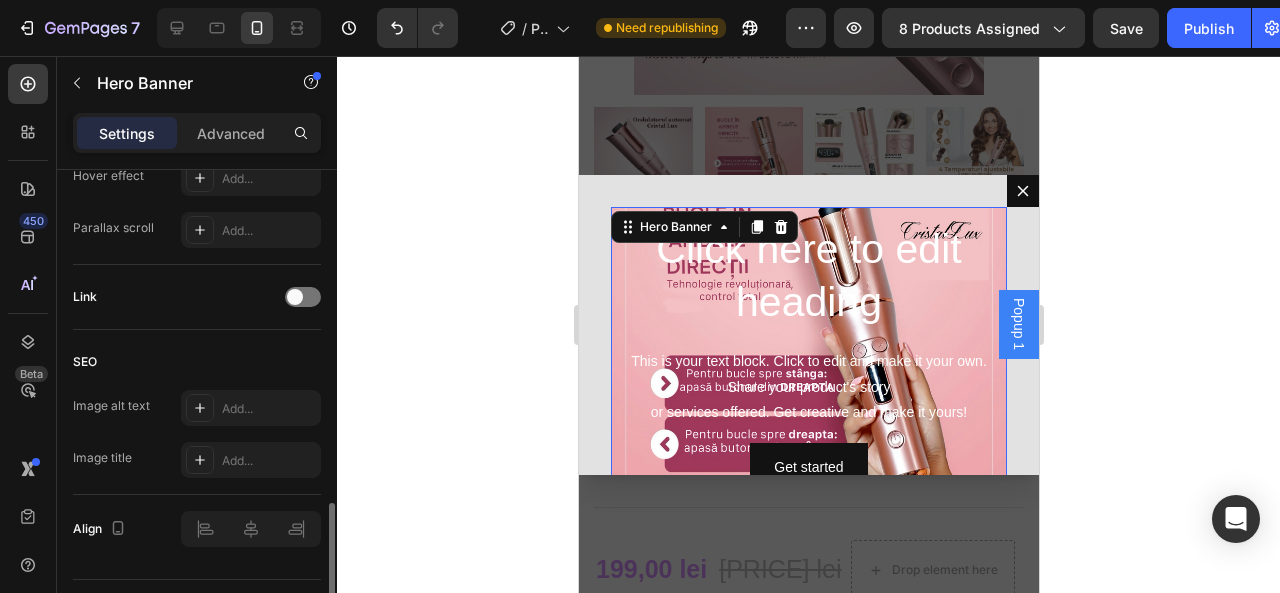 scroll, scrollTop: 1179, scrollLeft: 0, axis: vertical 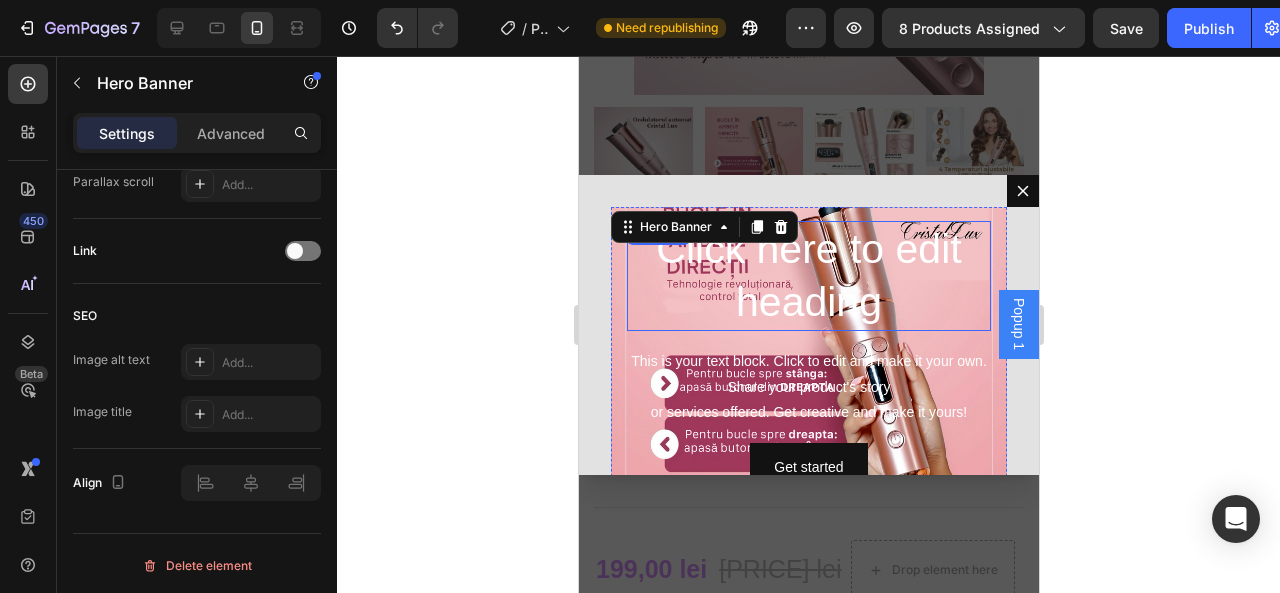 click on "Click here to edit heading" at bounding box center (808, 276) 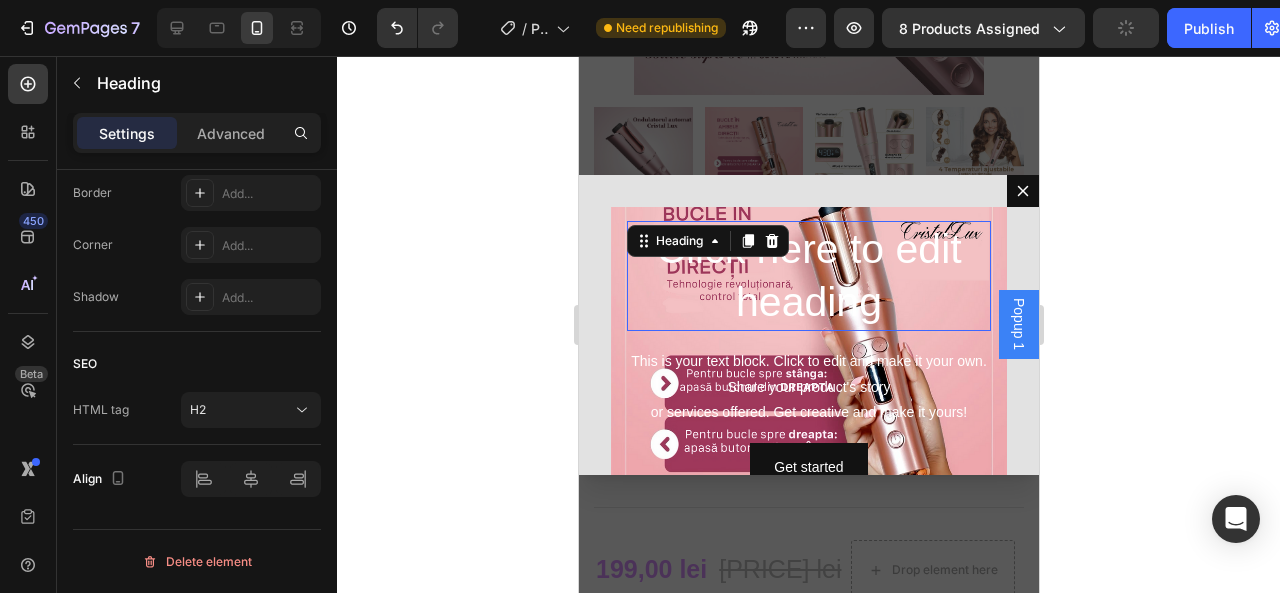 scroll, scrollTop: 0, scrollLeft: 0, axis: both 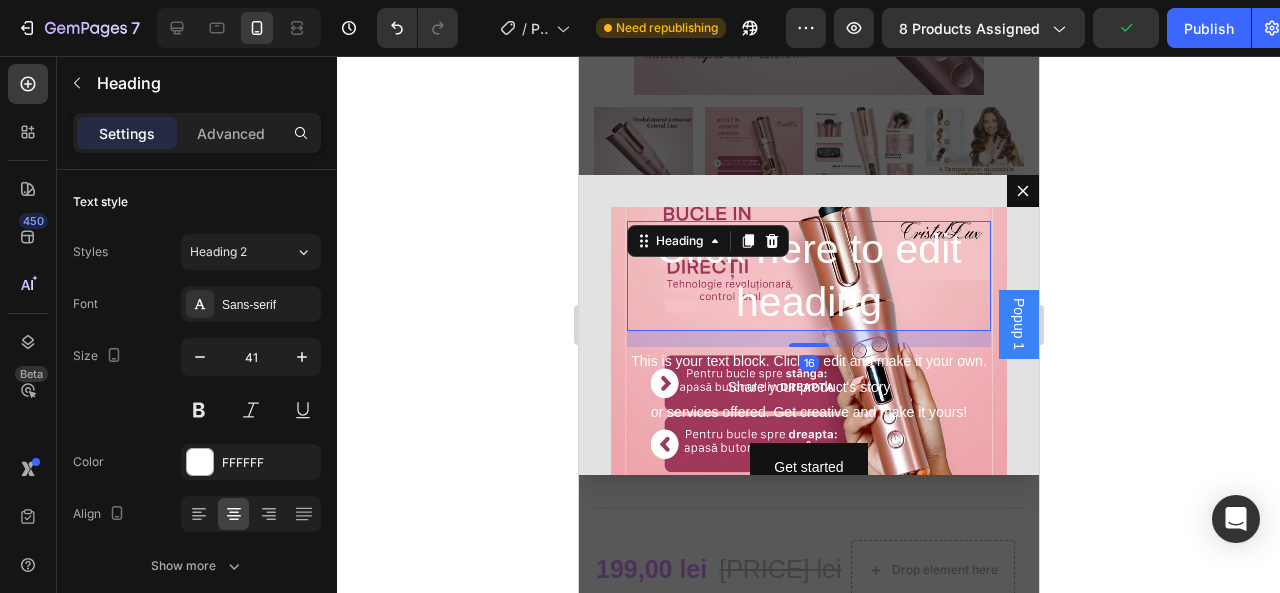 click on "Heading" at bounding box center [707, 241] 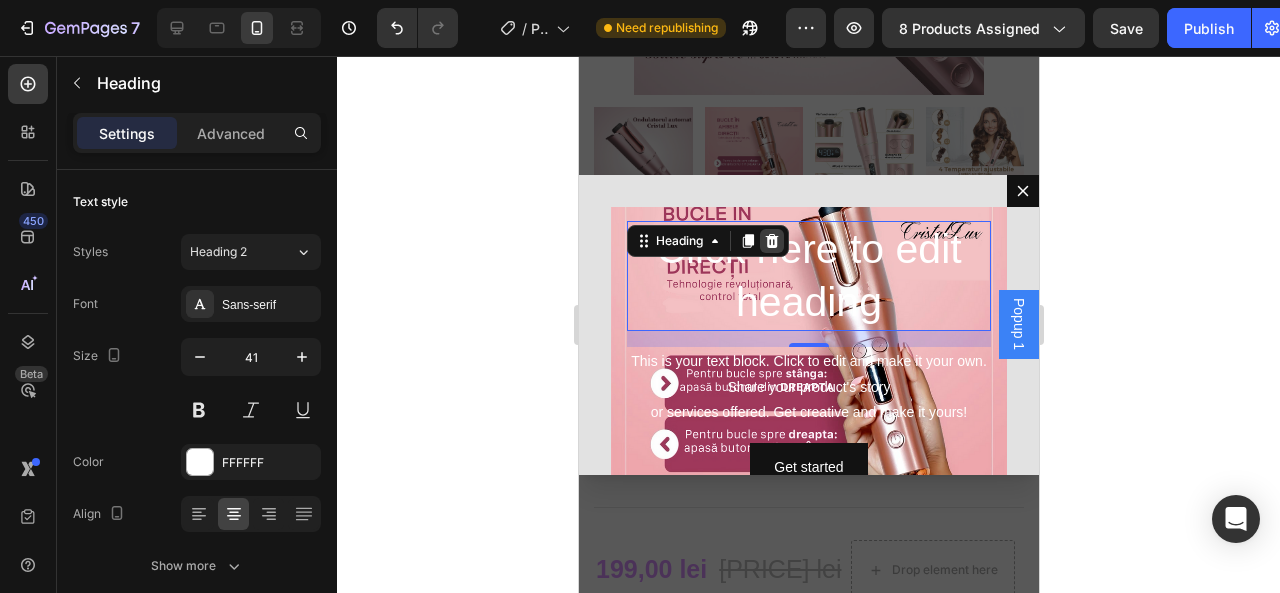 click 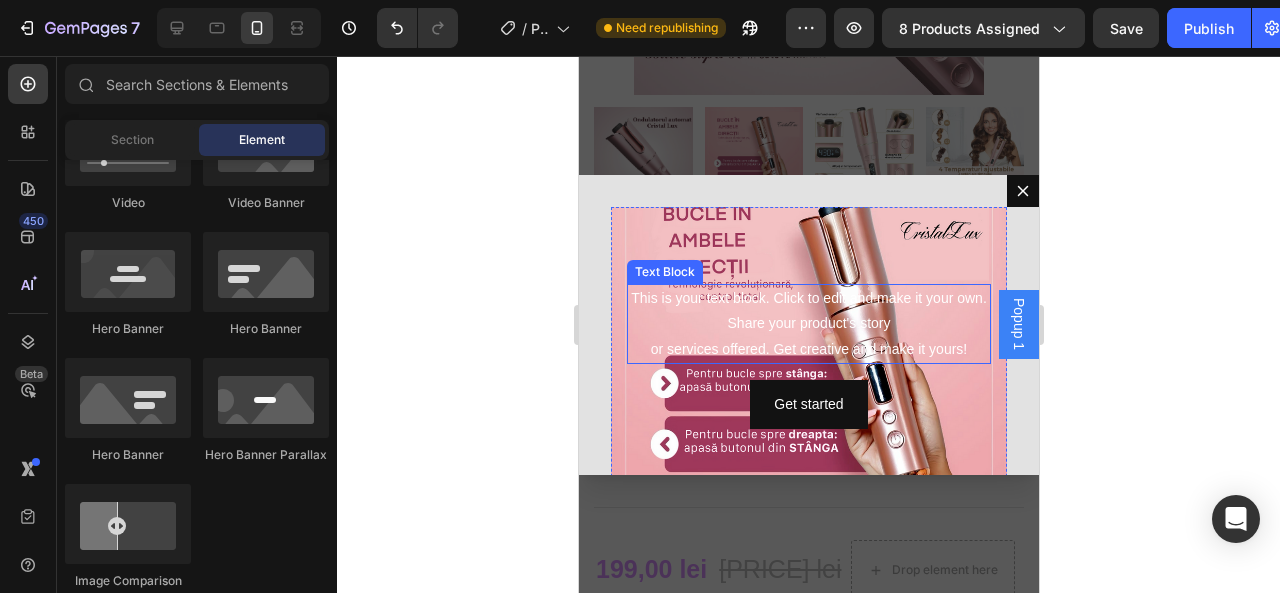 click on "This is your text block. Click to edit and make it your own. Share your product's story                   or services offered. Get creative and make it yours!" at bounding box center [808, 324] 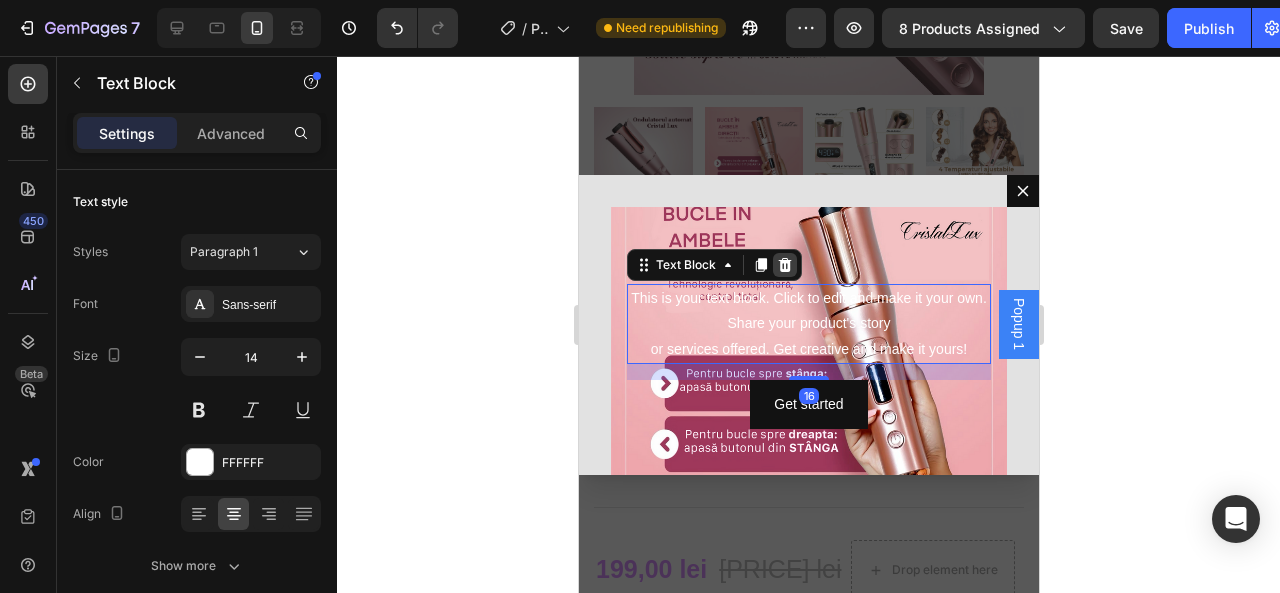 click 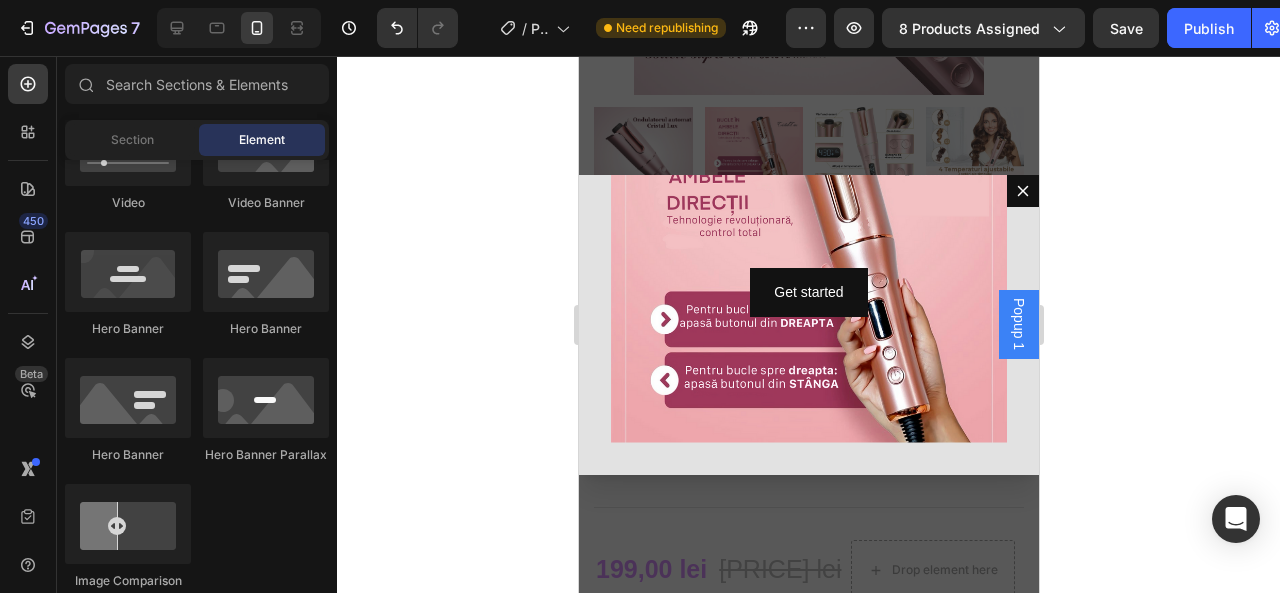 scroll, scrollTop: 0, scrollLeft: 0, axis: both 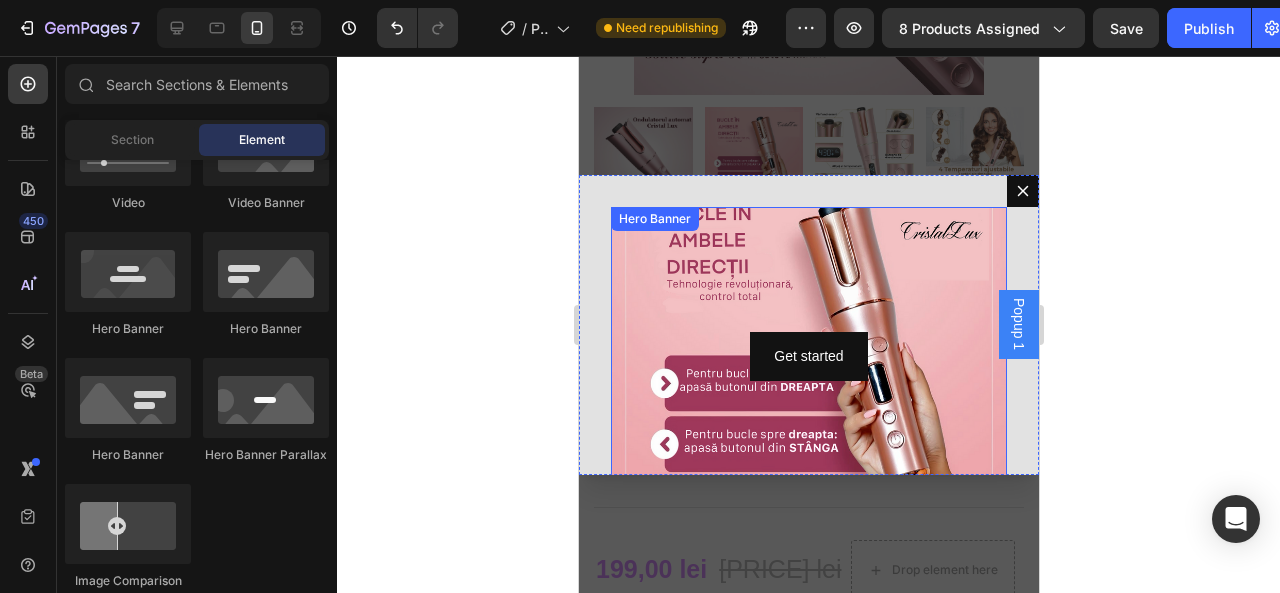 click at bounding box center (808, 357) 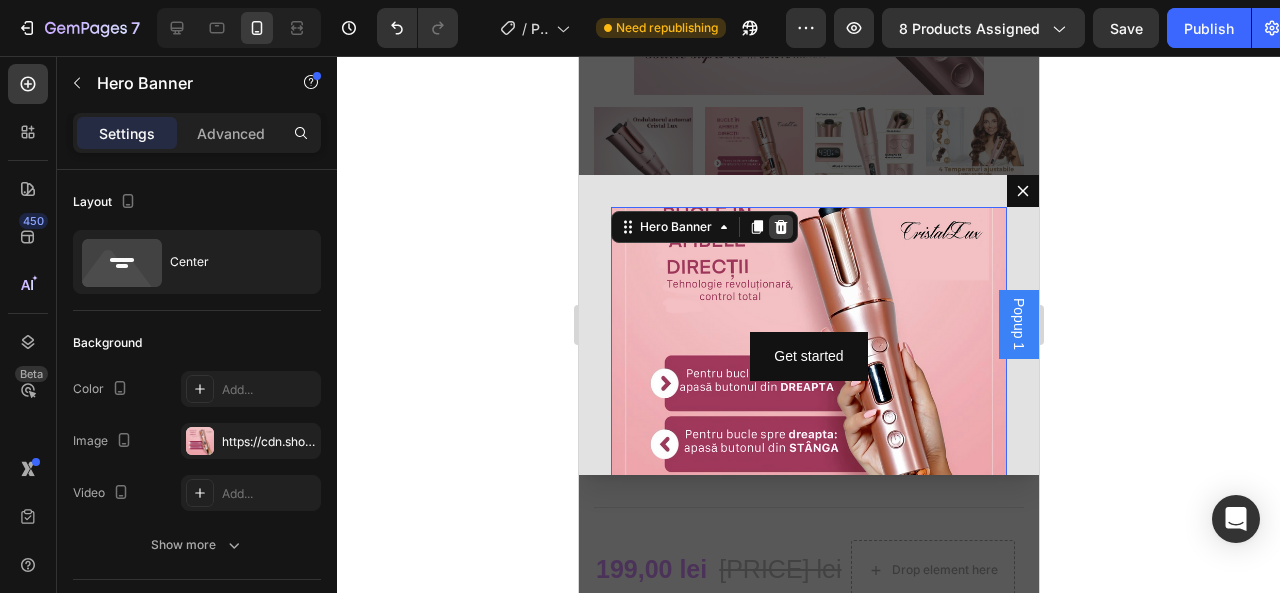 click 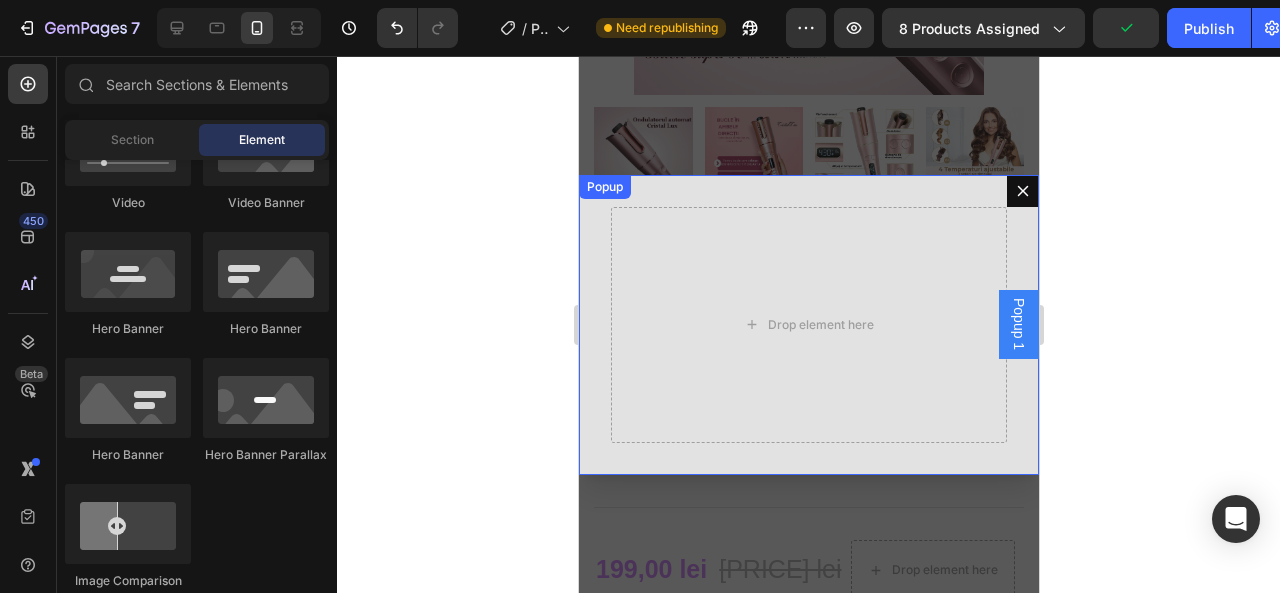 click on "Drop element here" at bounding box center [808, 325] 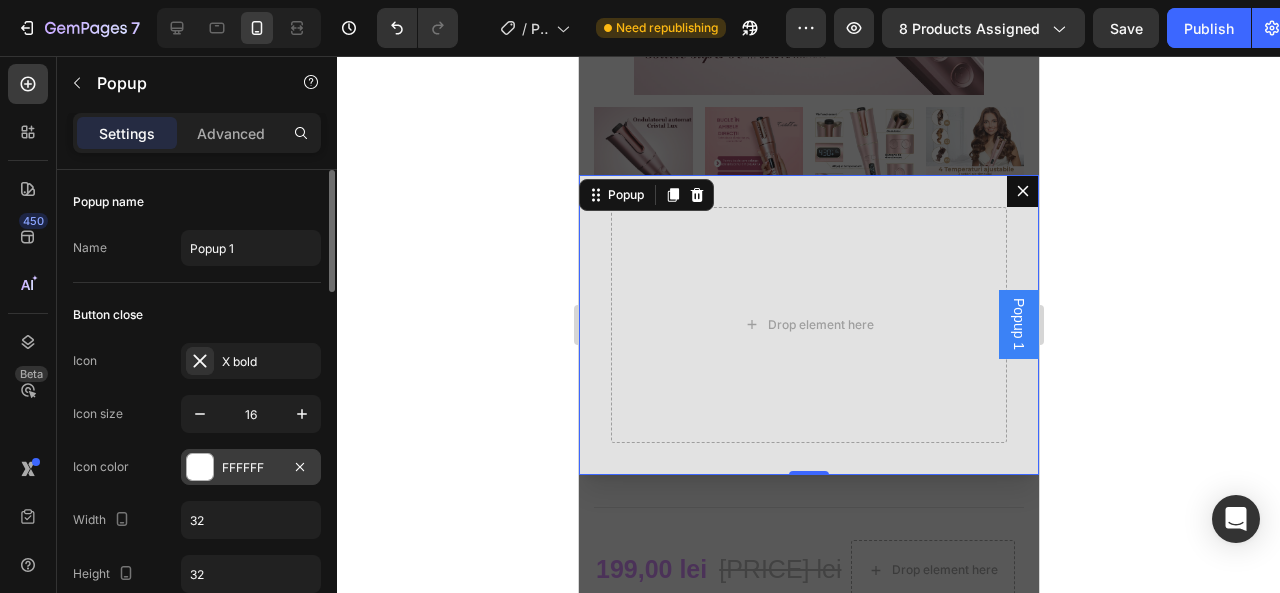 click at bounding box center [200, 467] 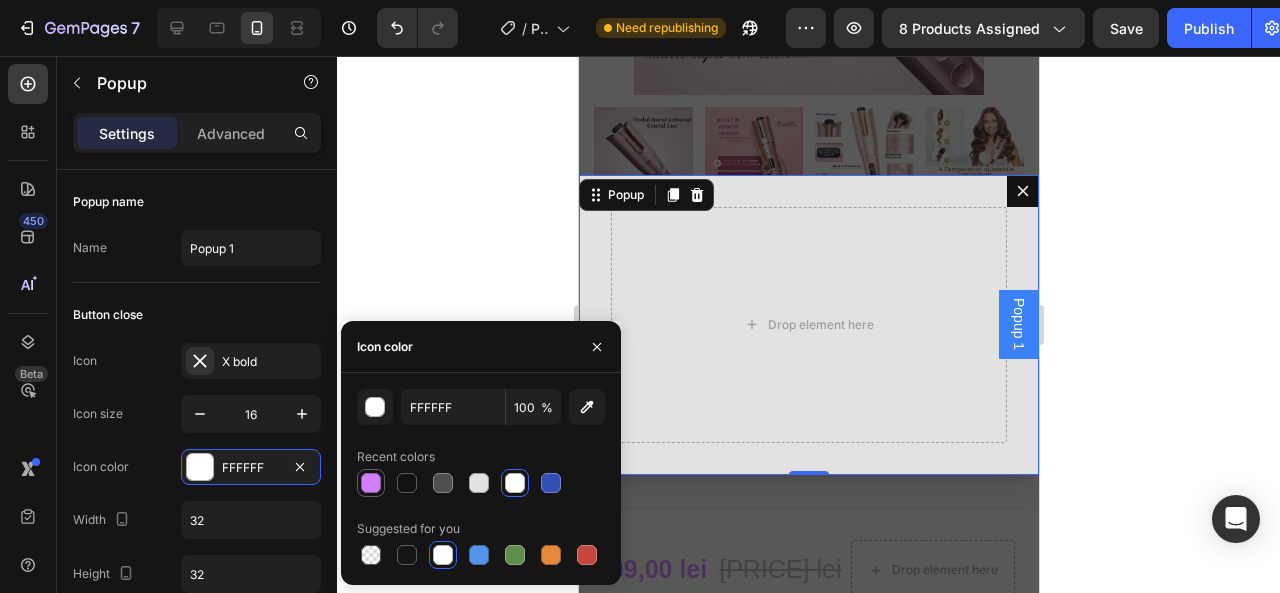 click at bounding box center (371, 483) 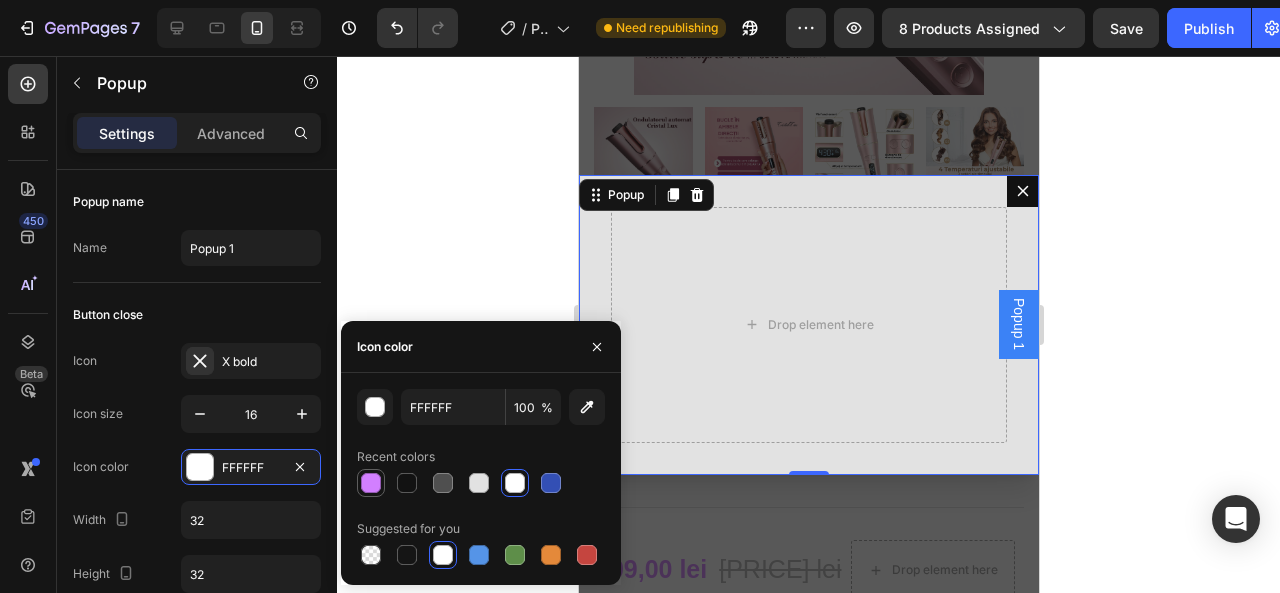 type on "D27FFF" 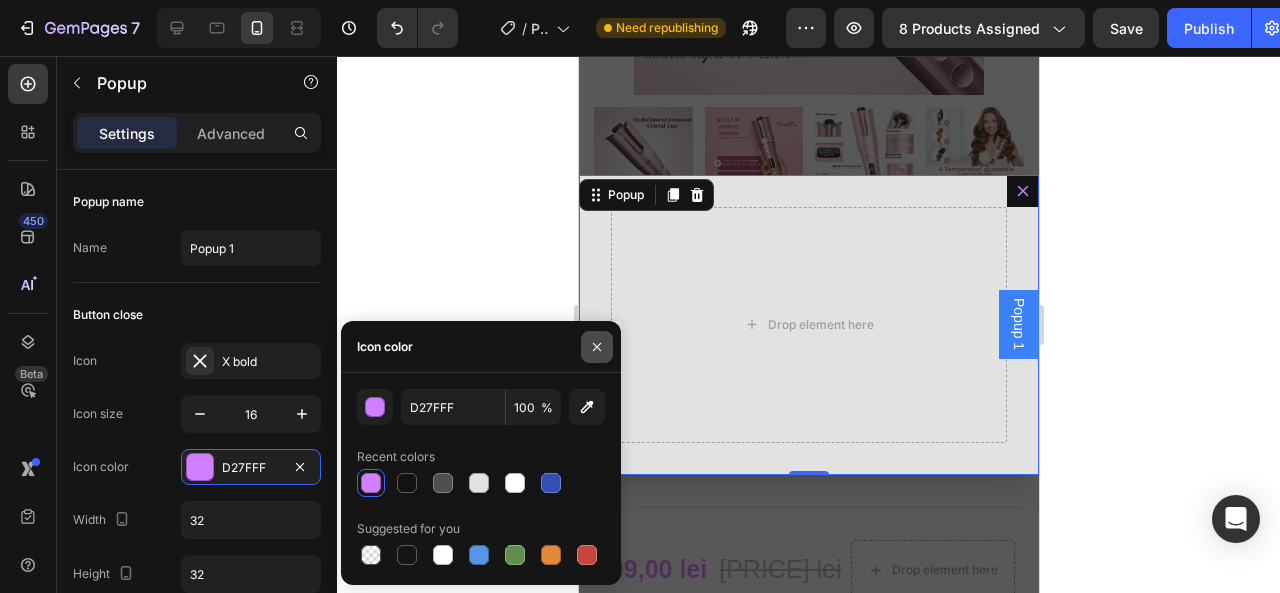 click 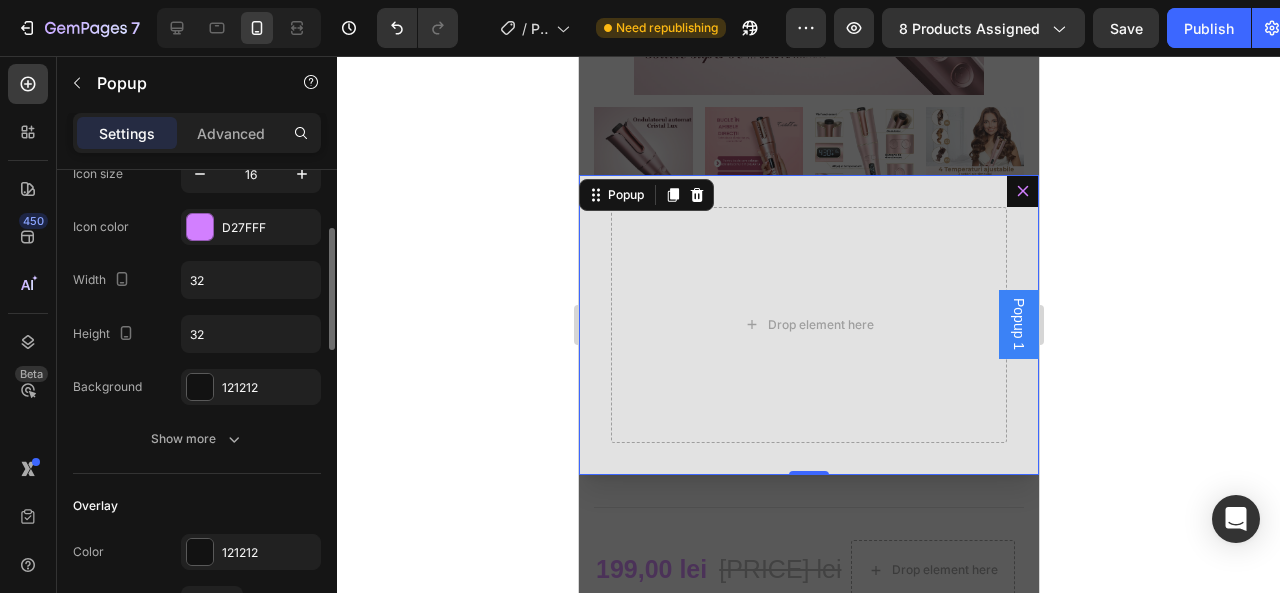scroll, scrollTop: 241, scrollLeft: 0, axis: vertical 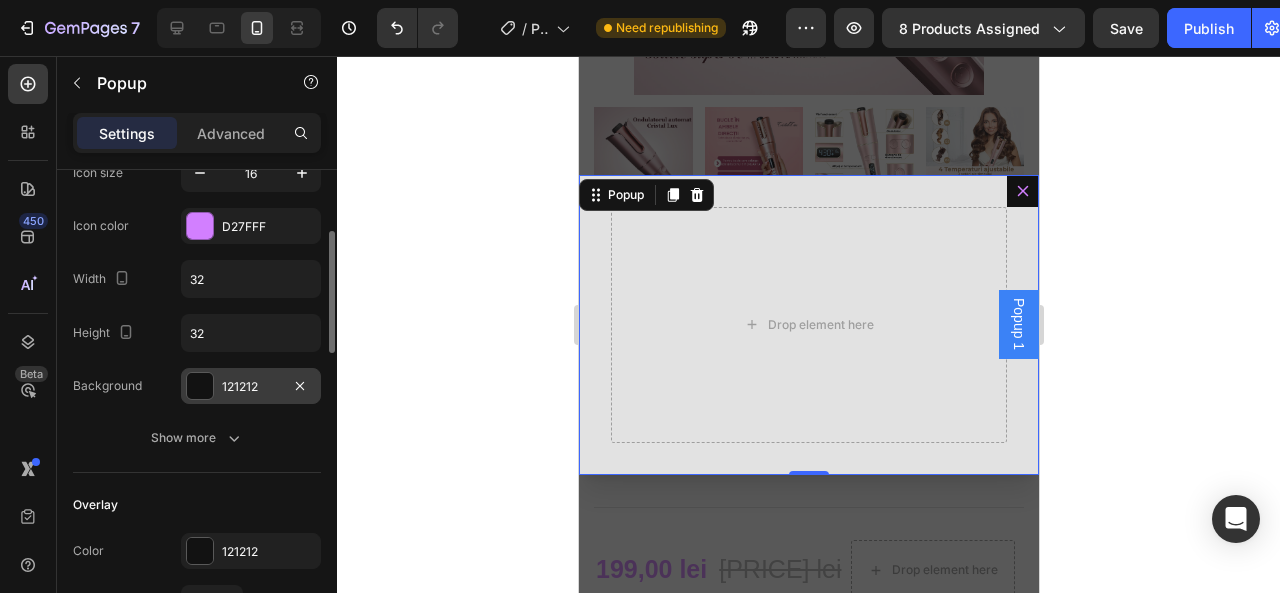 click at bounding box center [200, 386] 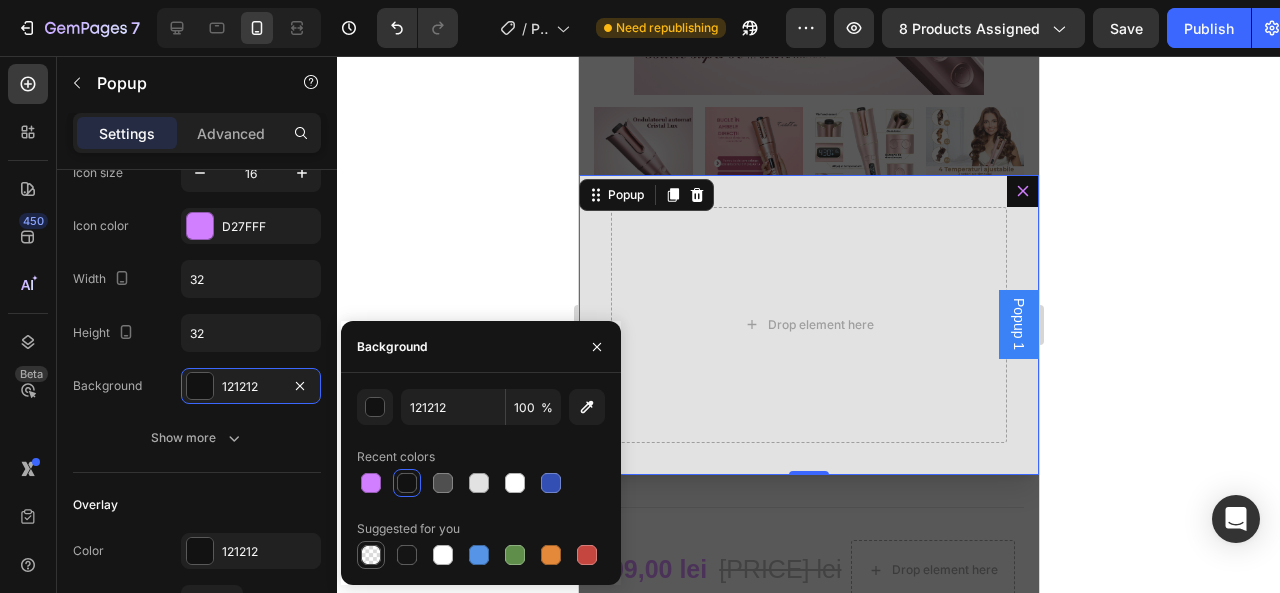 click at bounding box center [371, 555] 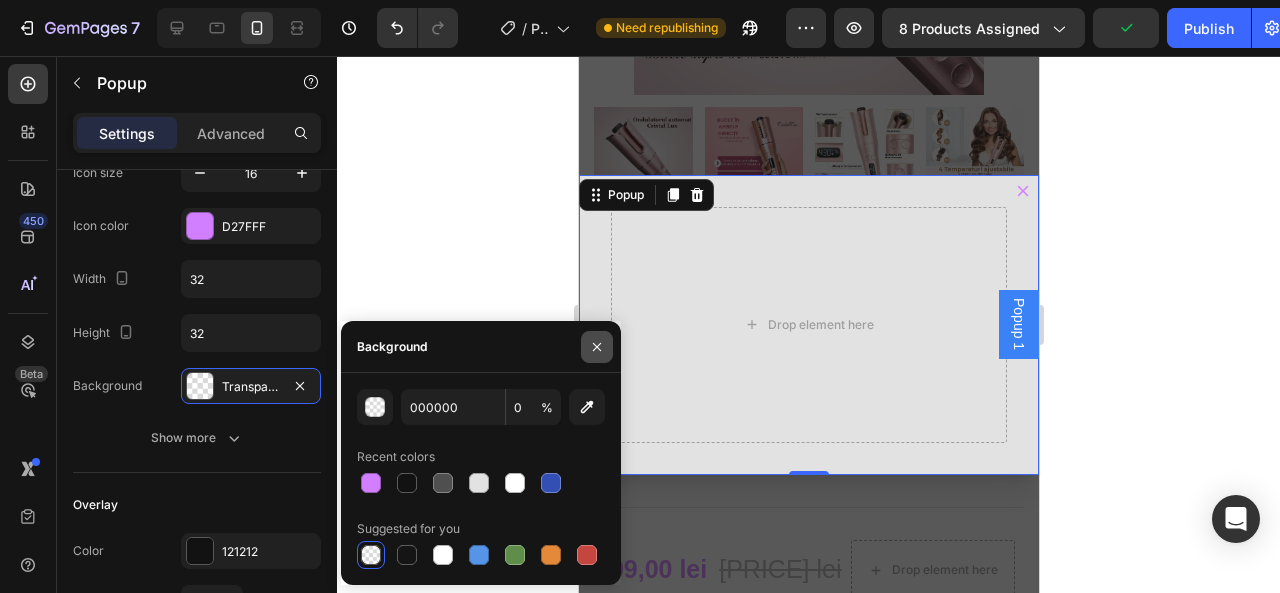 click 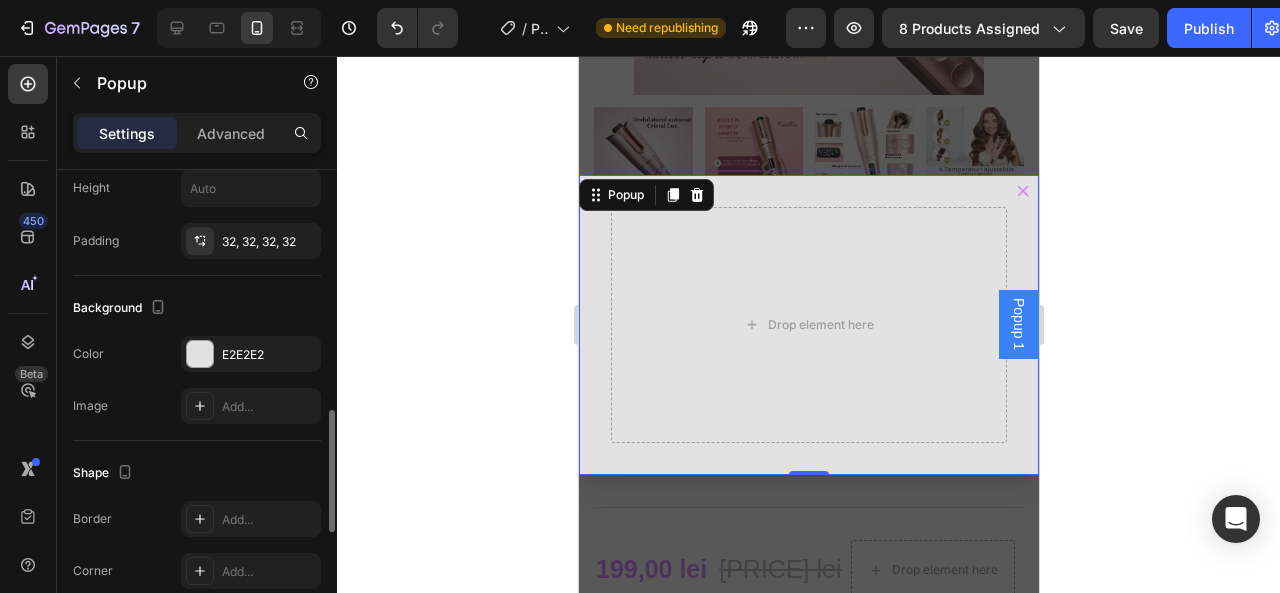 scroll, scrollTop: 932, scrollLeft: 0, axis: vertical 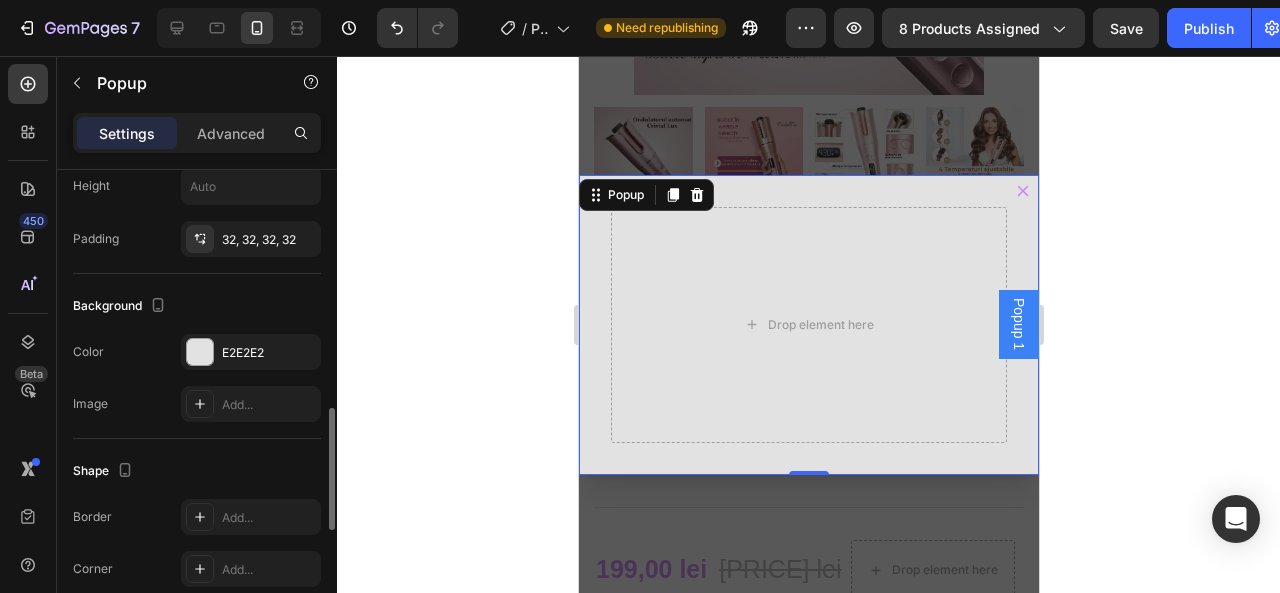 click at bounding box center (200, 352) 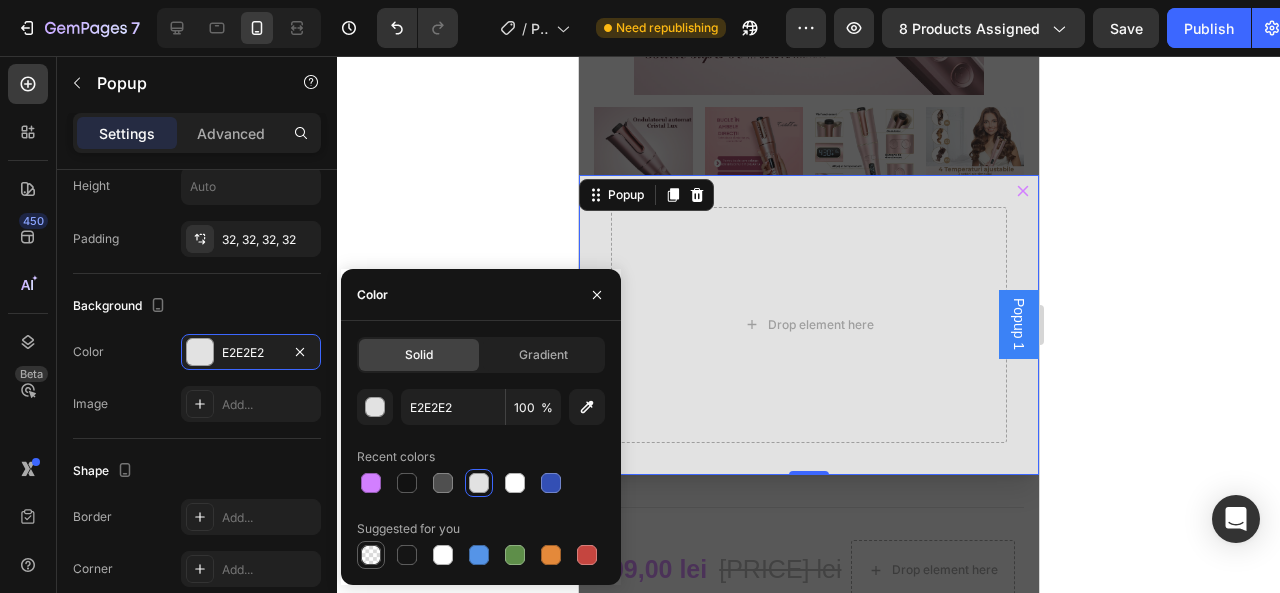 click at bounding box center [371, 555] 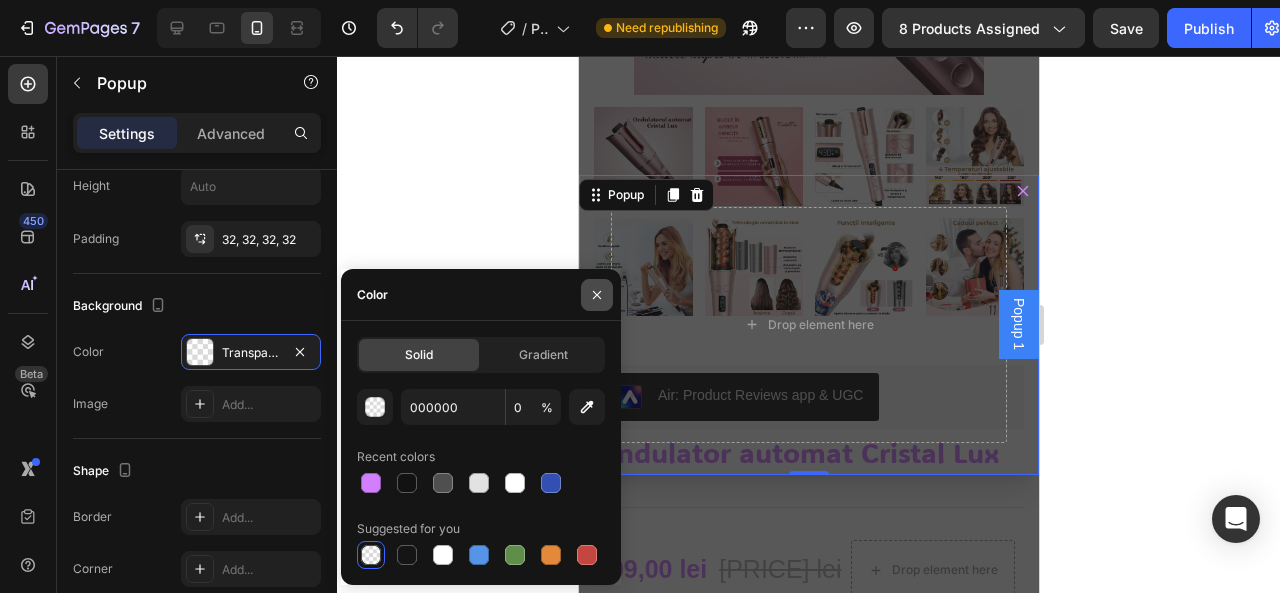 click 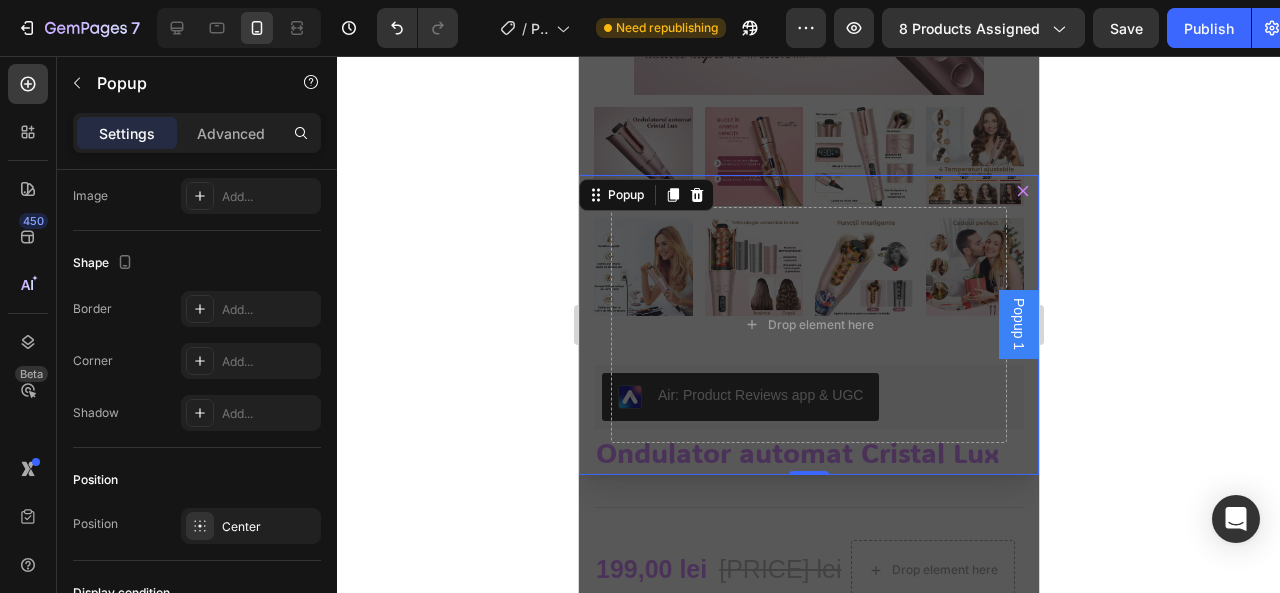 scroll, scrollTop: 1406, scrollLeft: 0, axis: vertical 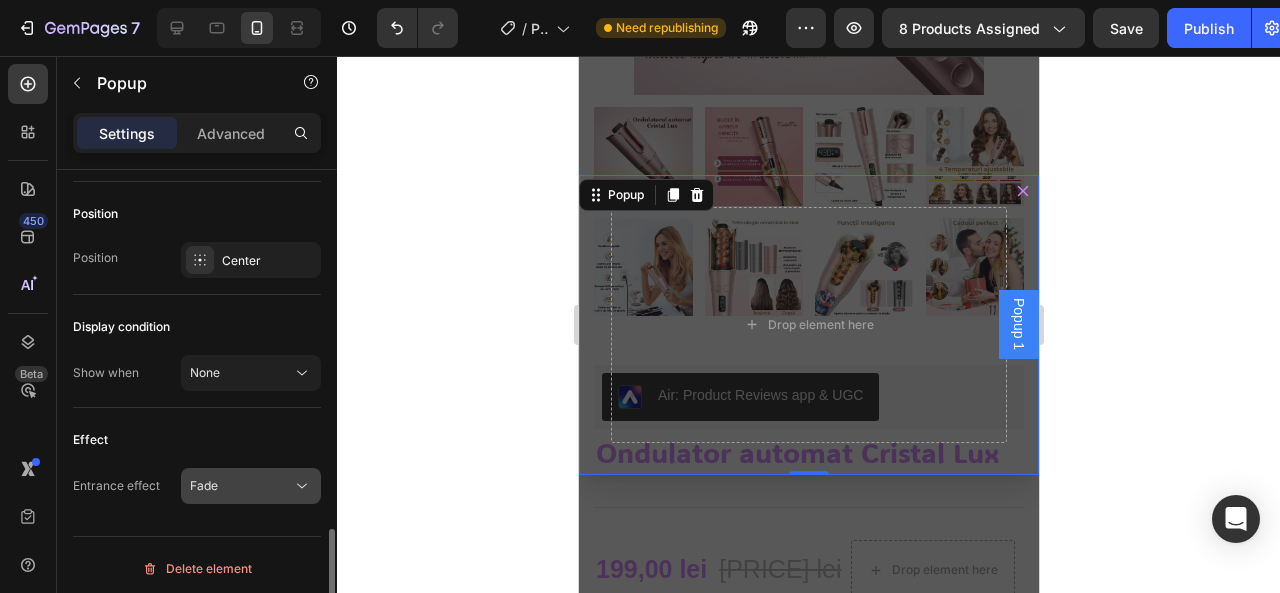 click on "Fade" at bounding box center (241, 486) 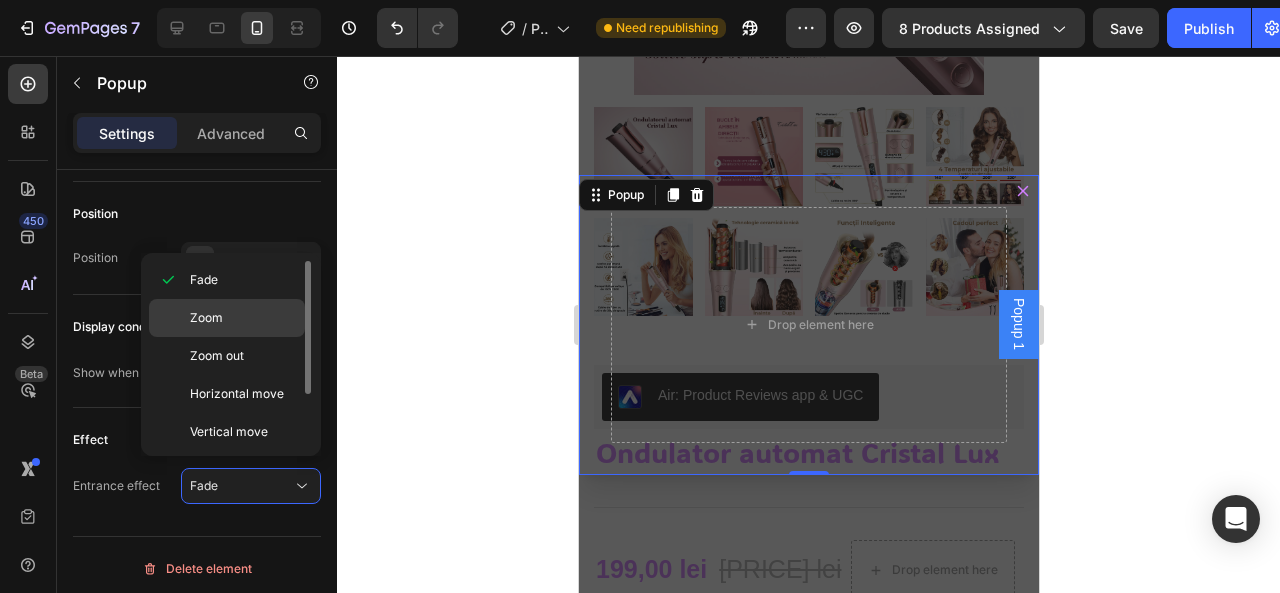 click on "Zoom" at bounding box center [243, 318] 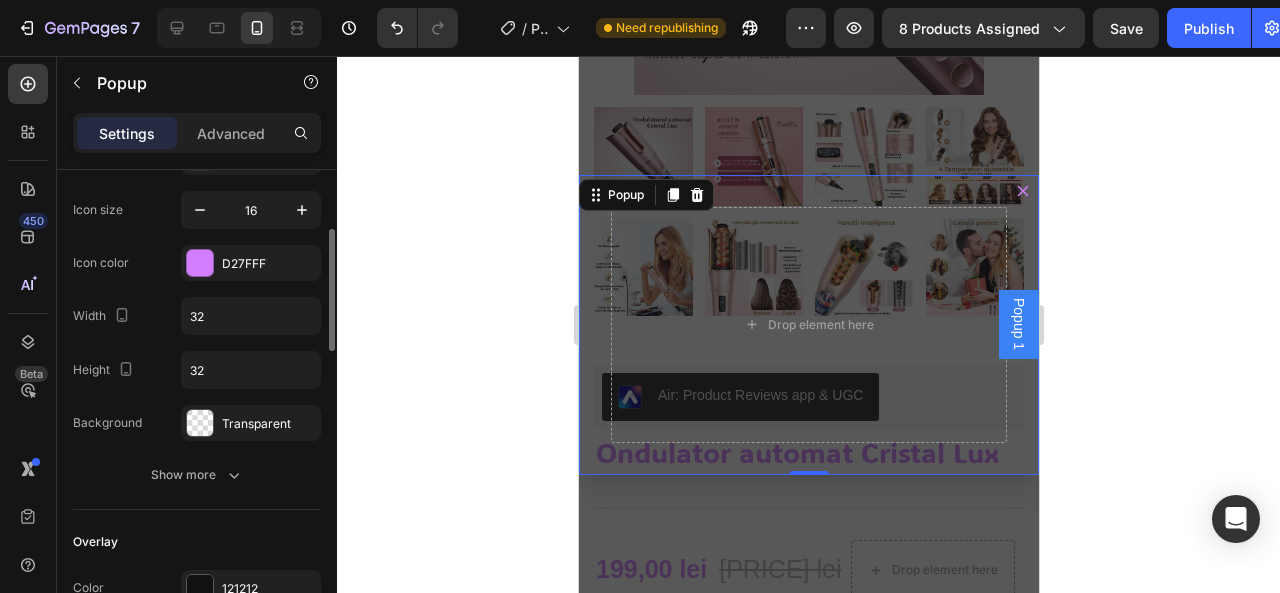 scroll, scrollTop: 212, scrollLeft: 0, axis: vertical 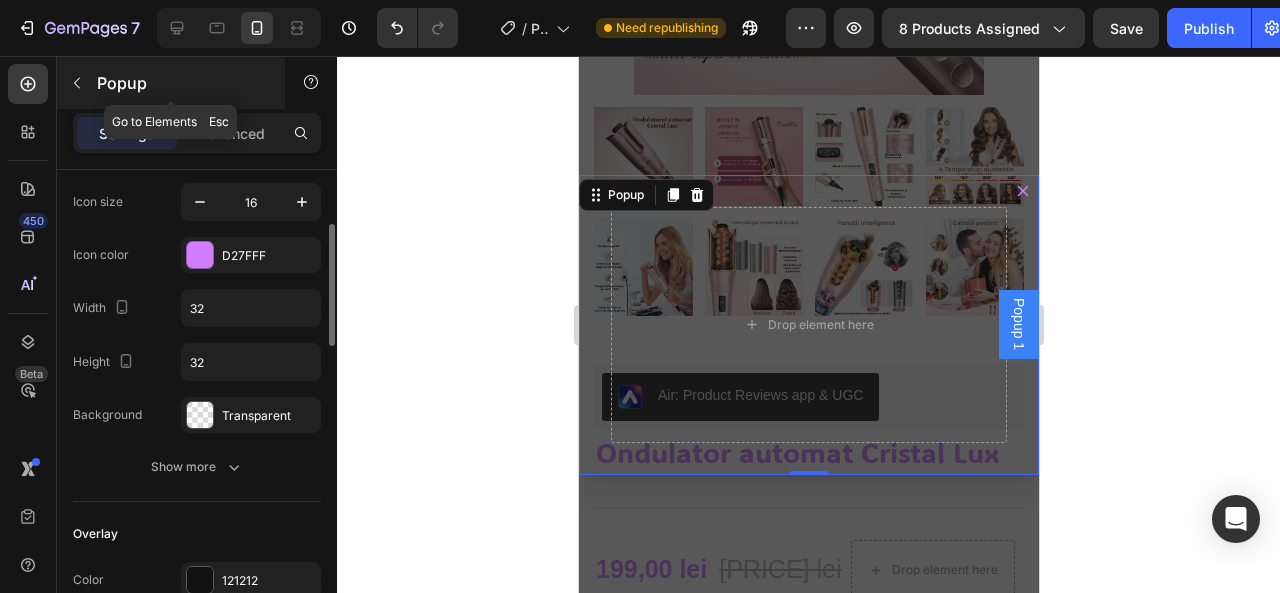 click at bounding box center (77, 83) 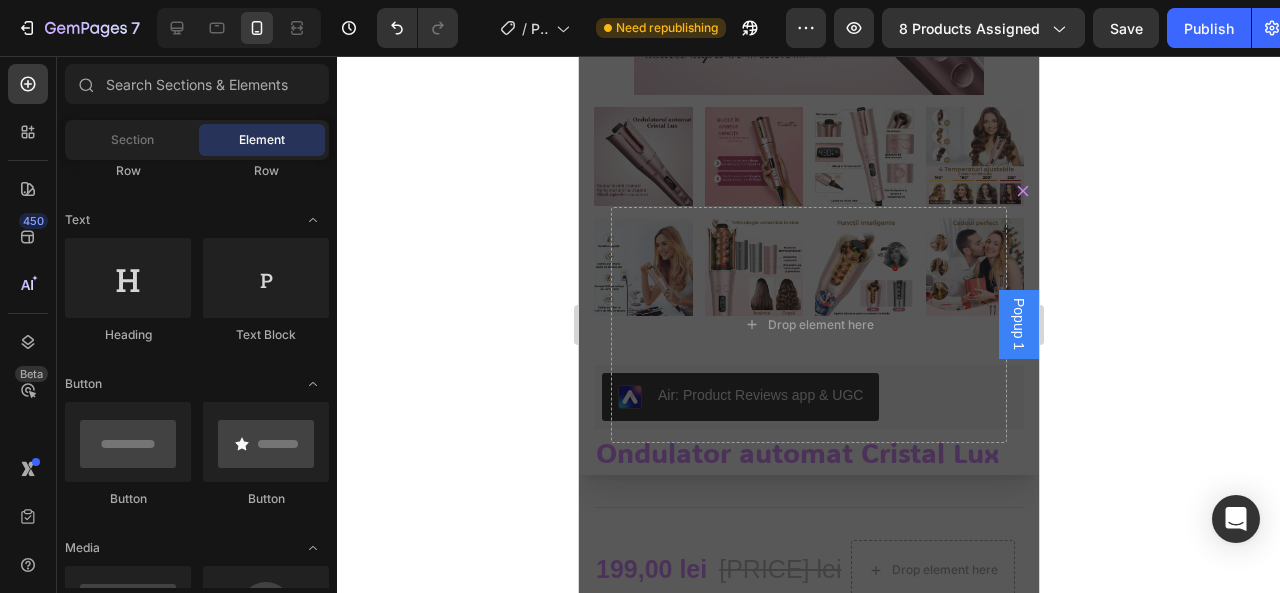 scroll, scrollTop: 0, scrollLeft: 0, axis: both 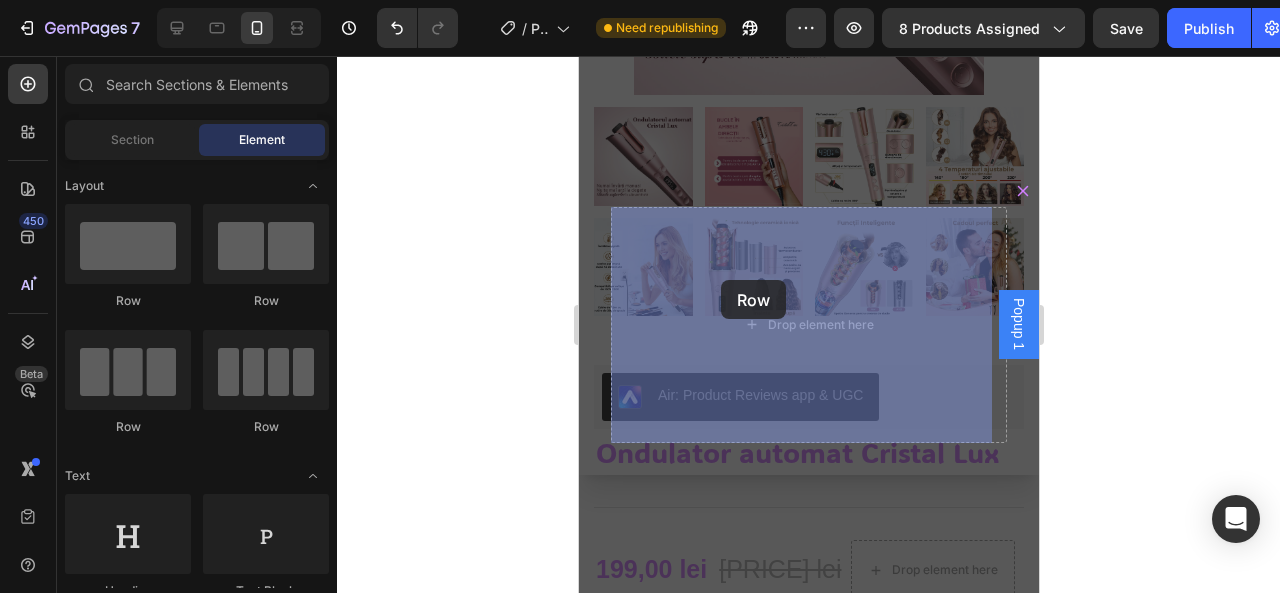 drag, startPoint x: 723, startPoint y: 308, endPoint x: 720, endPoint y: 280, distance: 28.160255 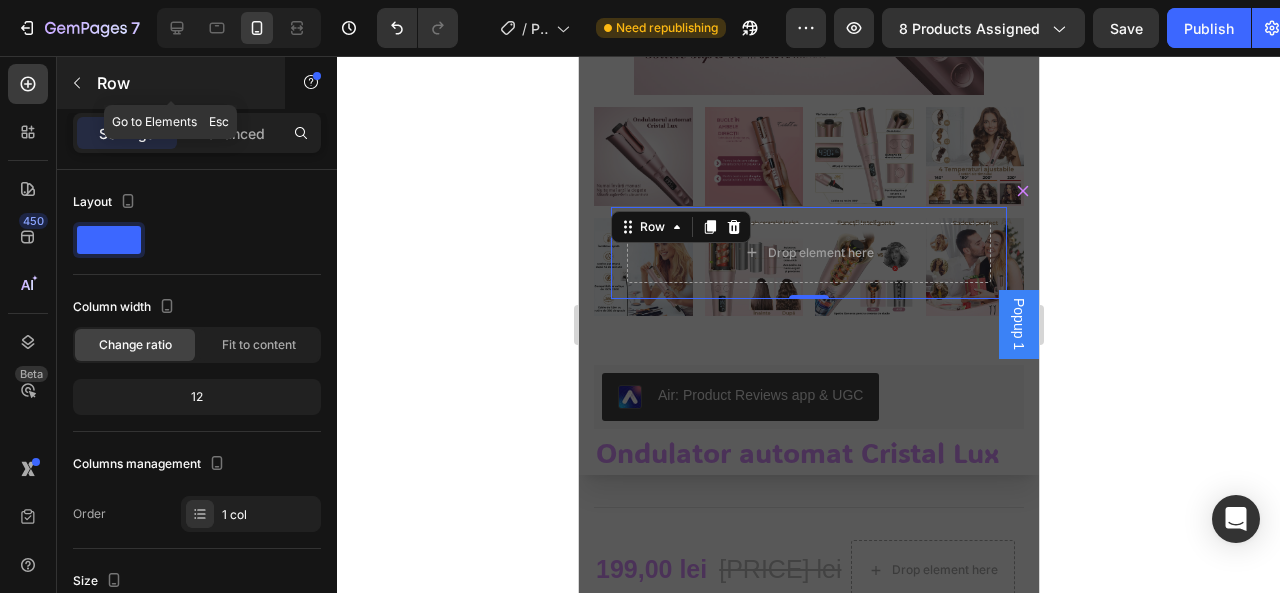 click 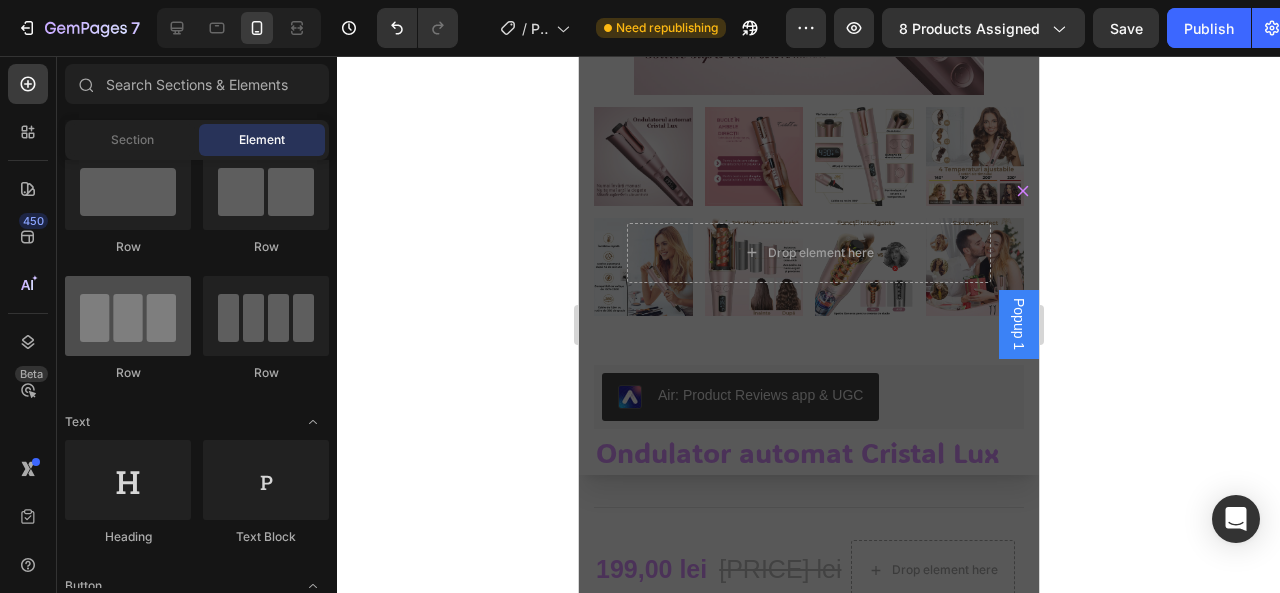 scroll, scrollTop: 0, scrollLeft: 0, axis: both 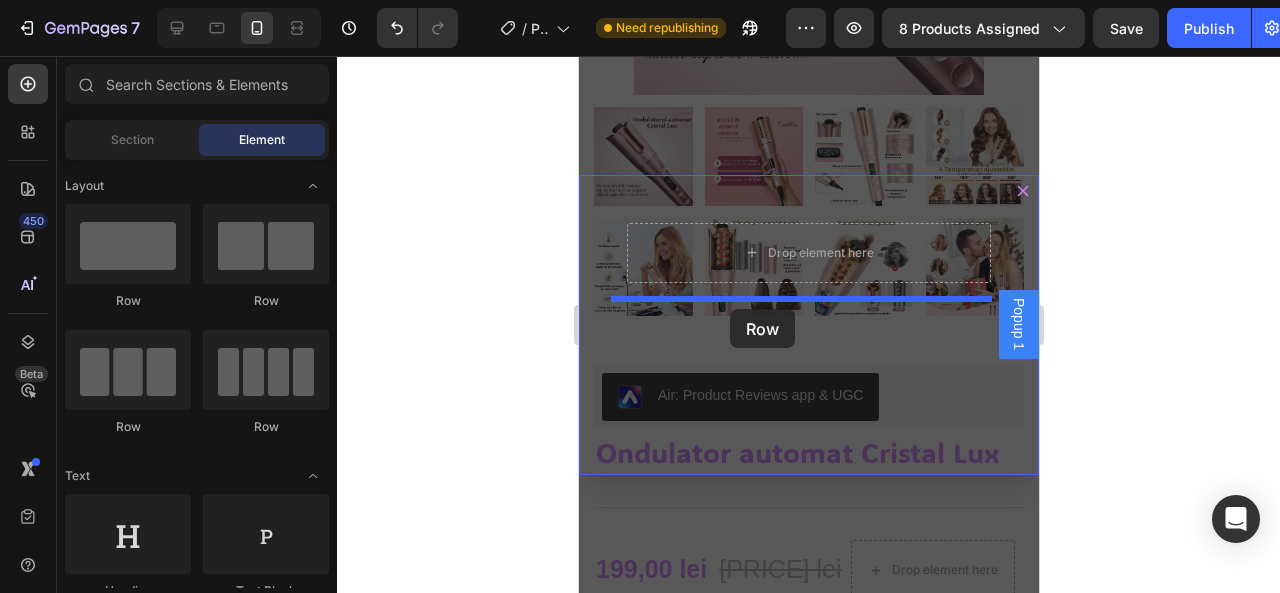 drag, startPoint x: 715, startPoint y: 316, endPoint x: 729, endPoint y: 309, distance: 15.652476 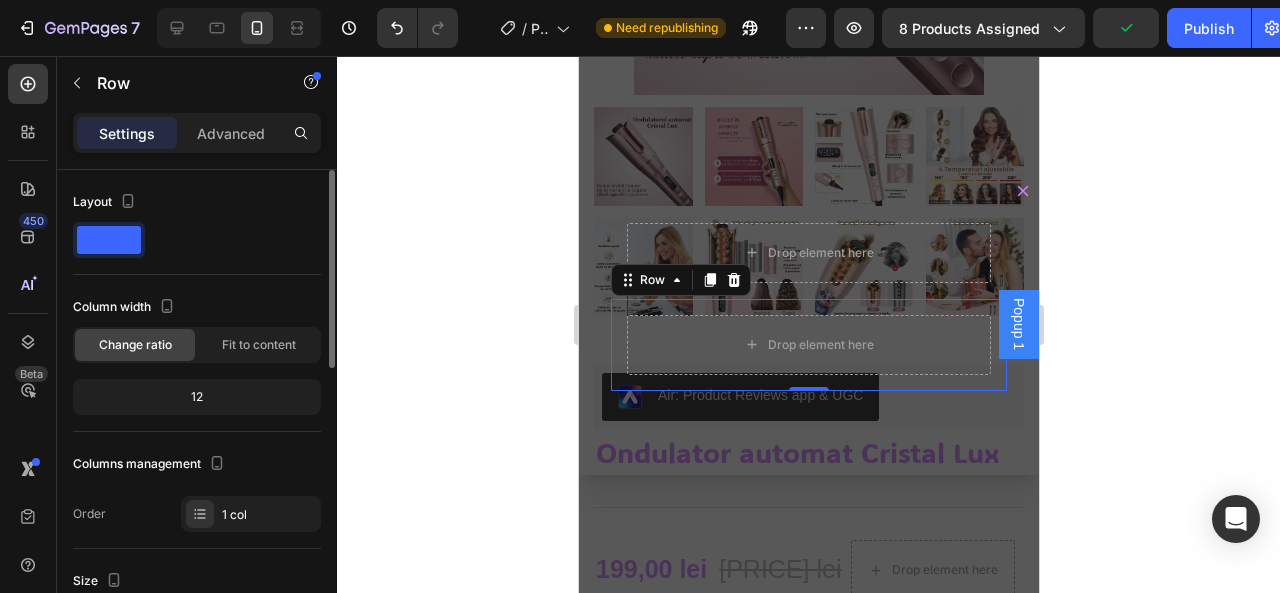 click on "Layout" at bounding box center [197, 202] 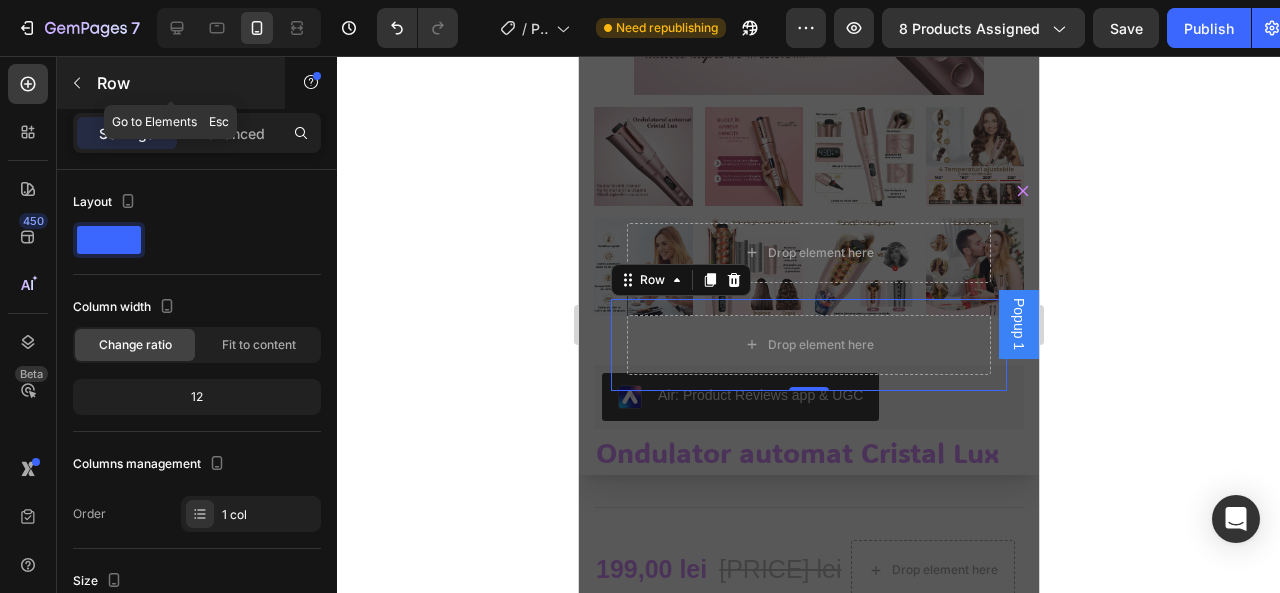 click 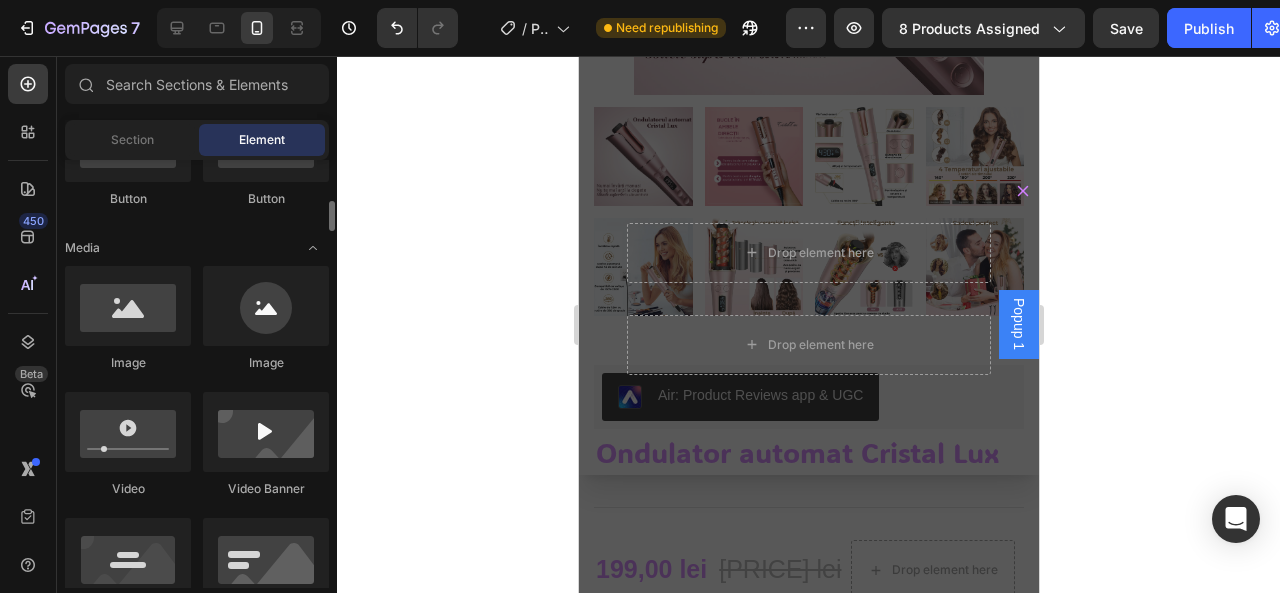 scroll, scrollTop: 558, scrollLeft: 0, axis: vertical 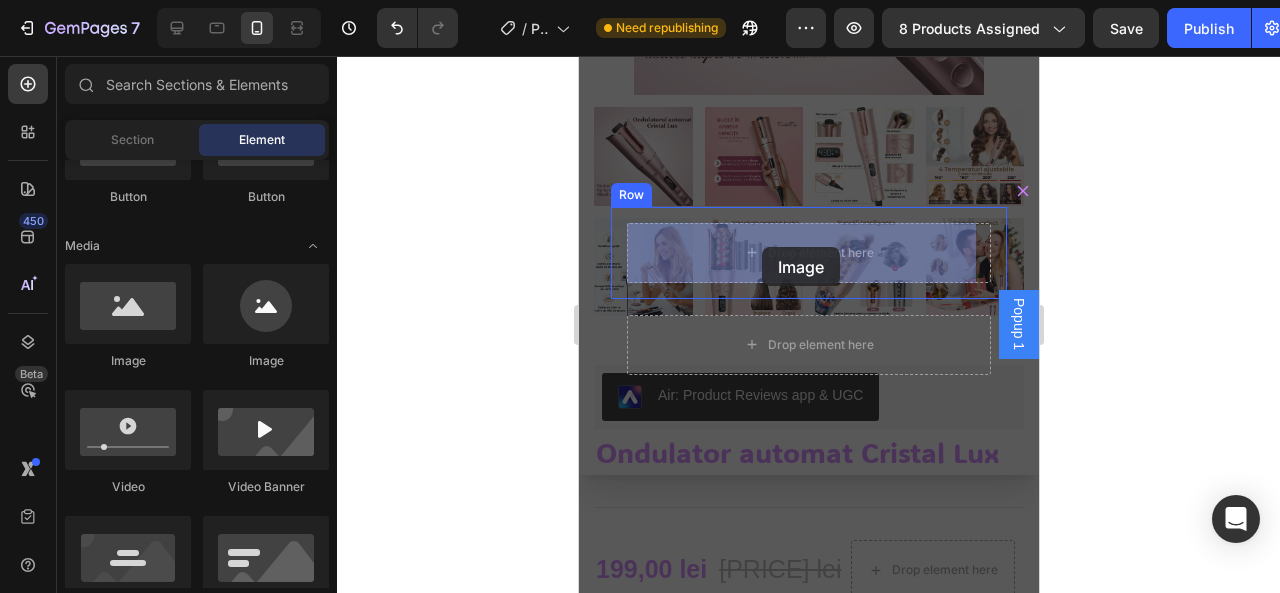 drag, startPoint x: 690, startPoint y: 365, endPoint x: 761, endPoint y: 247, distance: 137.71347 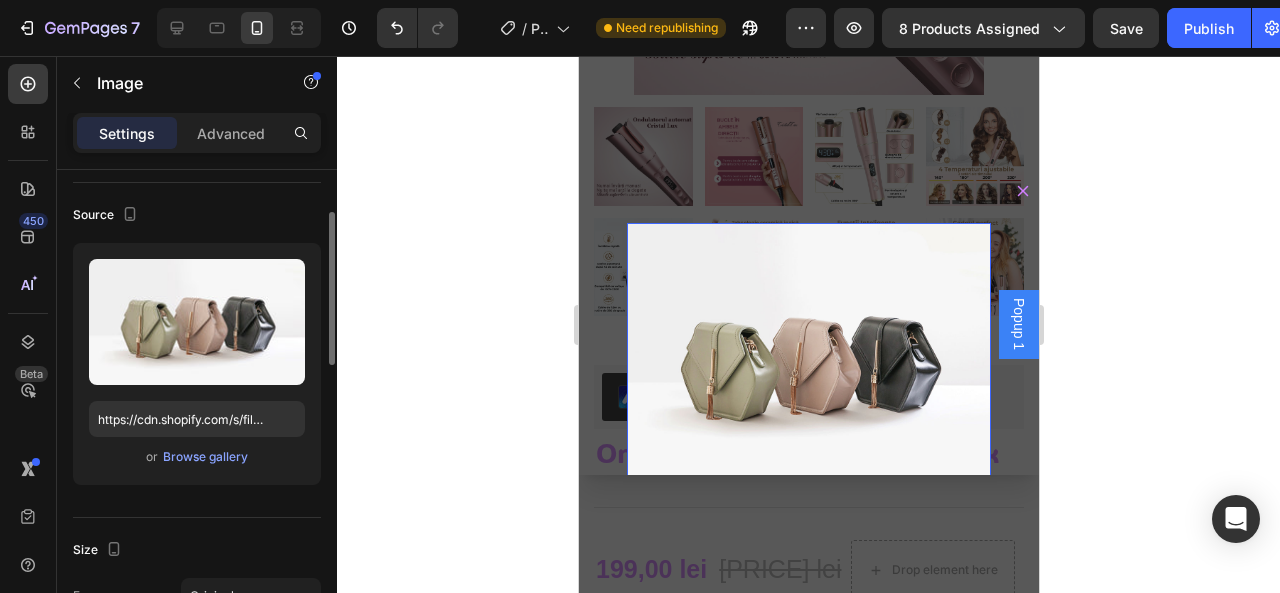 scroll, scrollTop: 129, scrollLeft: 0, axis: vertical 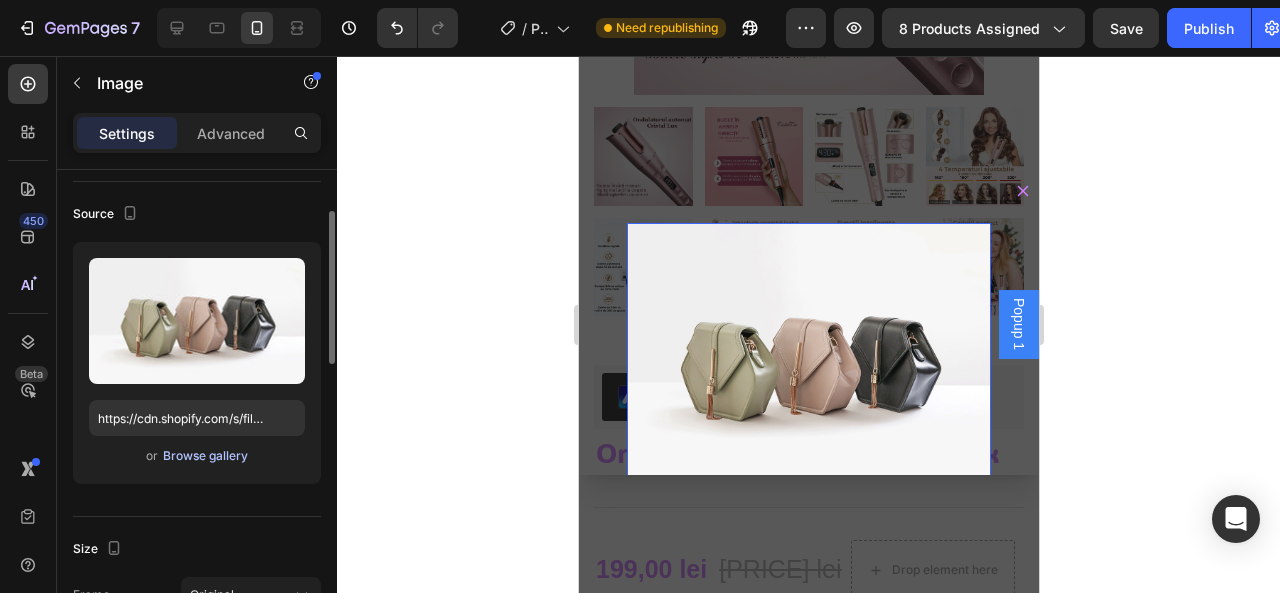 click on "Browse gallery" at bounding box center (205, 456) 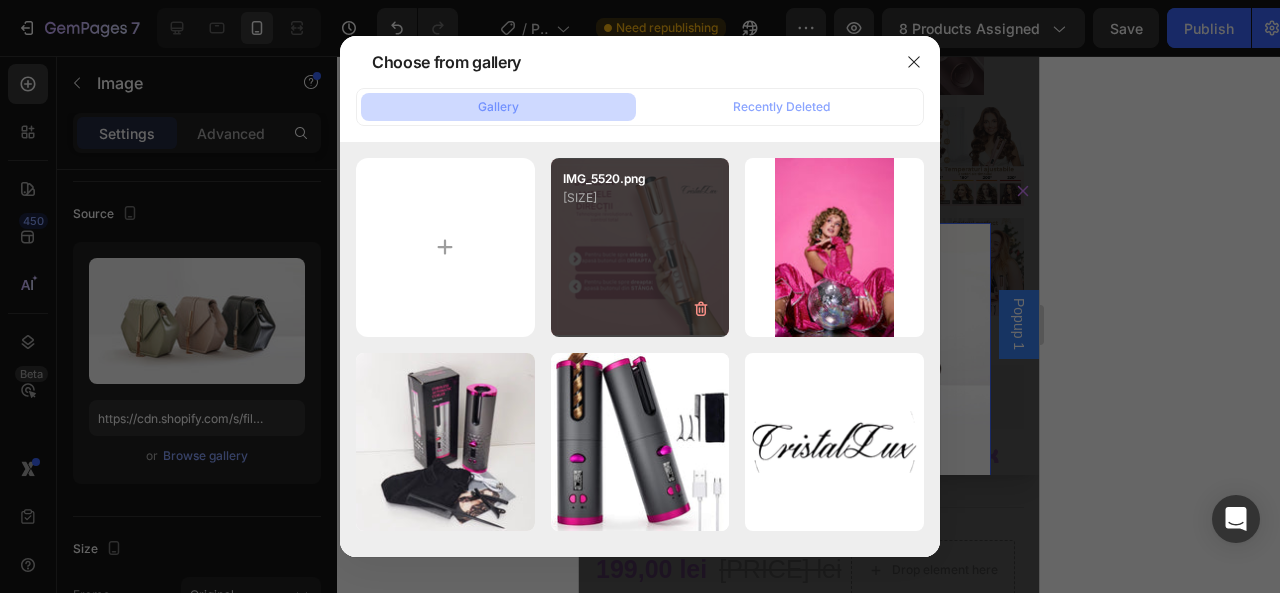 click on "738.99 kb" at bounding box center [640, 198] 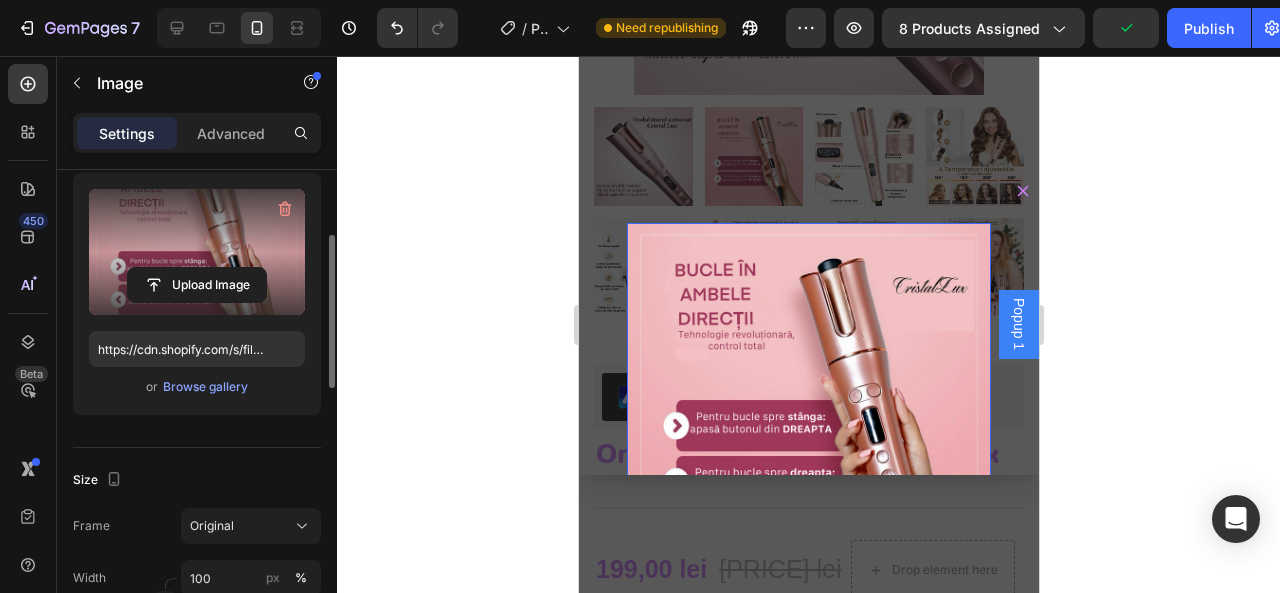 scroll, scrollTop: 202, scrollLeft: 0, axis: vertical 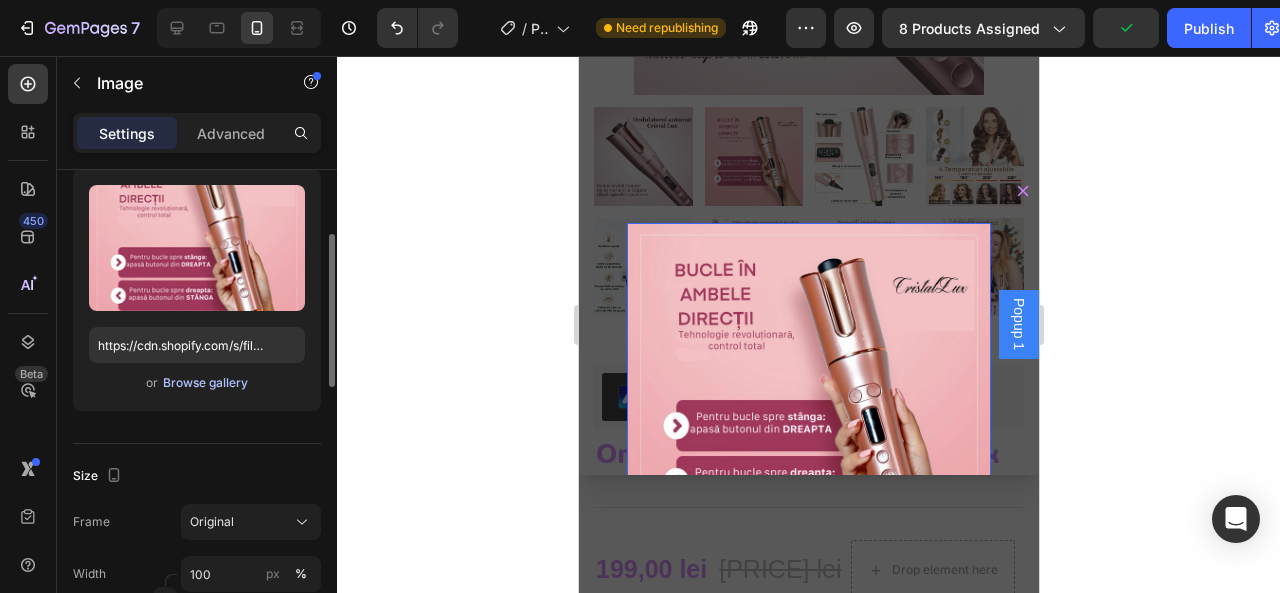 click on "Browse gallery" at bounding box center [205, 383] 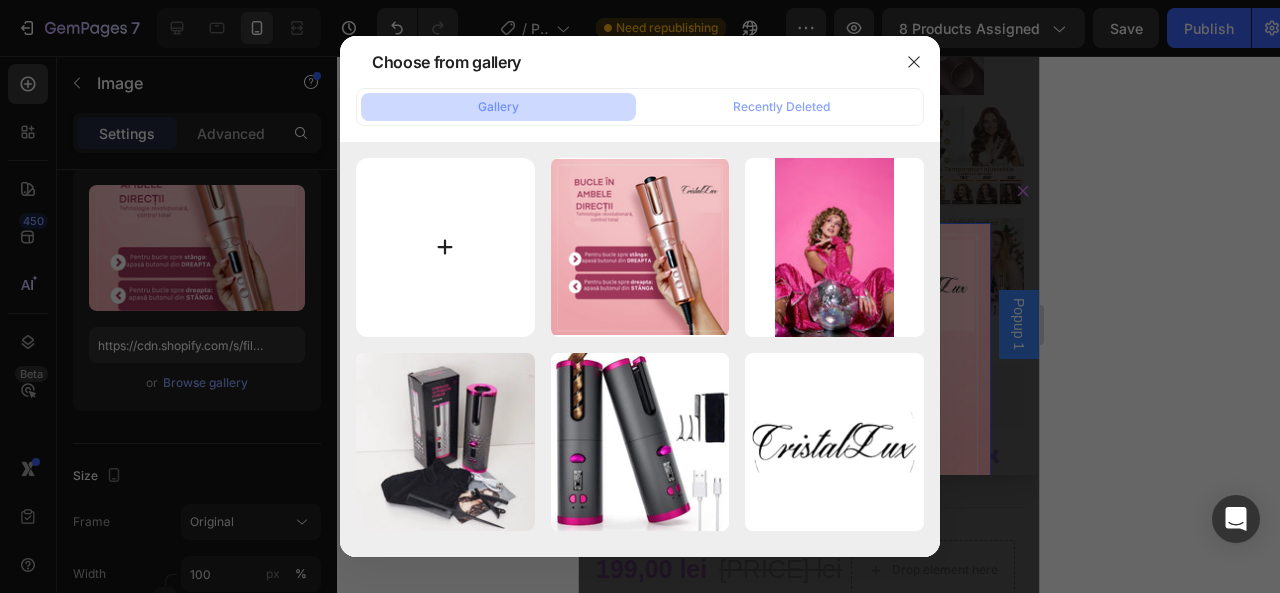click at bounding box center (445, 247) 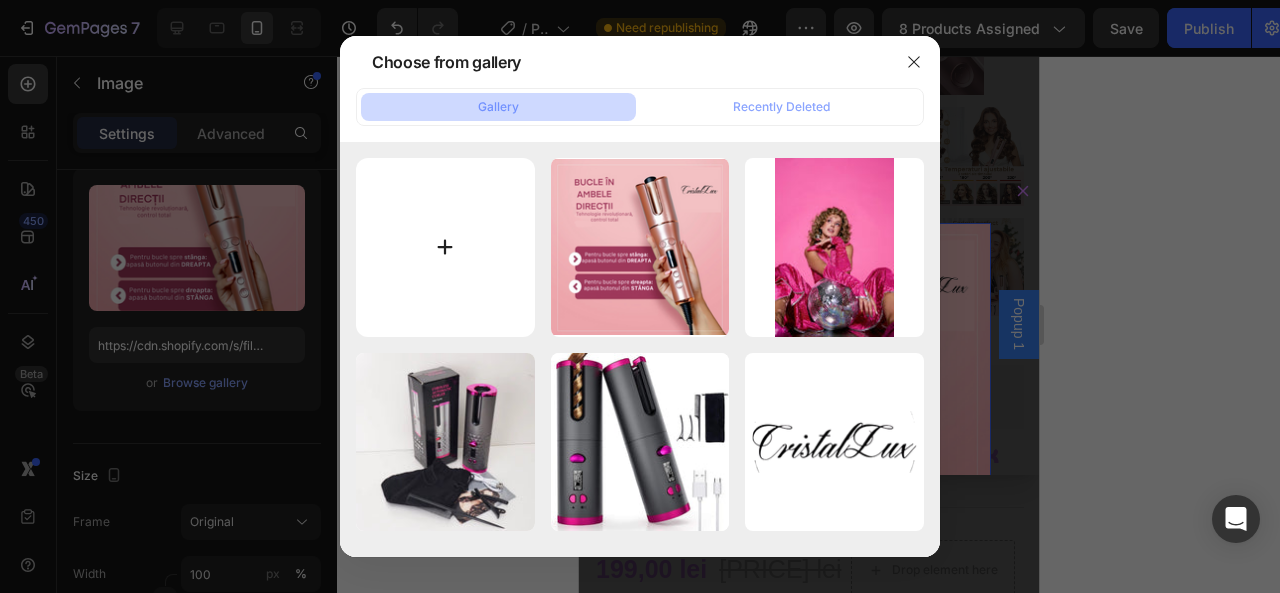 type on "C:\fakepath\EC4F28D4-7472-4A88-800F-B8B3ADD71521.jpeg" 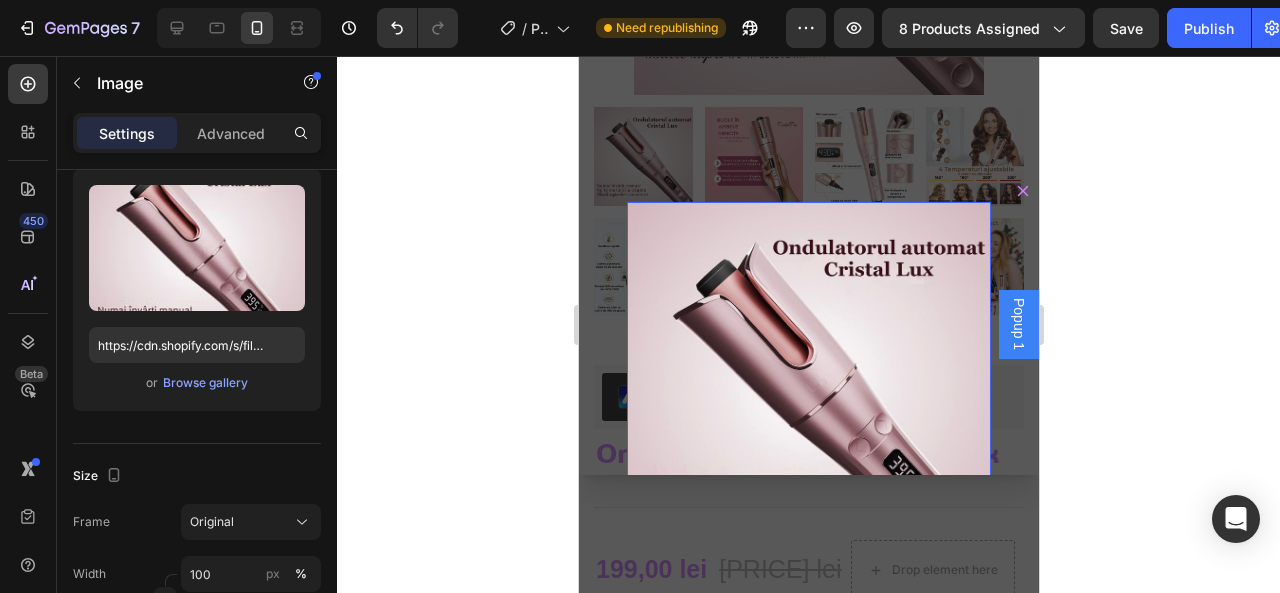 scroll, scrollTop: 0, scrollLeft: 0, axis: both 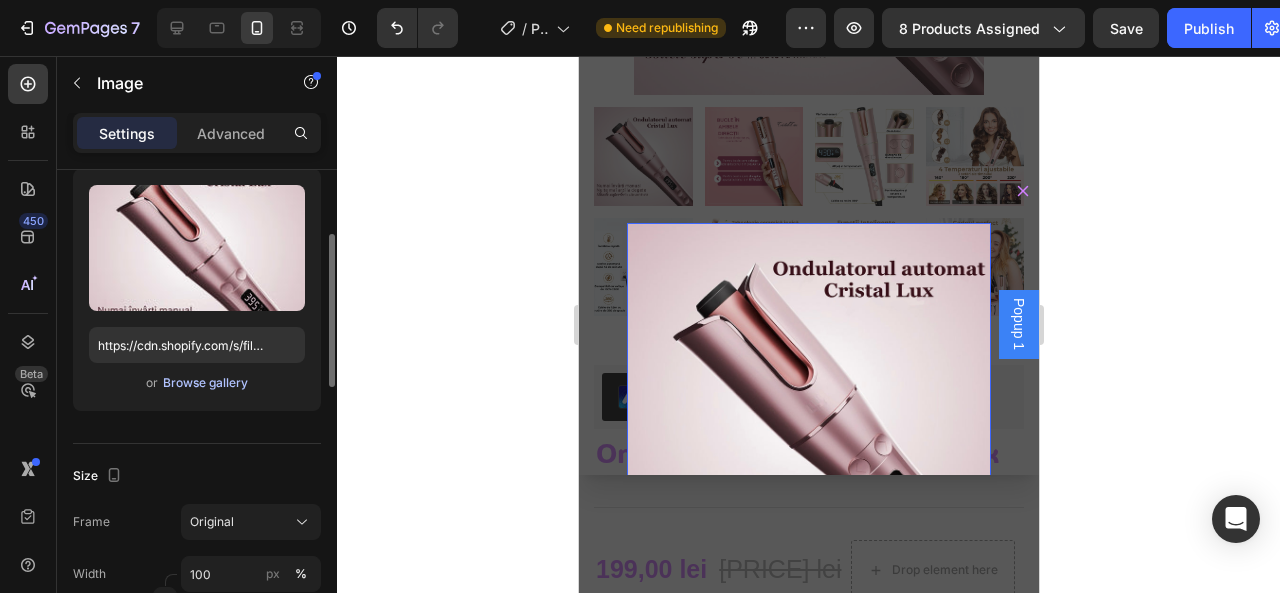 click on "Browse gallery" at bounding box center [205, 383] 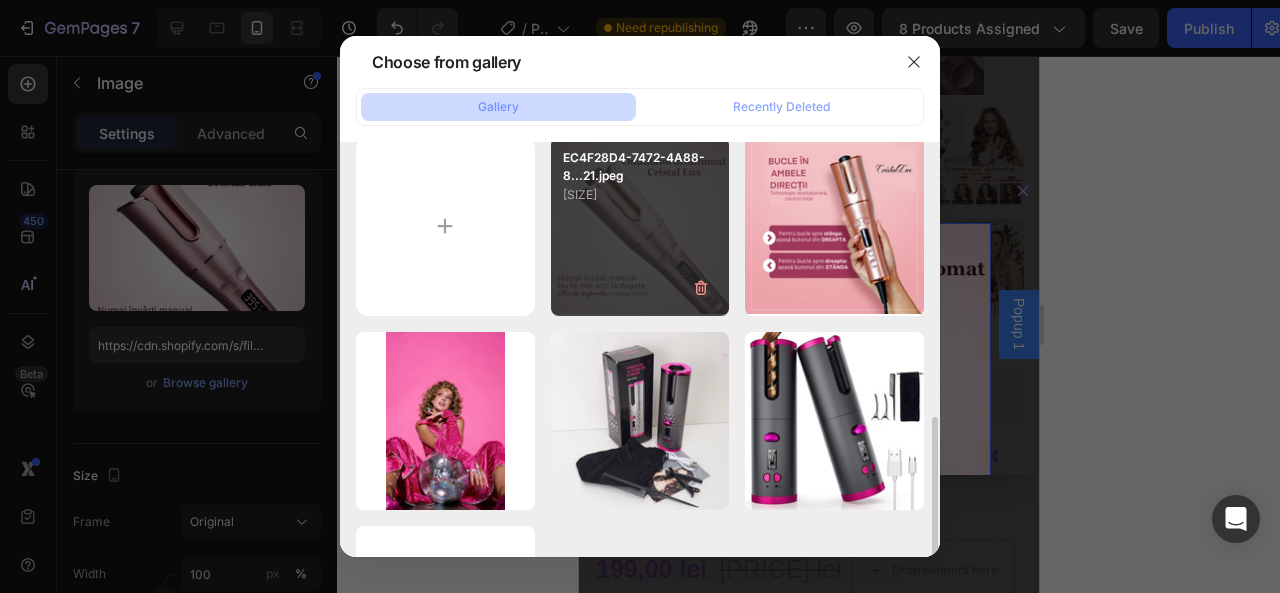 scroll, scrollTop: 184, scrollLeft: 0, axis: vertical 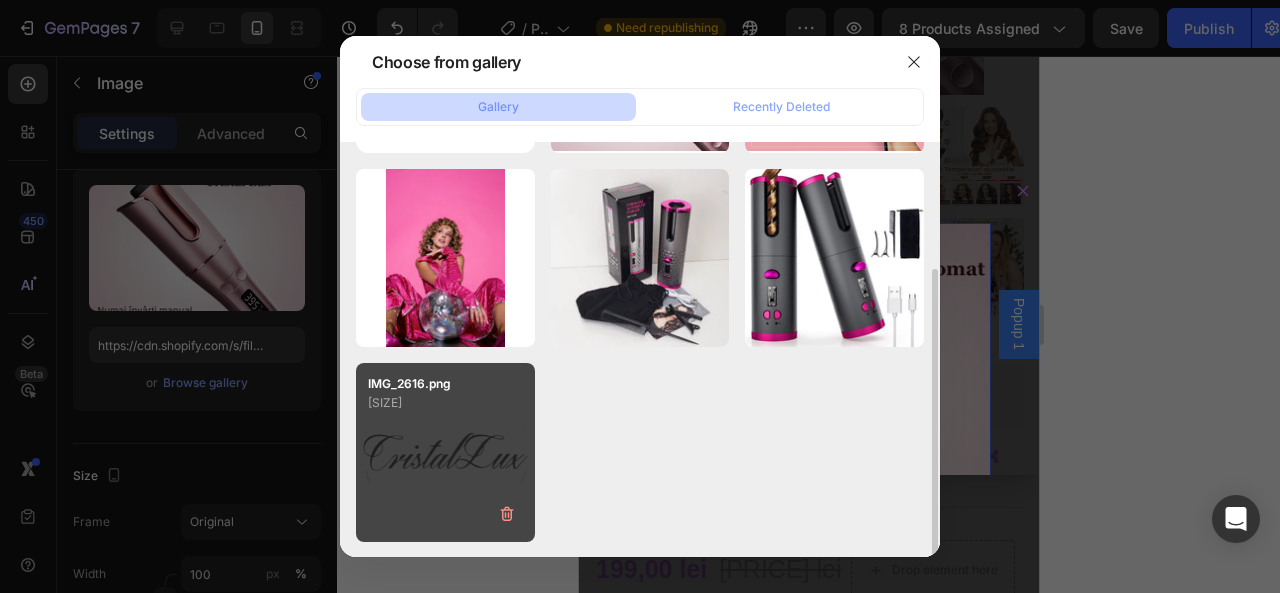 click on "IMG_2616.png 170.18 kb" at bounding box center (445, 452) 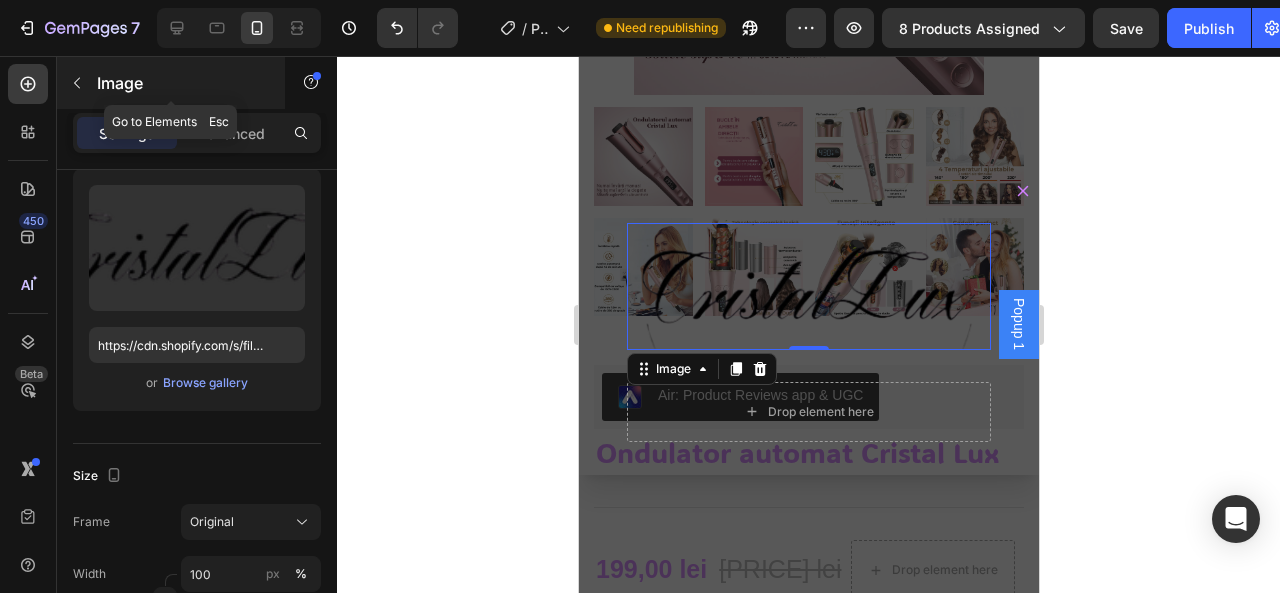 click 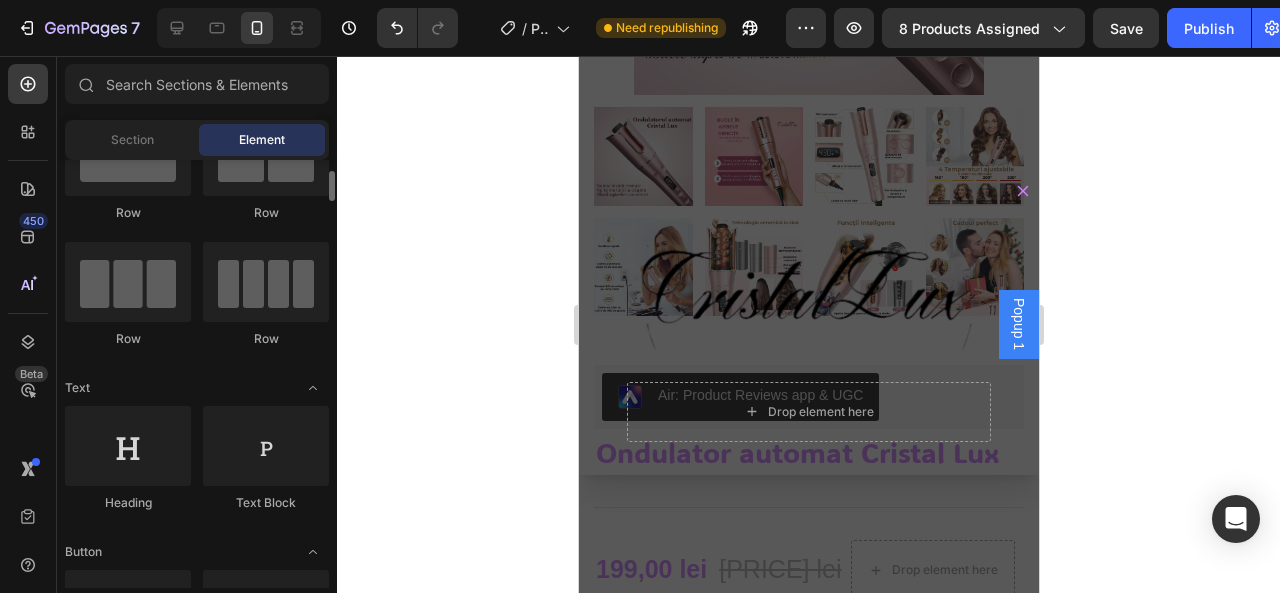 scroll, scrollTop: 88, scrollLeft: 0, axis: vertical 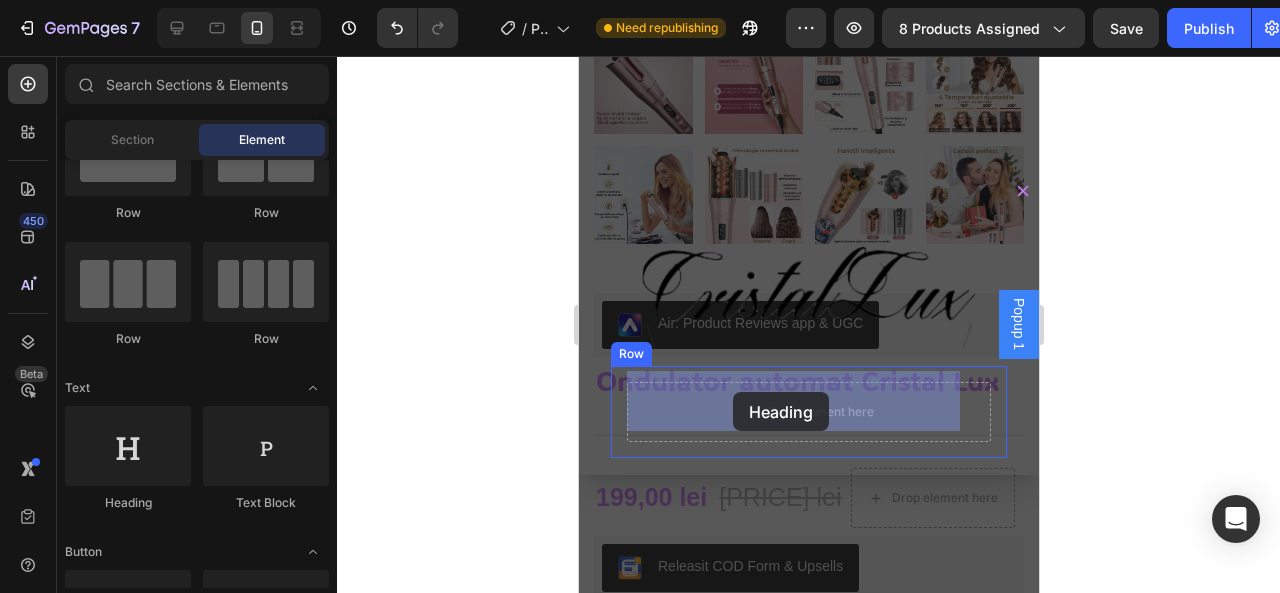 drag, startPoint x: 707, startPoint y: 517, endPoint x: 732, endPoint y: 392, distance: 127.47549 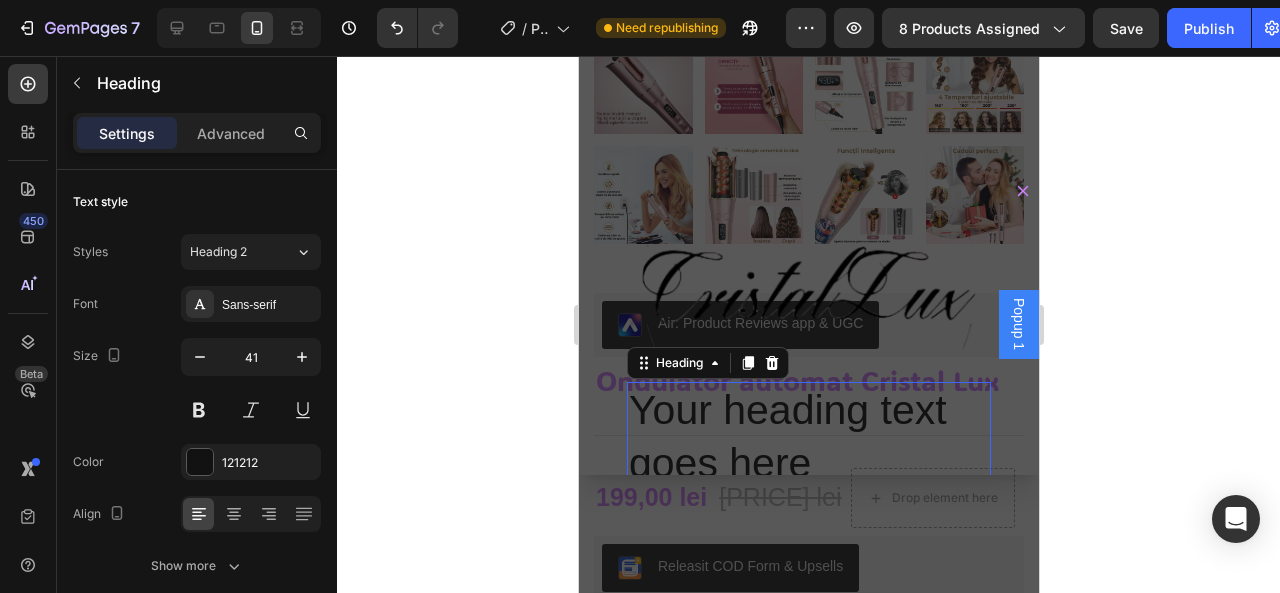 click on "Your heading text goes here" at bounding box center [808, 437] 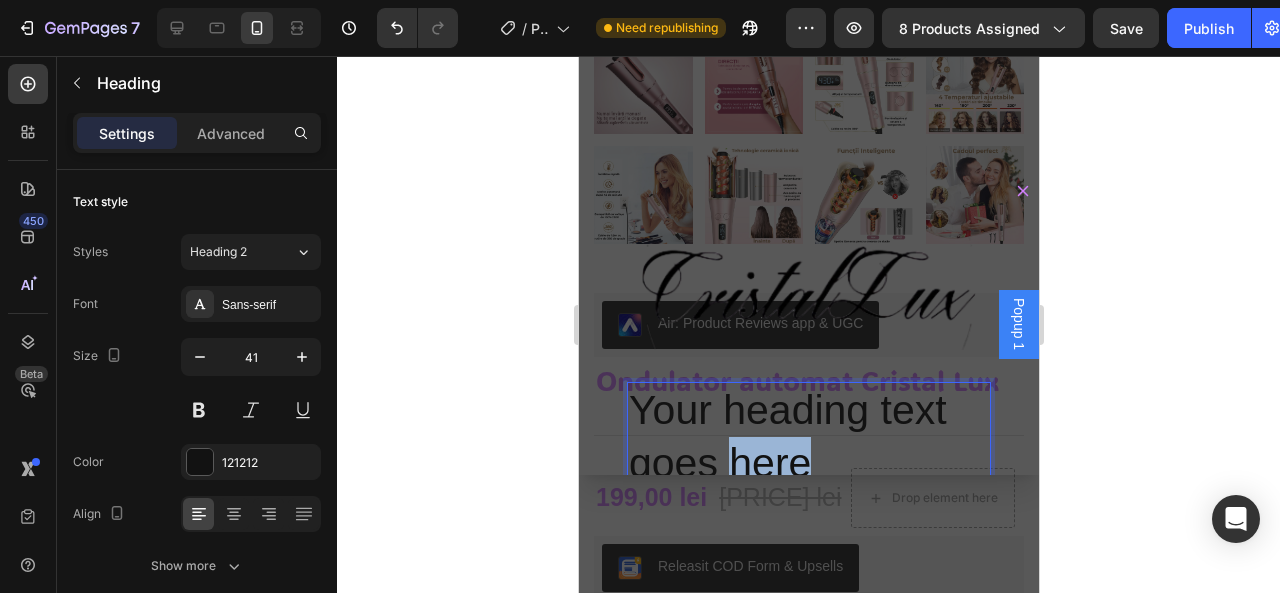 click on "Your heading text goes here" at bounding box center [808, 437] 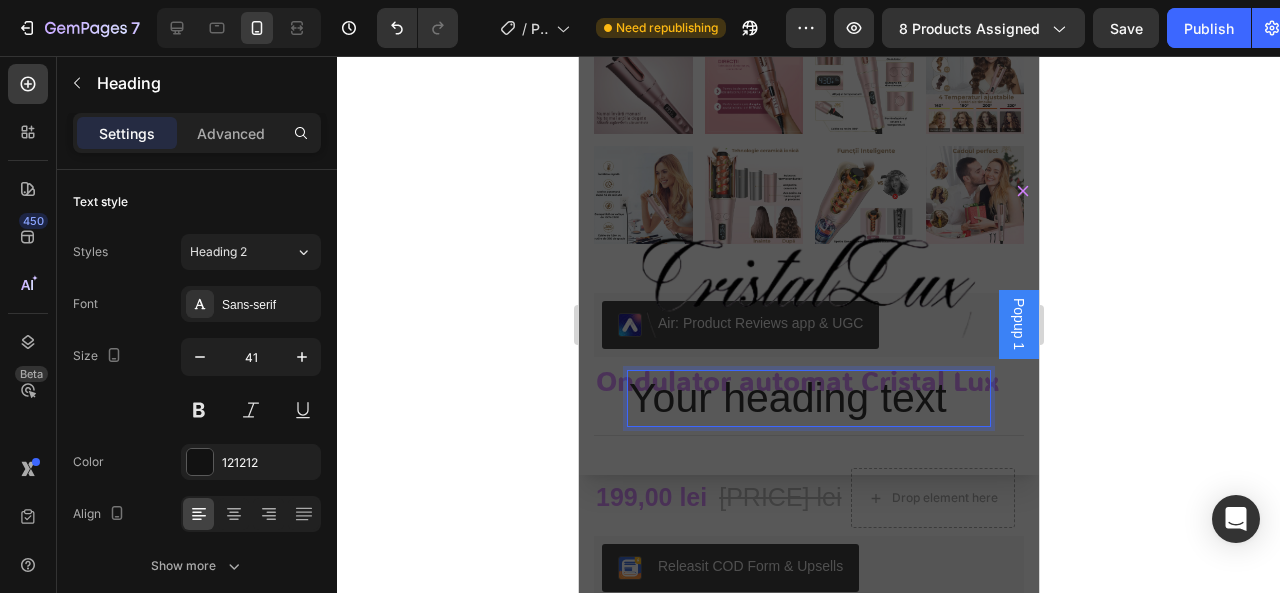 scroll, scrollTop: 1, scrollLeft: 0, axis: vertical 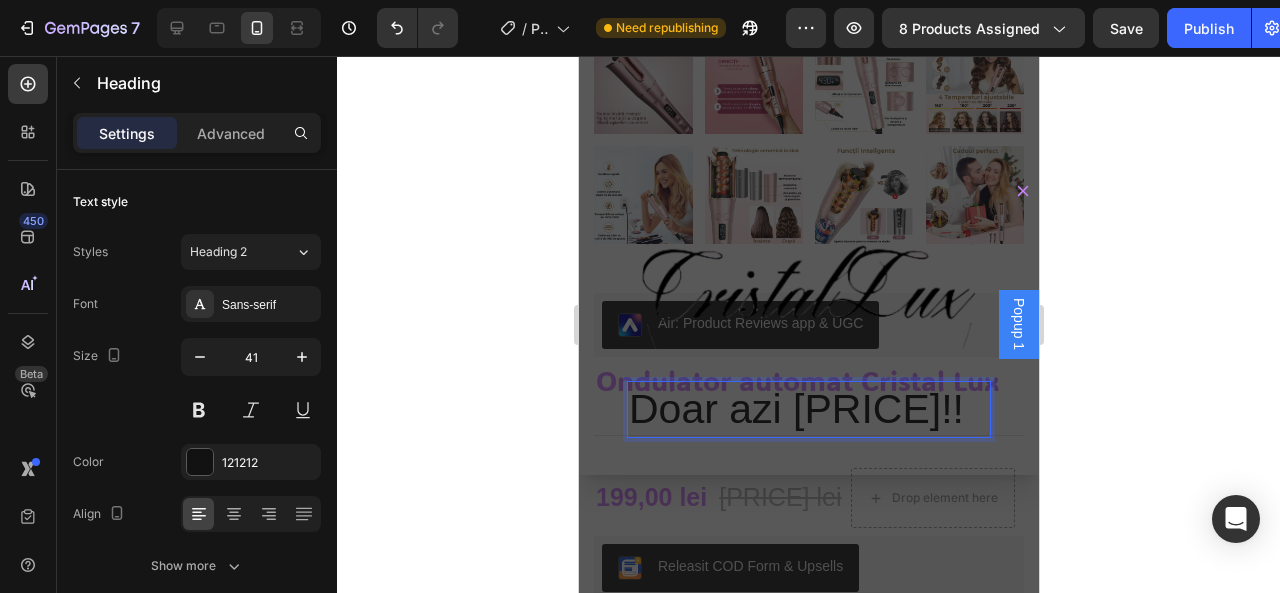 click on "Doar azi 199 LEI!!" at bounding box center [808, 409] 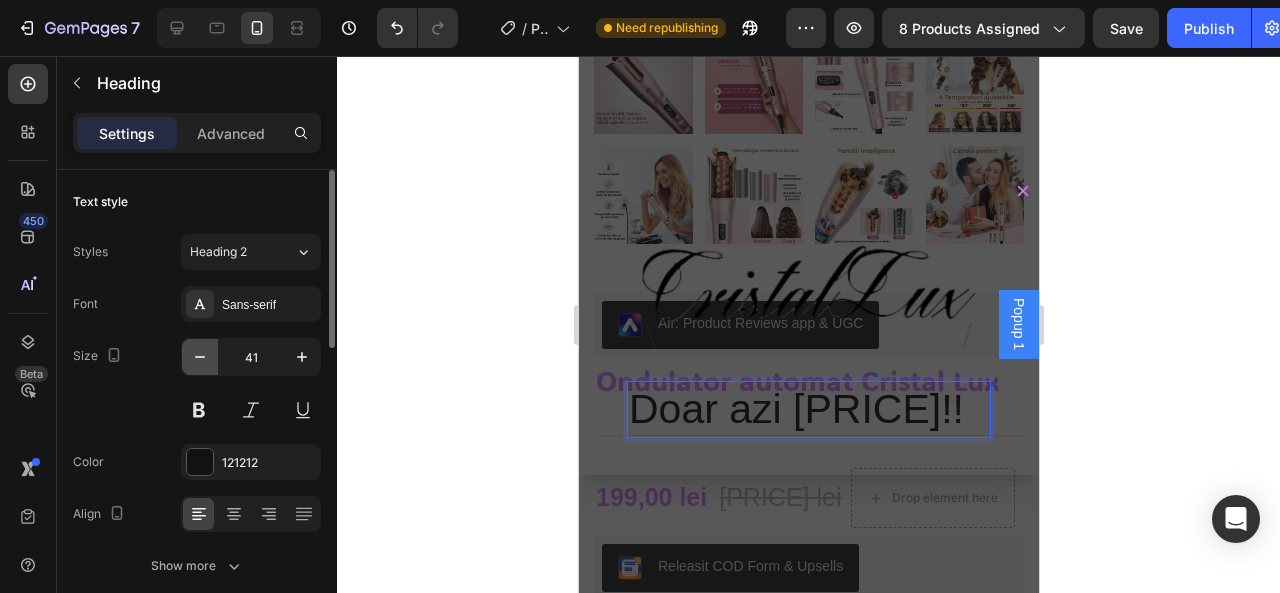 click 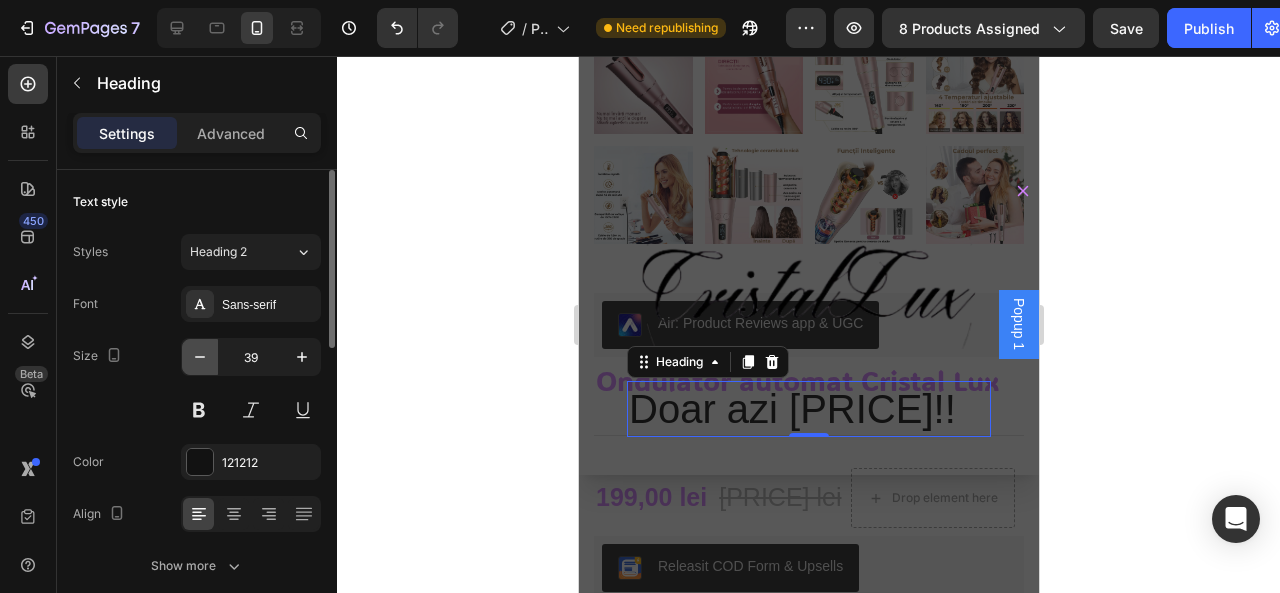 click 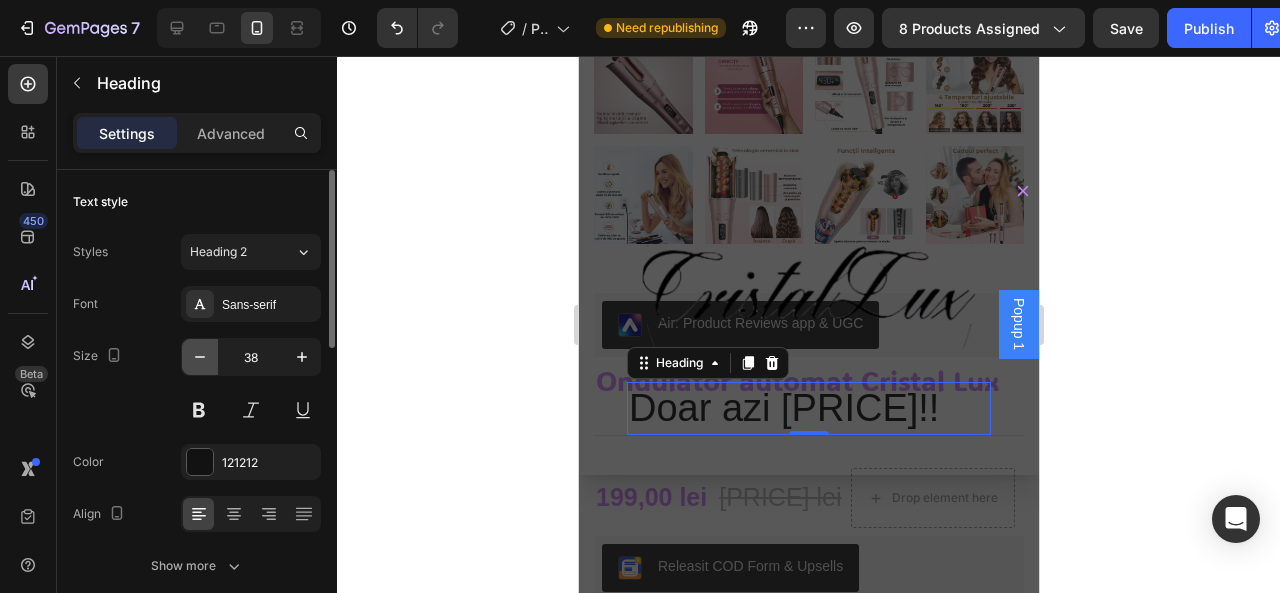 click 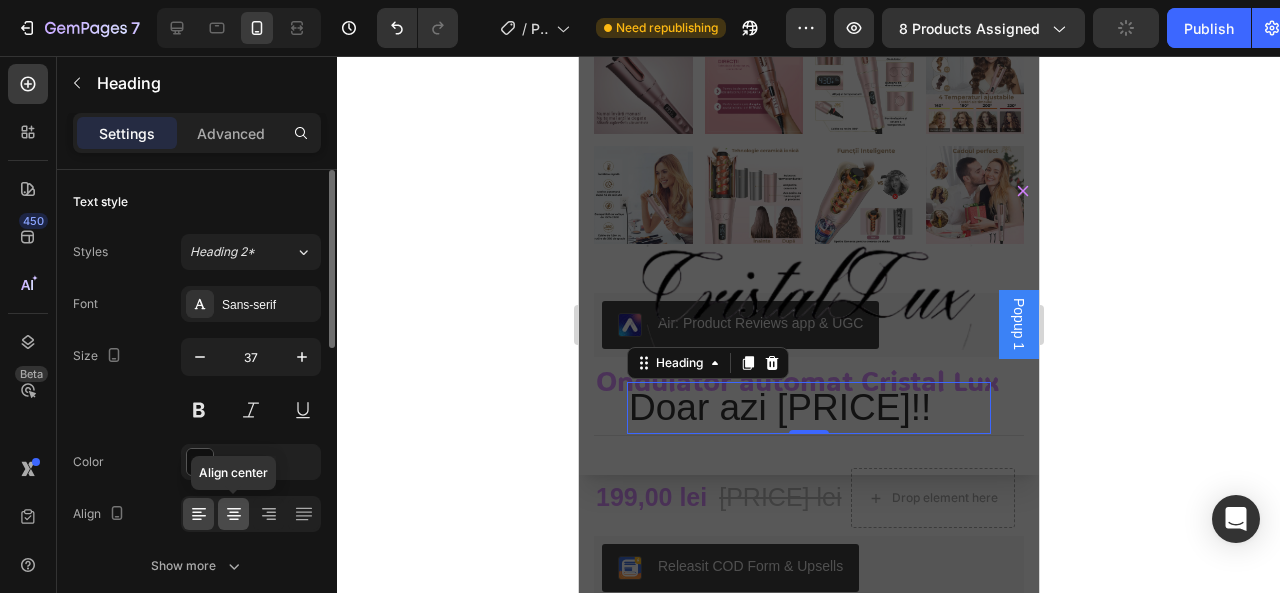 click 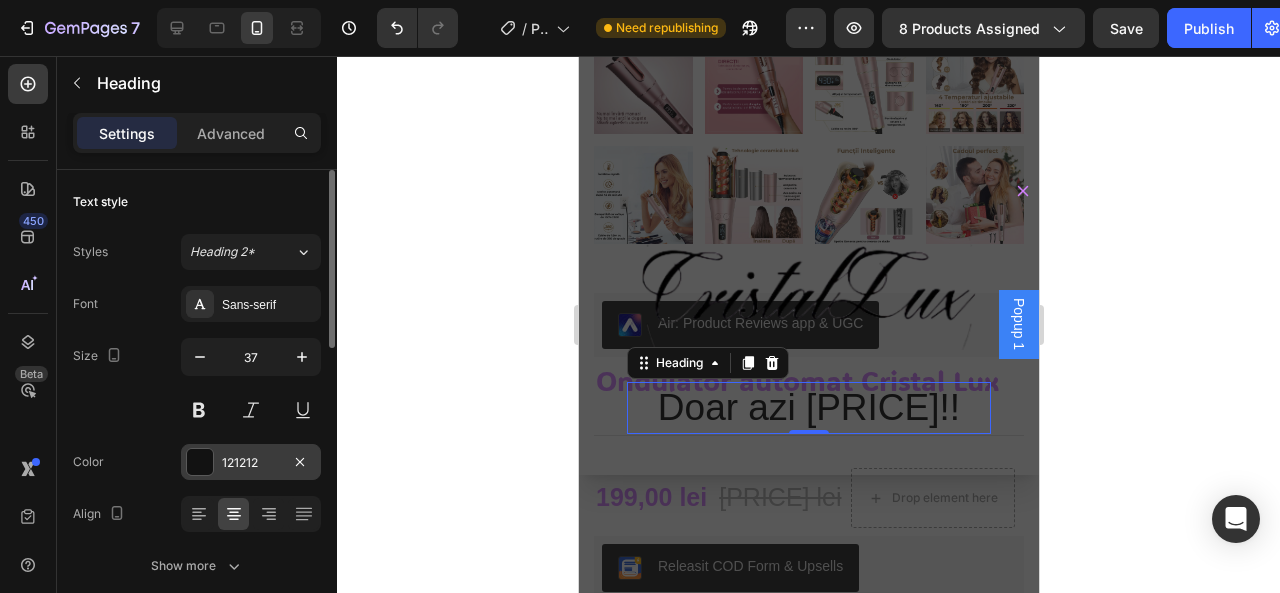 click at bounding box center (200, 462) 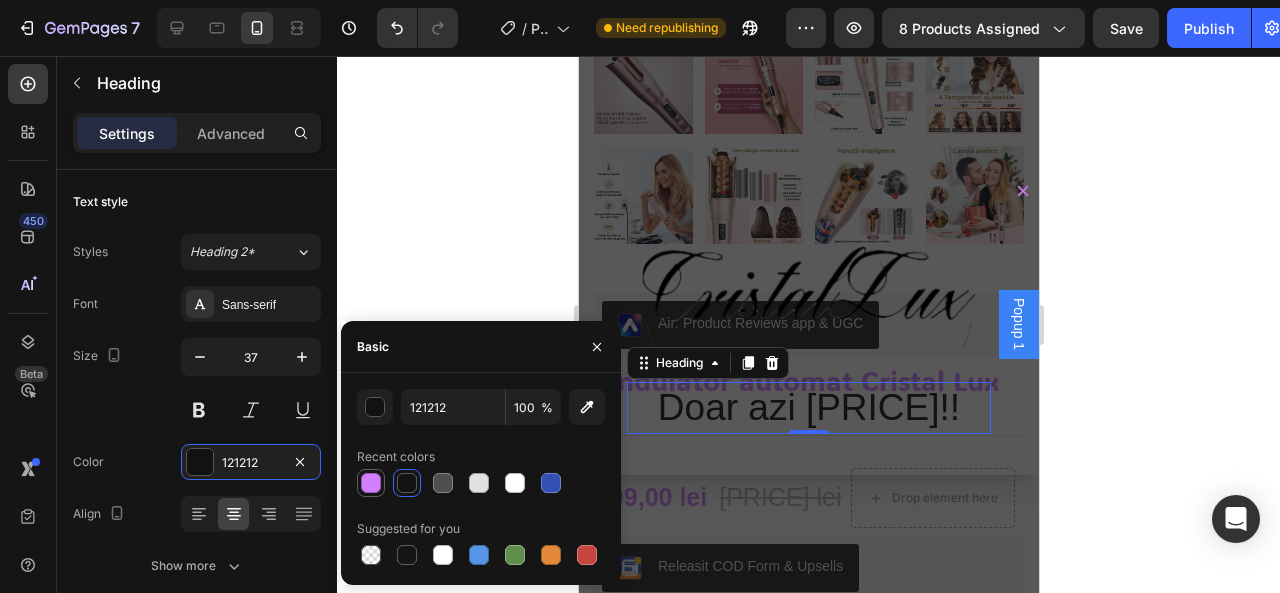 click at bounding box center [371, 483] 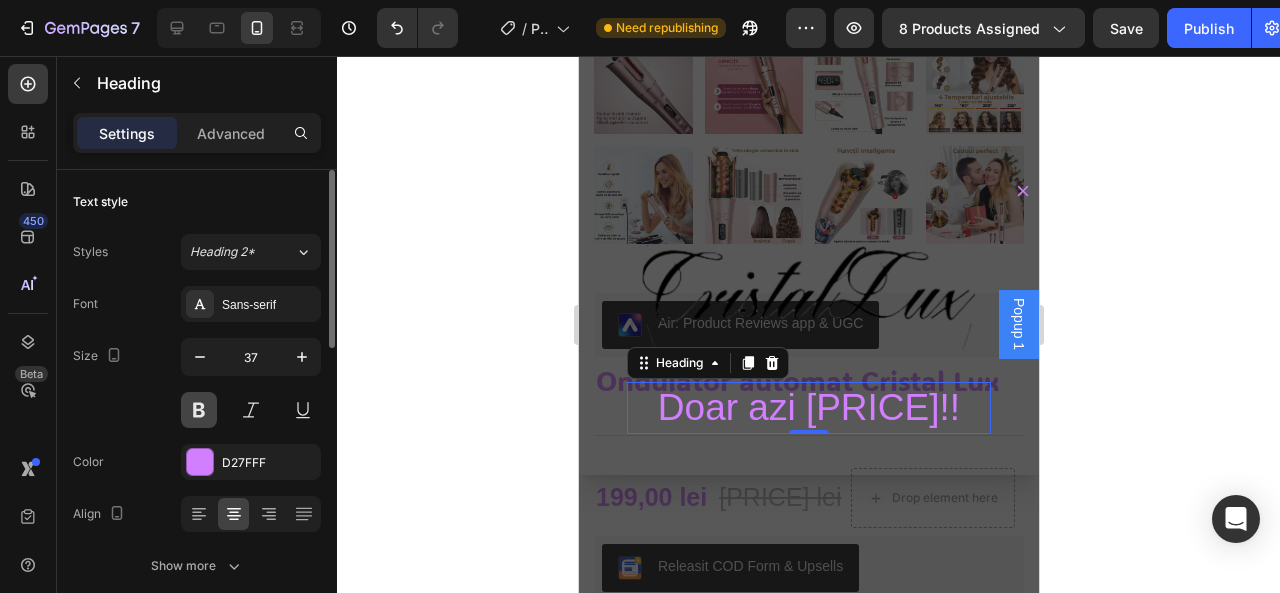 click at bounding box center [199, 410] 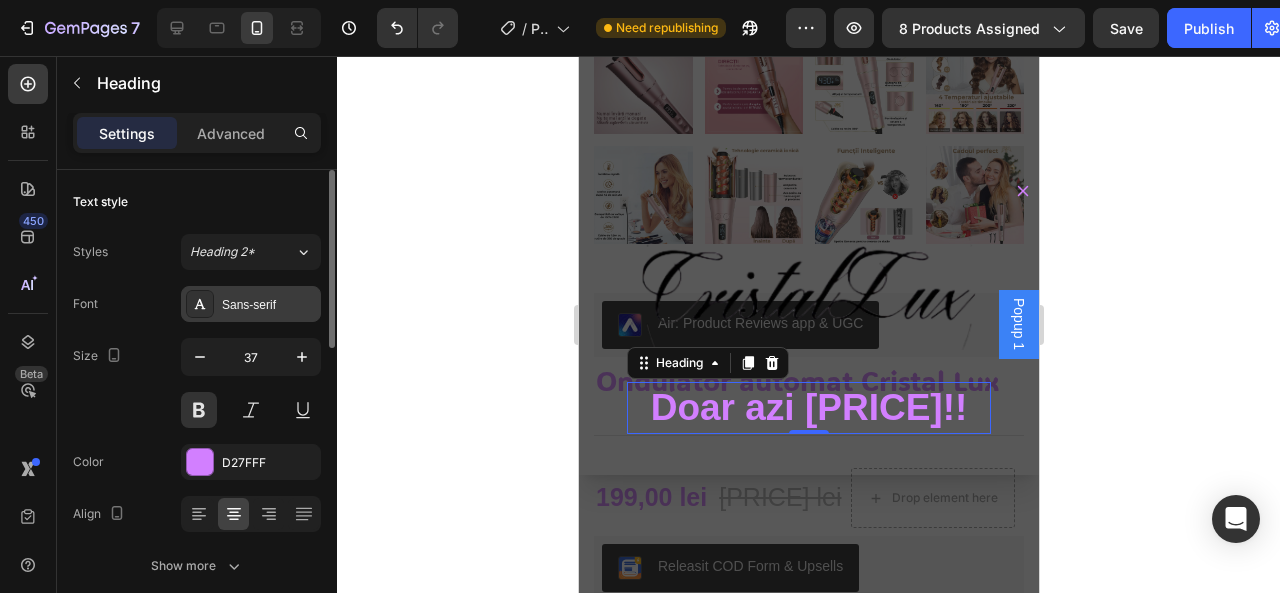click on "Sans-serif" at bounding box center [251, 304] 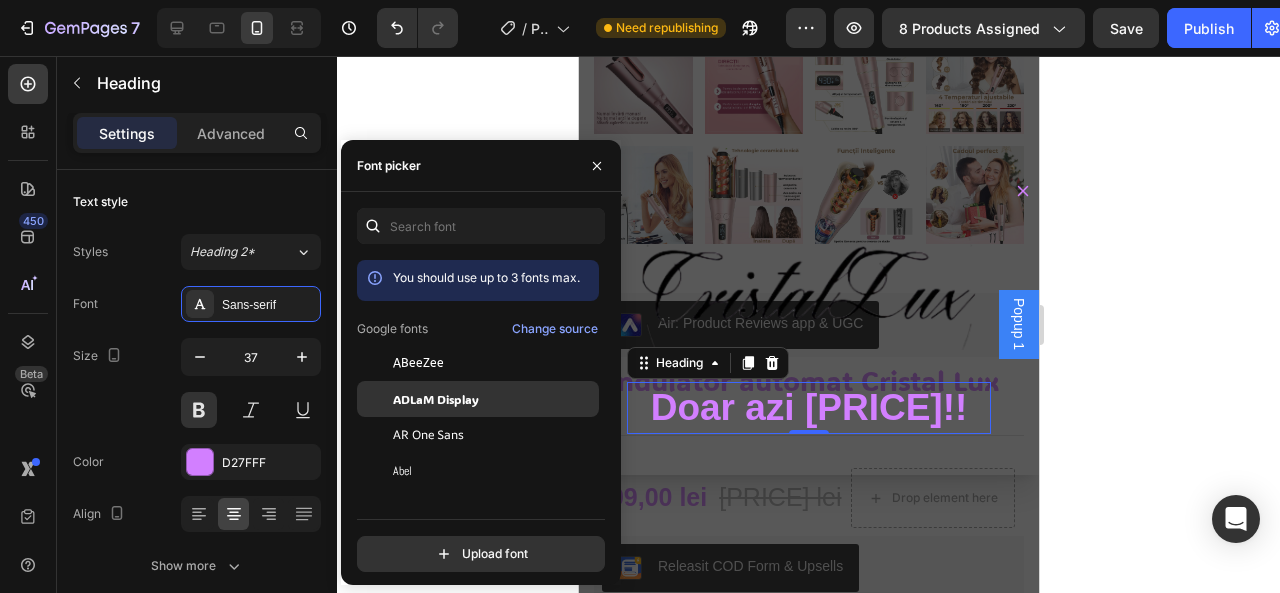 click on "ADLaM Display" at bounding box center (436, 399) 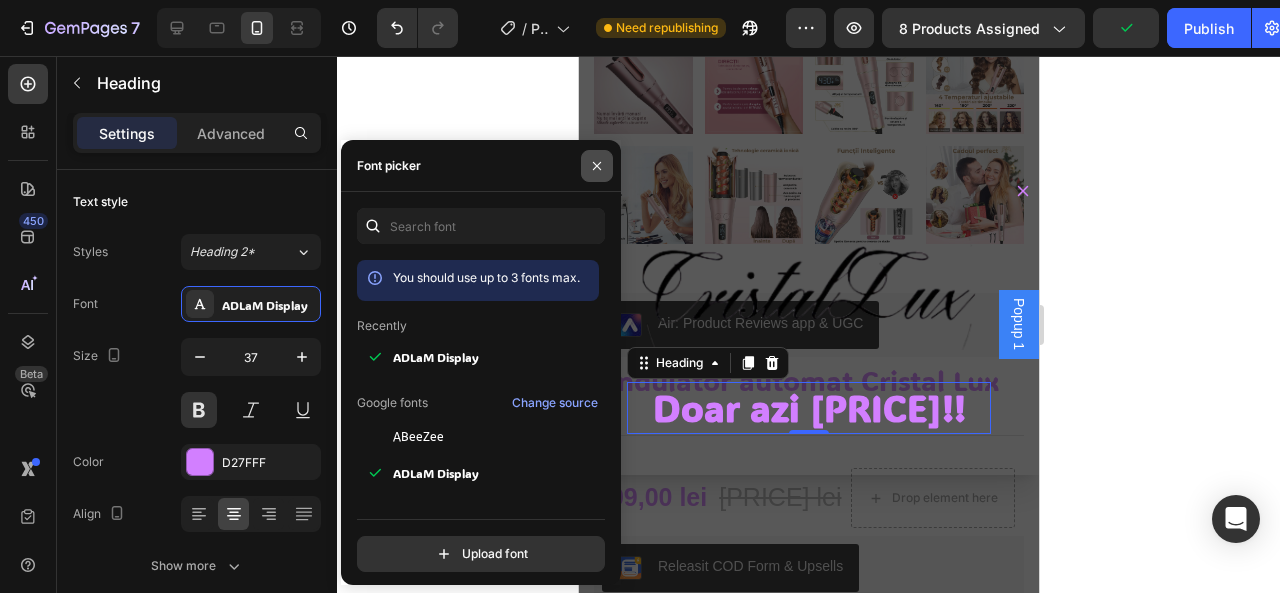 click 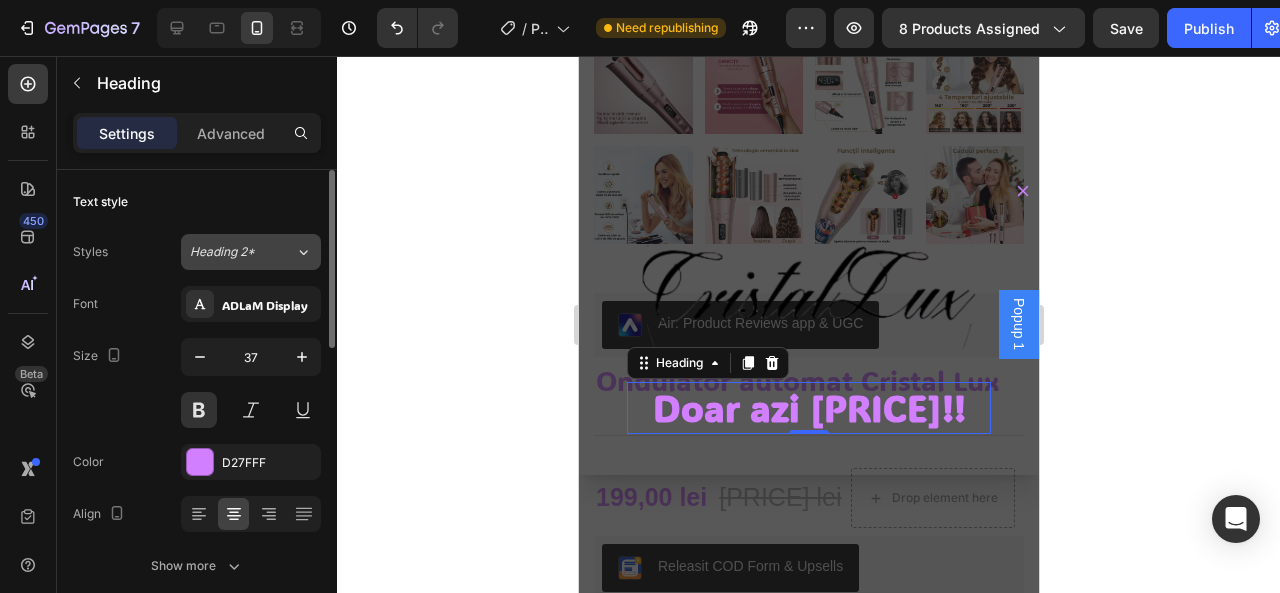 click on "Heading 2*" 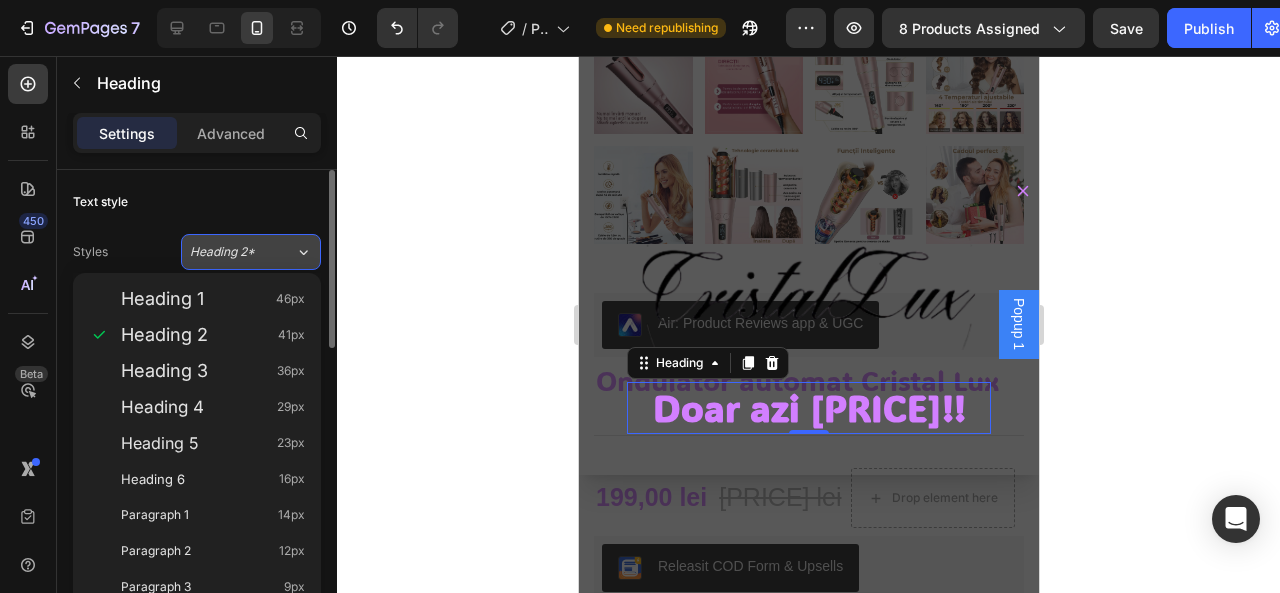 click on "Heading 2*" 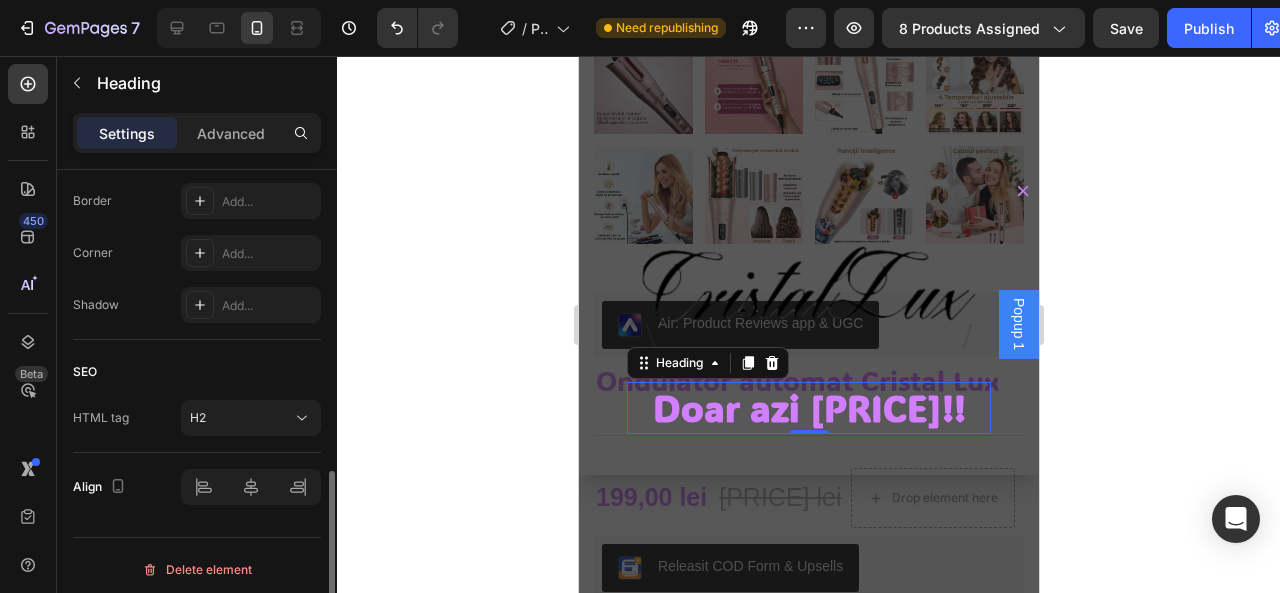 scroll, scrollTop: 814, scrollLeft: 0, axis: vertical 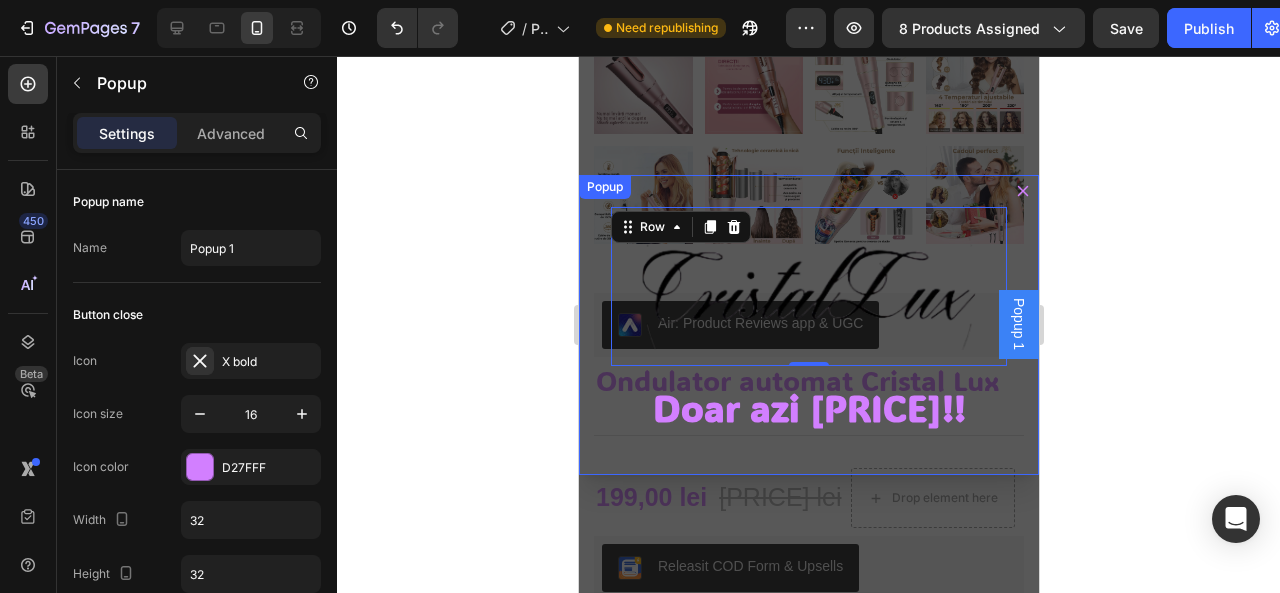 click on "Image Row   0 Doar azi 199 LEI!! Heading Row Popup" at bounding box center (808, 324) 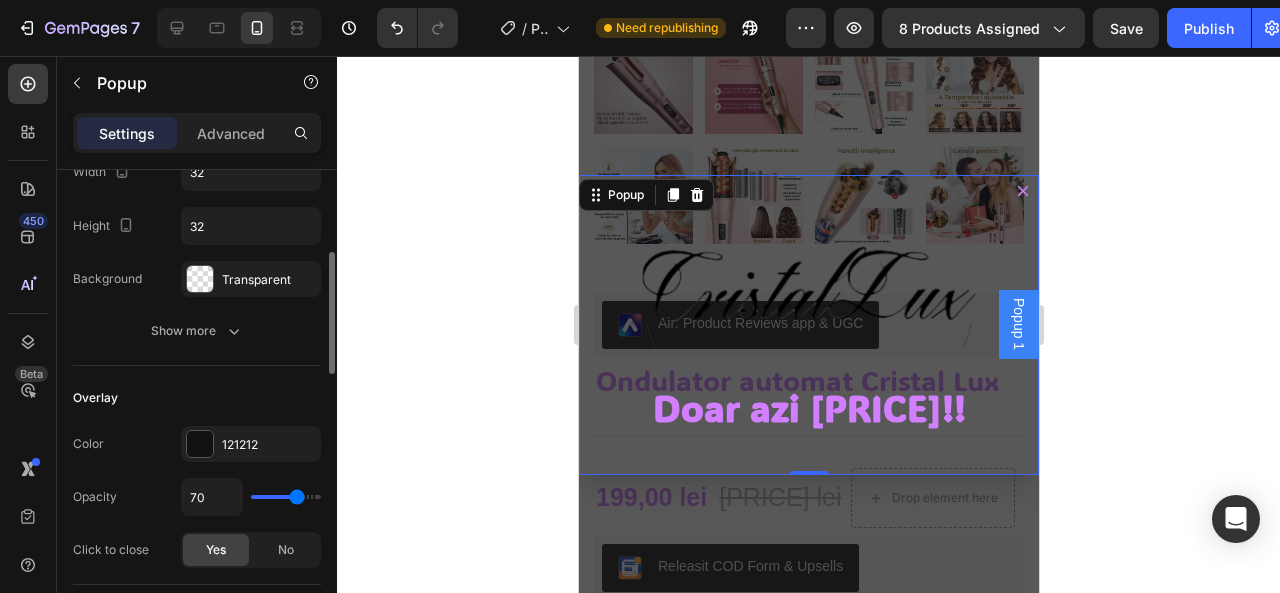 scroll, scrollTop: 348, scrollLeft: 0, axis: vertical 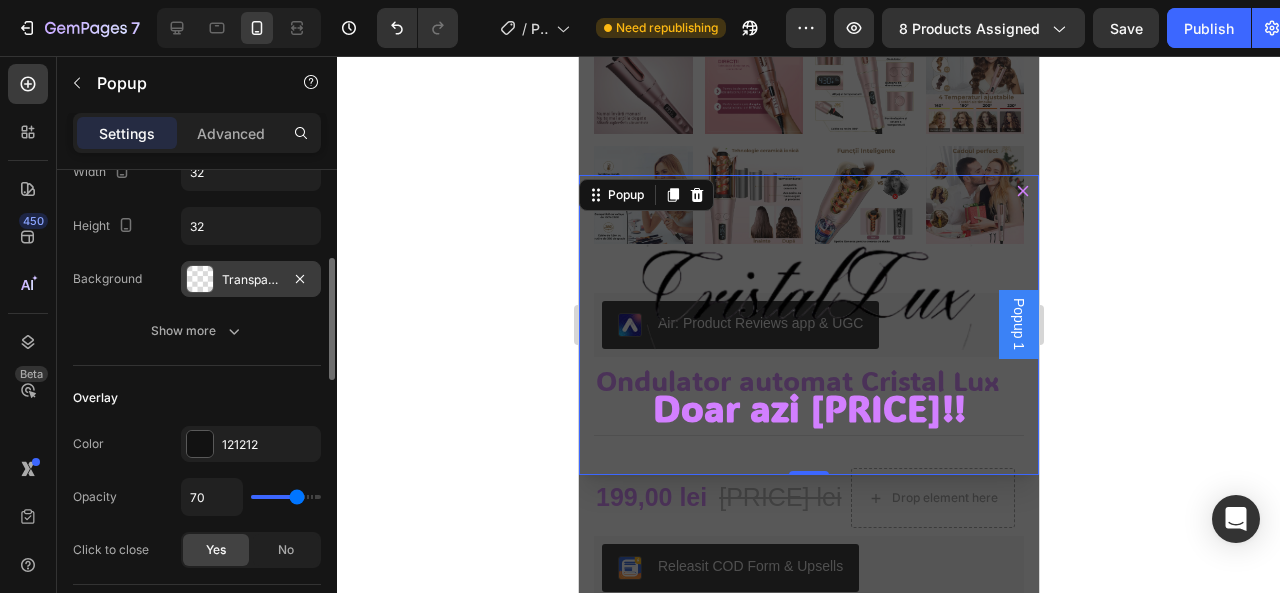 click at bounding box center [200, 279] 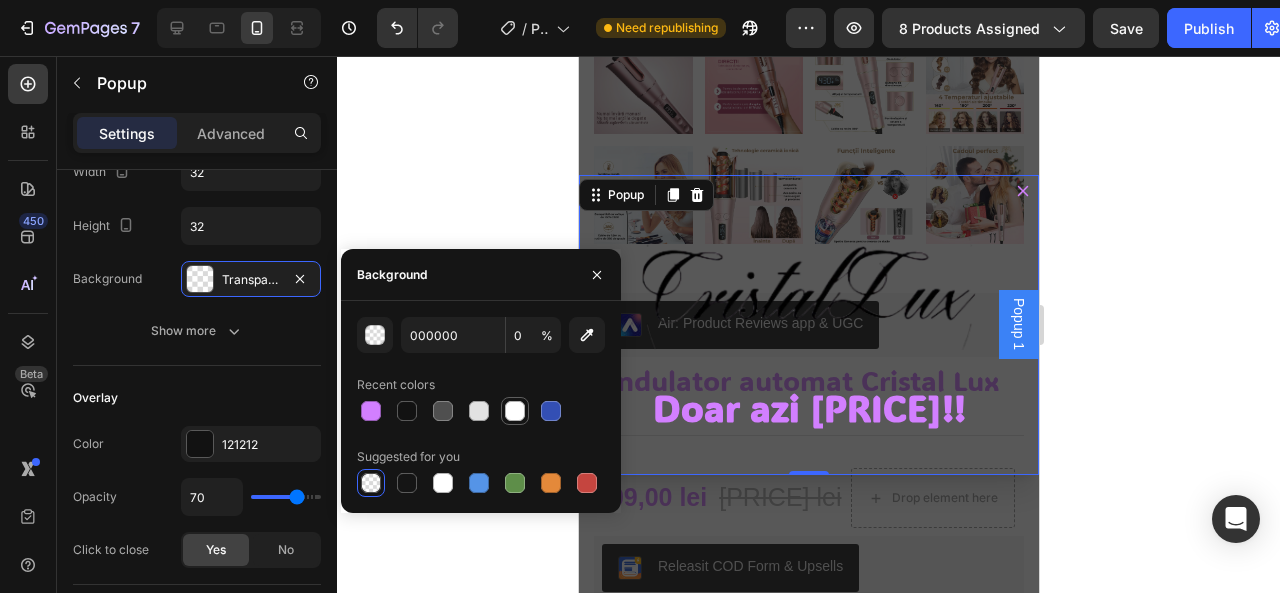 click at bounding box center [515, 411] 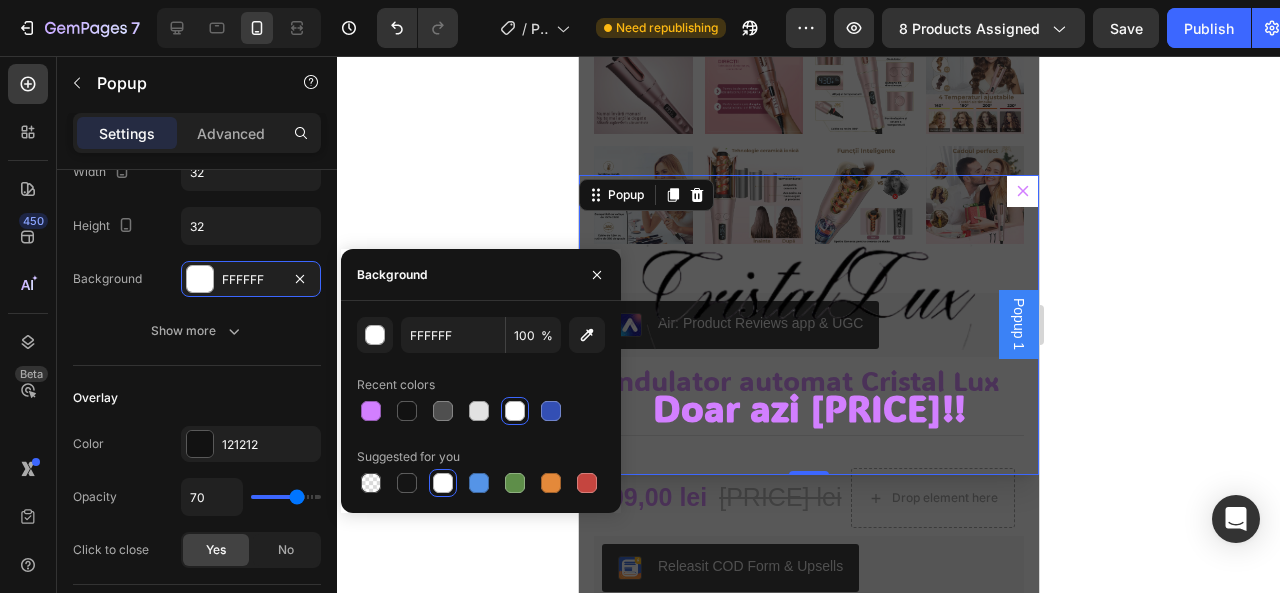 click at bounding box center (515, 411) 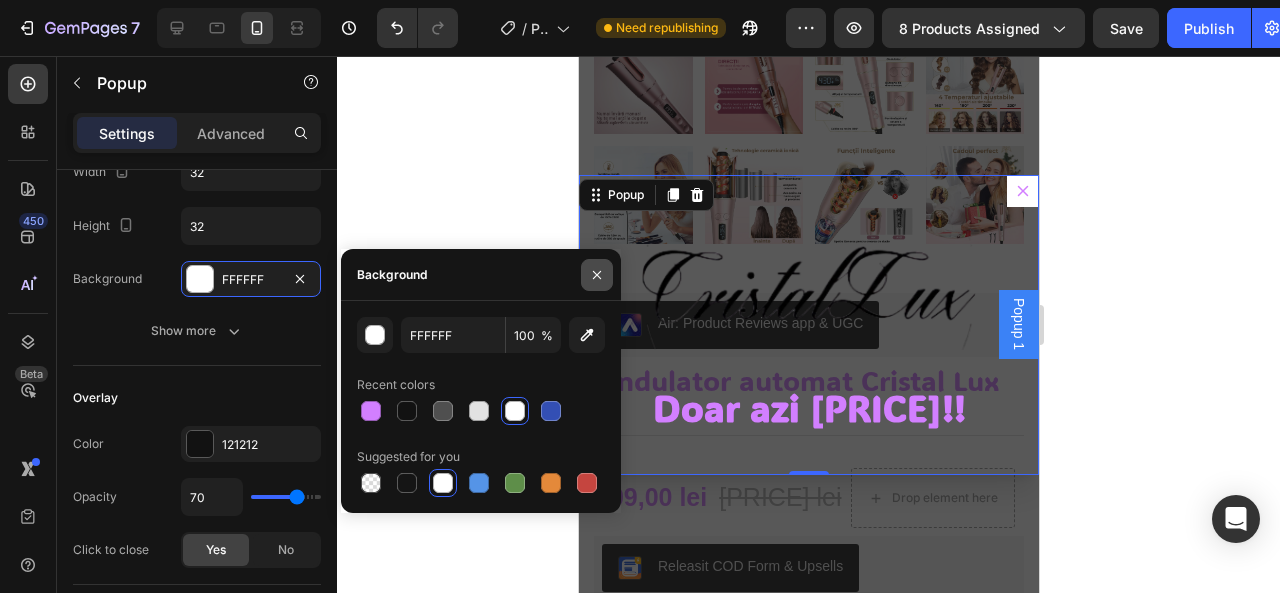 click at bounding box center [597, 275] 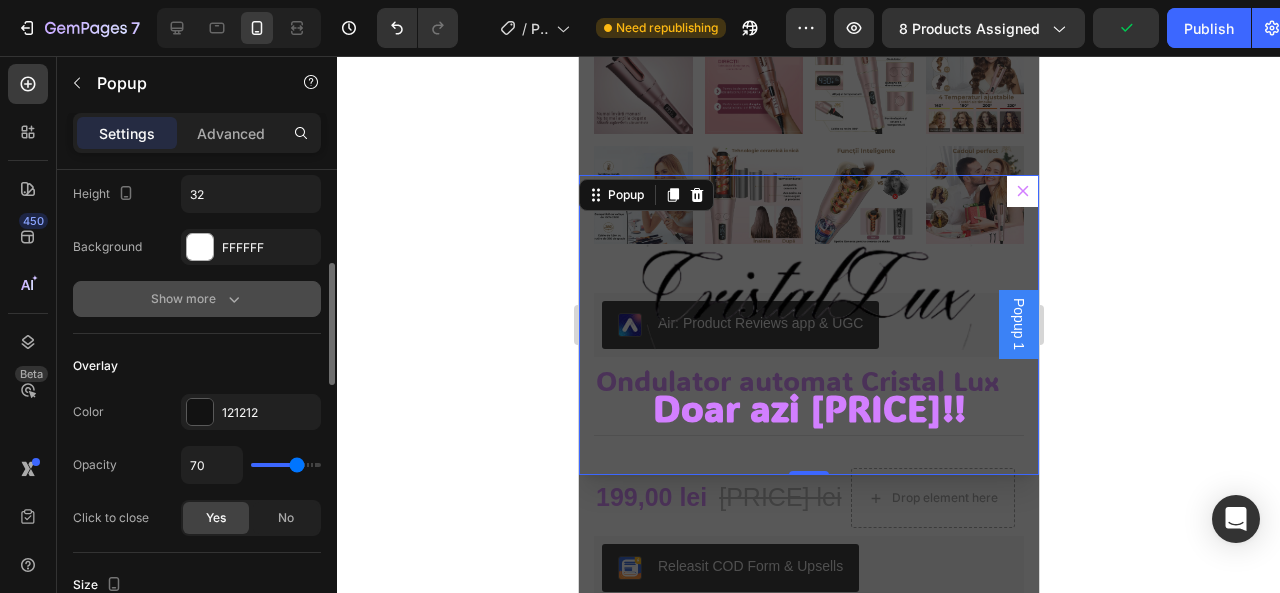 scroll, scrollTop: 377, scrollLeft: 0, axis: vertical 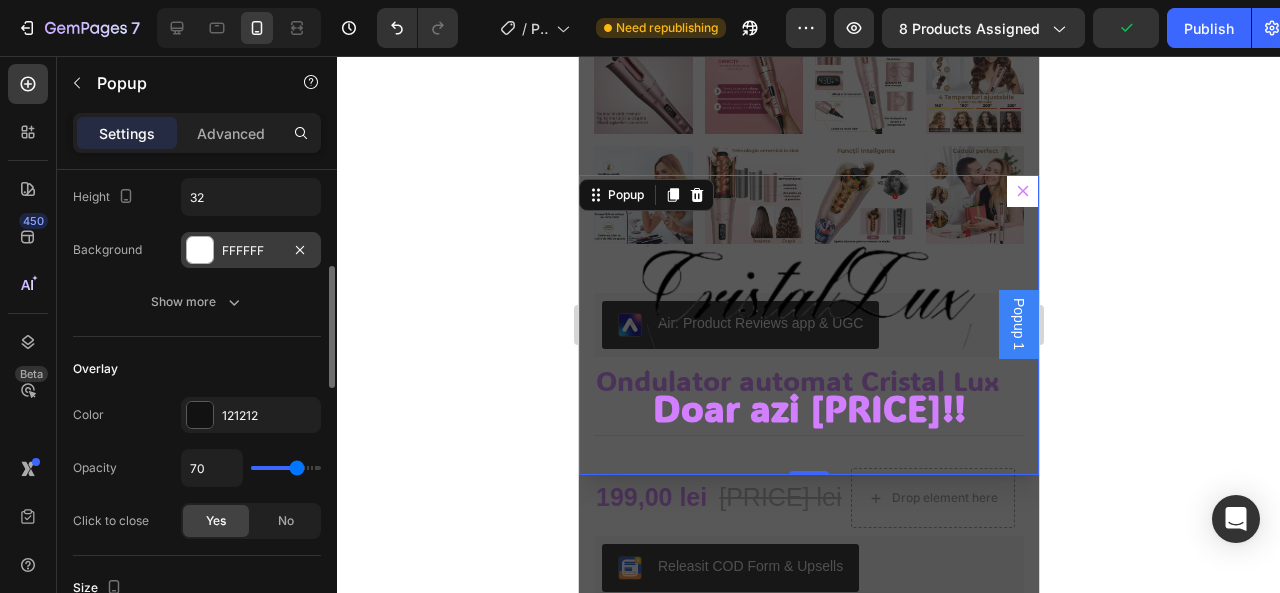 click on "FFFFFF" at bounding box center (251, 250) 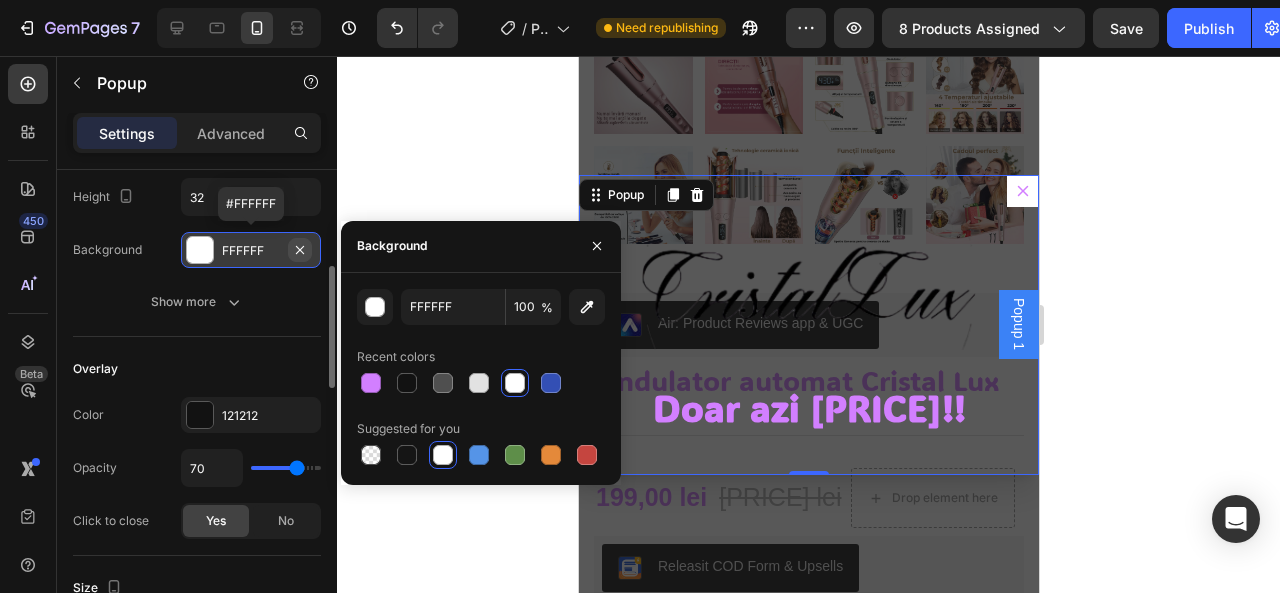 click 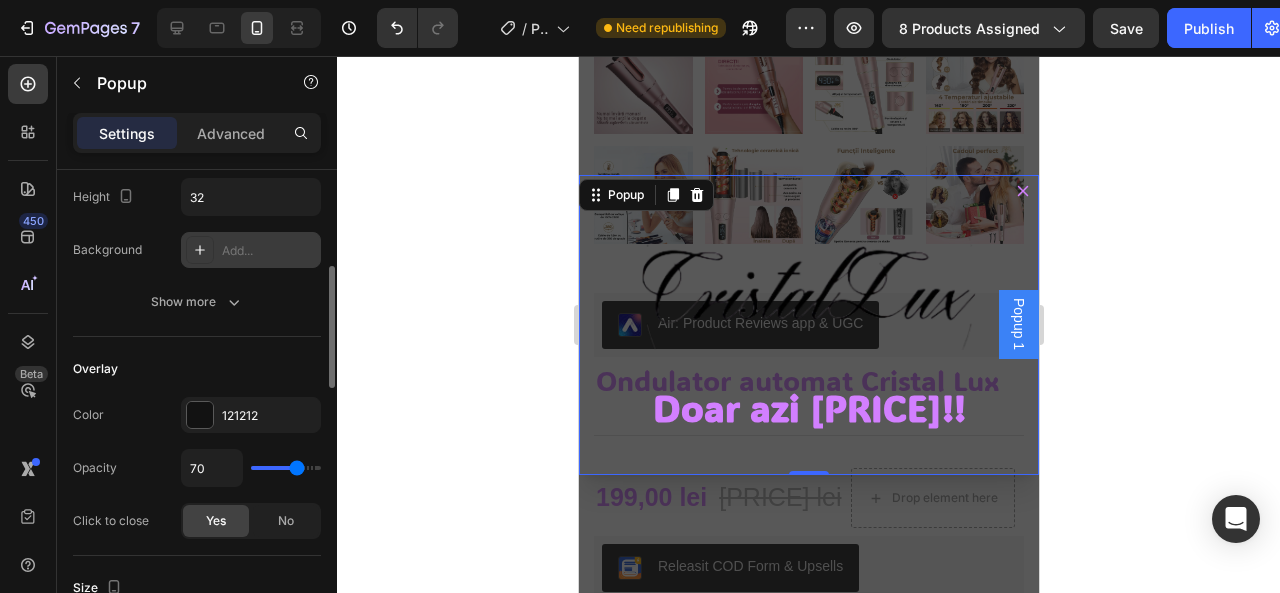 click on "Add..." at bounding box center (269, 251) 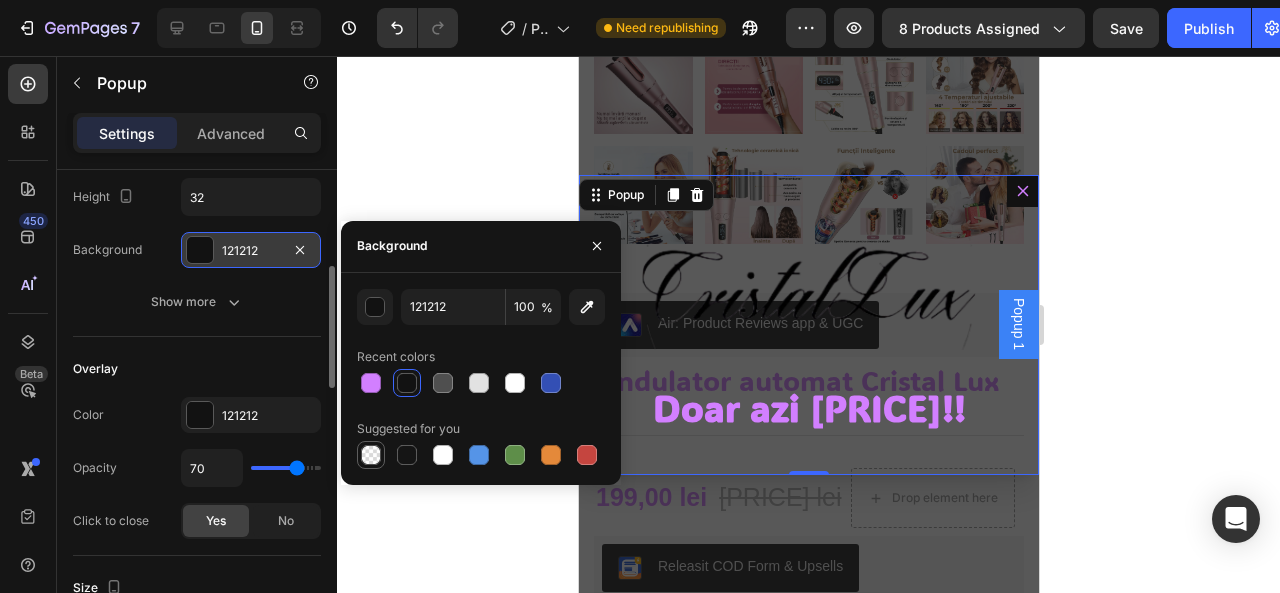 click at bounding box center [371, 455] 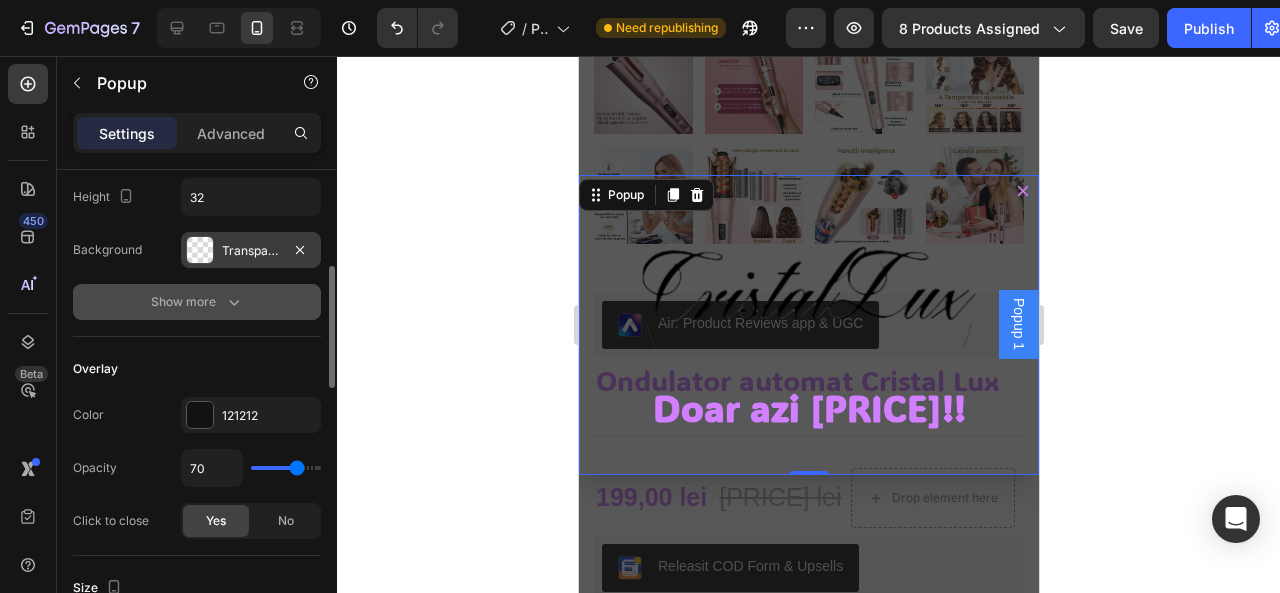 click on "Show more" at bounding box center [197, 302] 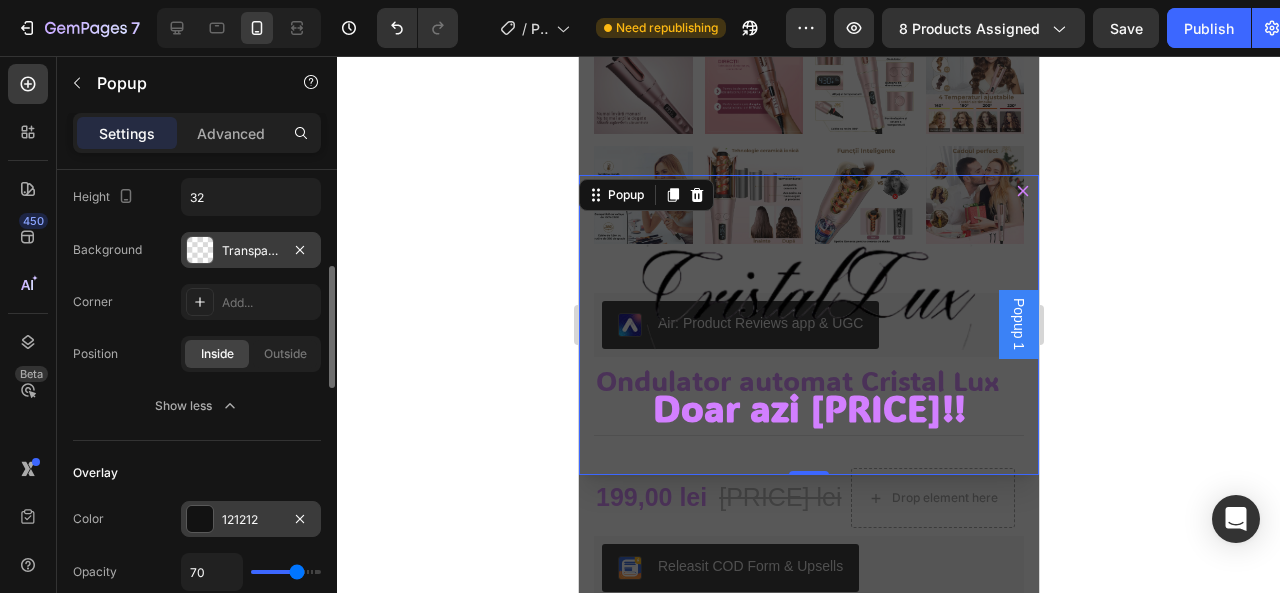 drag, startPoint x: 243, startPoint y: 399, endPoint x: 200, endPoint y: 410, distance: 44.38468 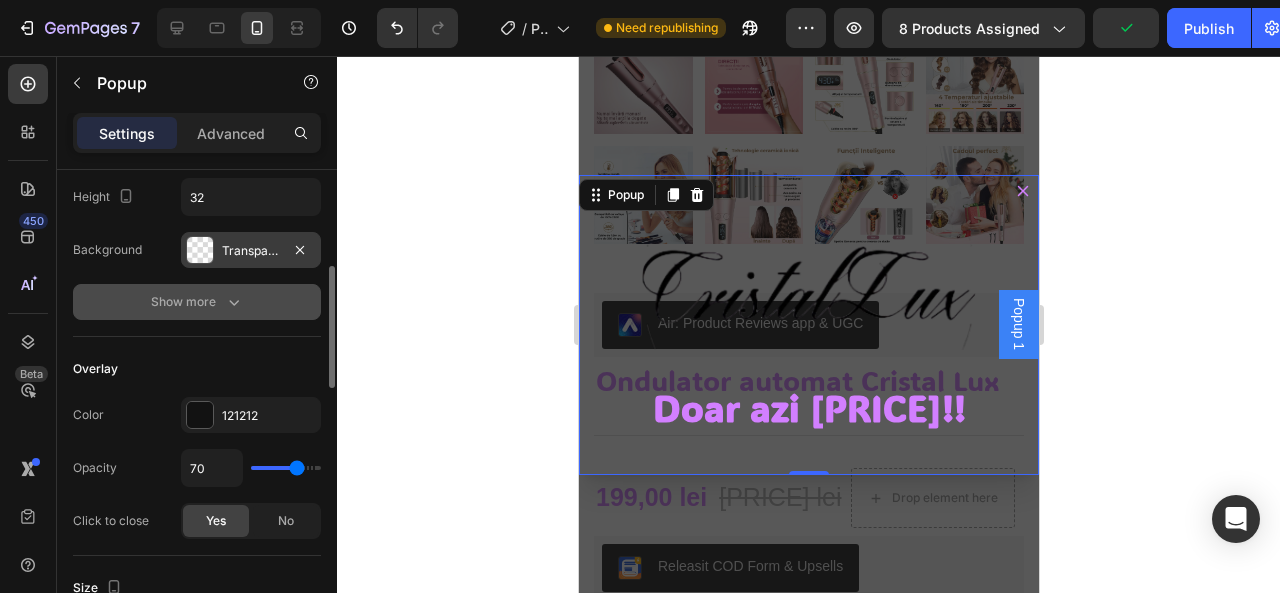 click on "Show more" at bounding box center [197, 302] 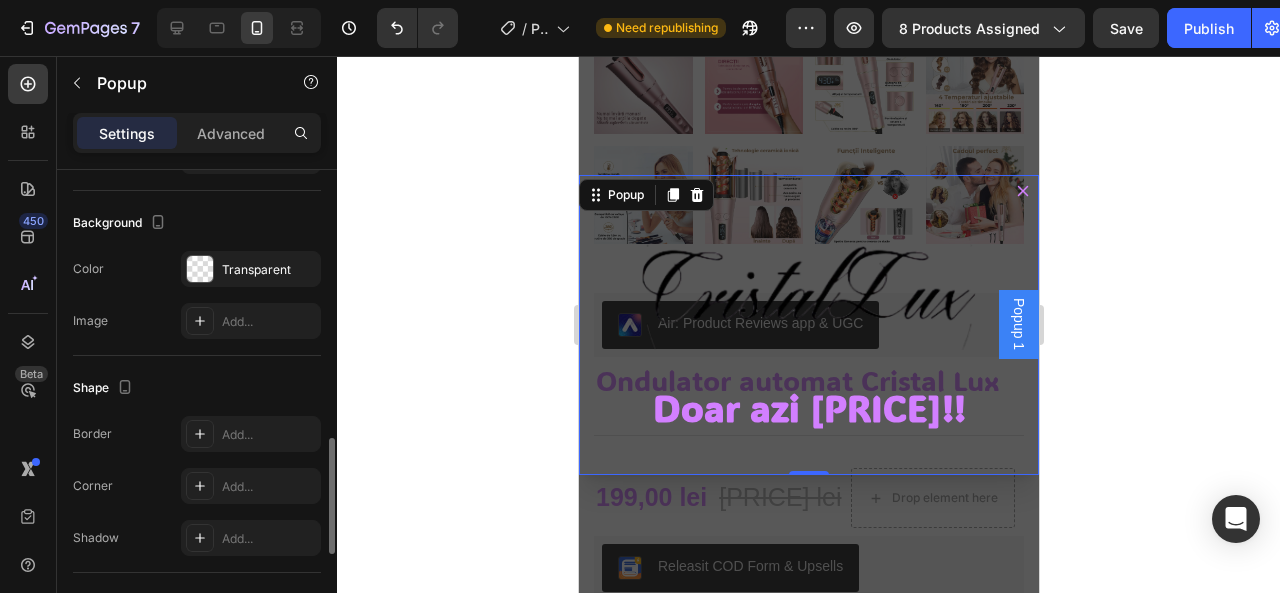scroll, scrollTop: 1120, scrollLeft: 0, axis: vertical 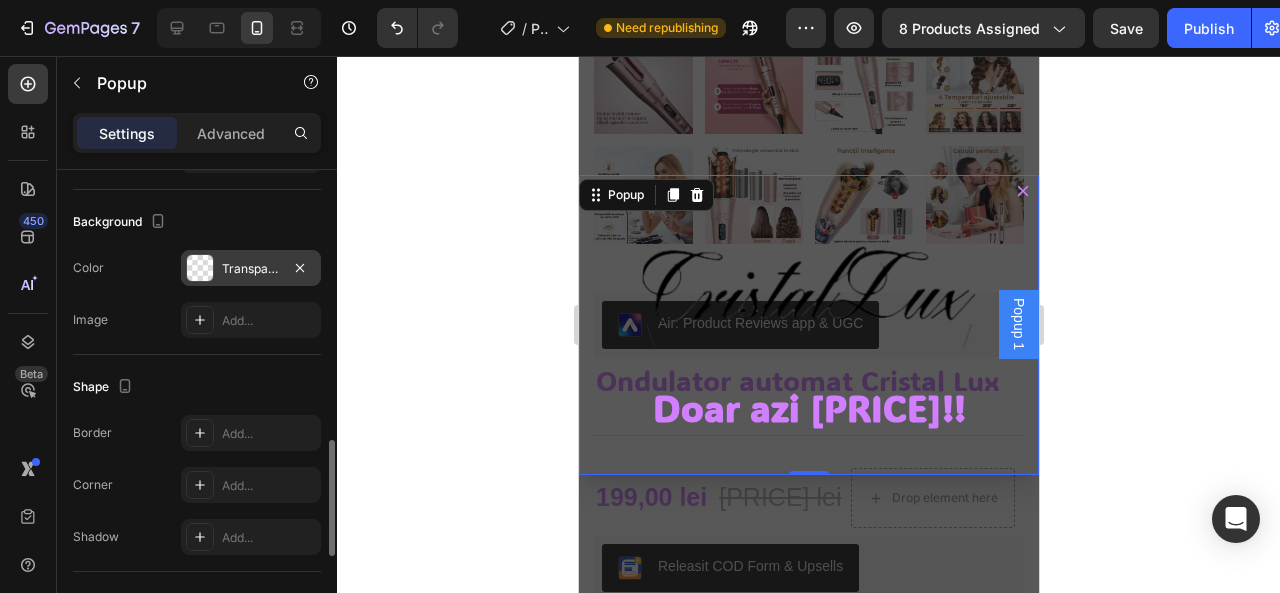 click on "Transparent" at bounding box center [251, 268] 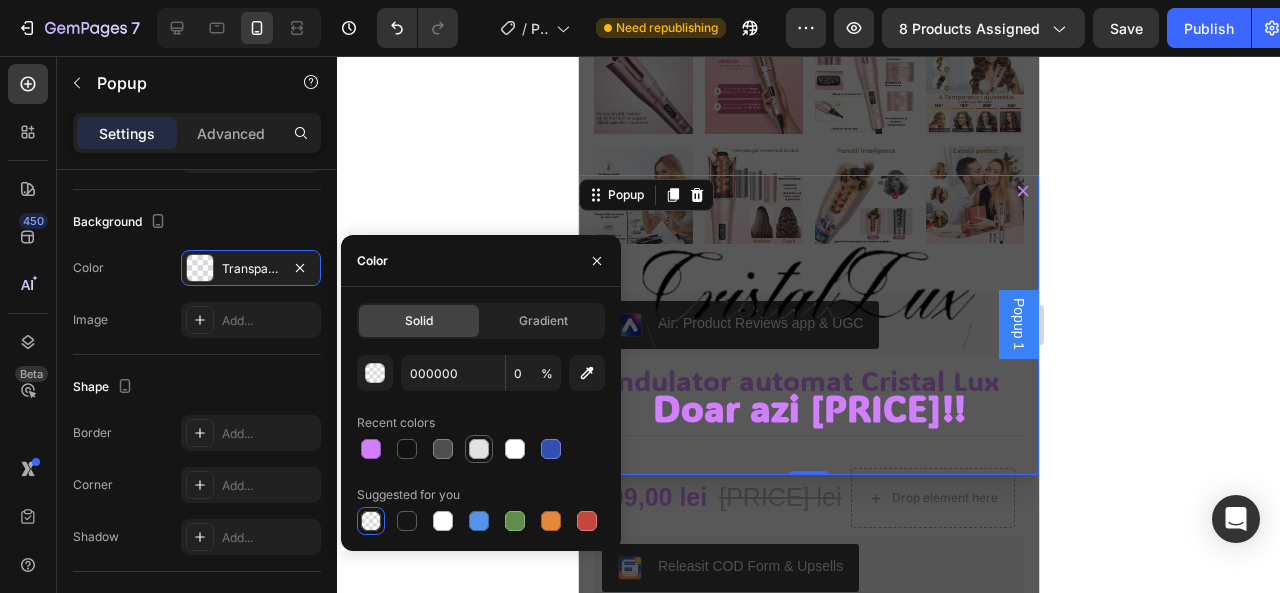 click at bounding box center (479, 449) 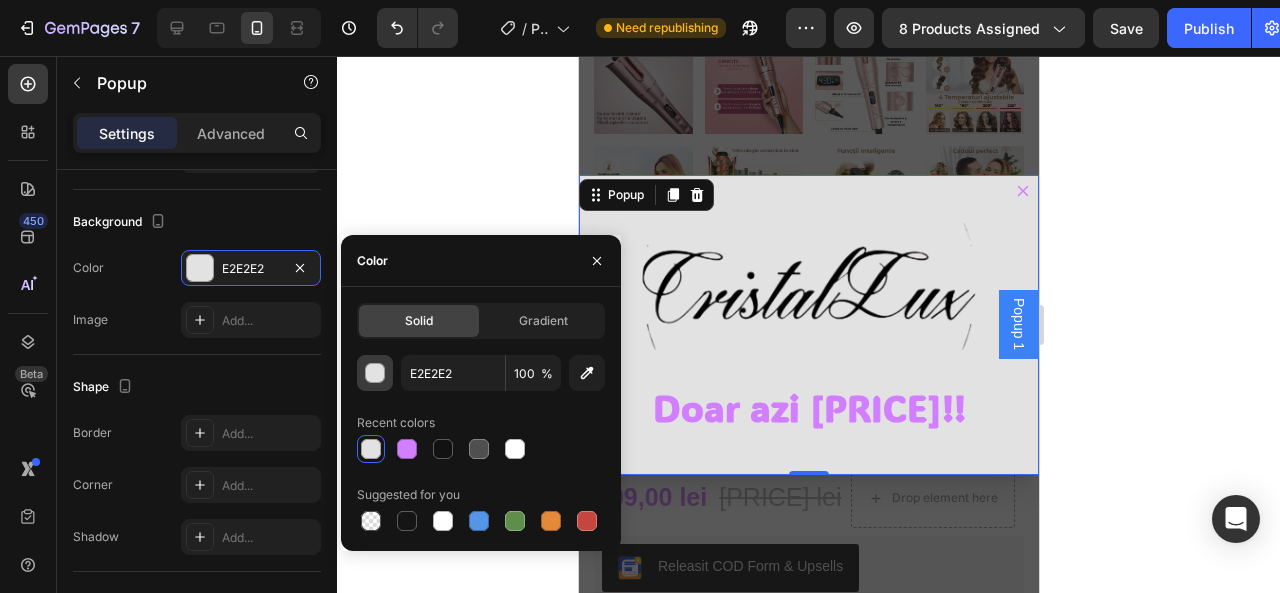 click at bounding box center (376, 374) 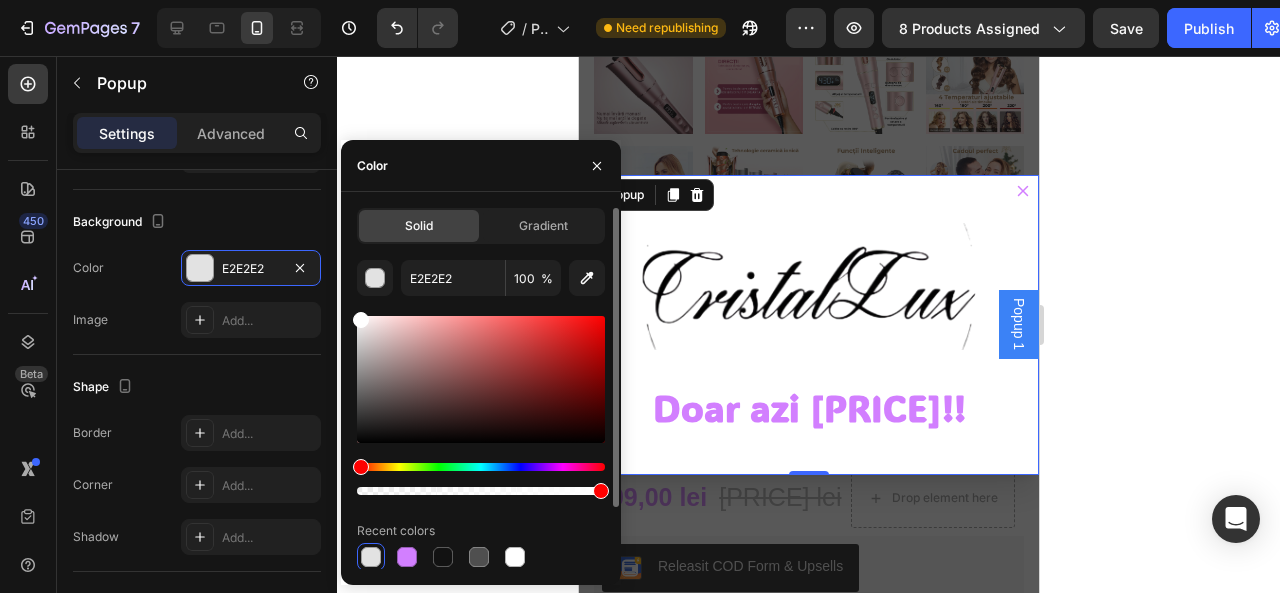 drag, startPoint x: 362, startPoint y: 333, endPoint x: 344, endPoint y: 284, distance: 52.201534 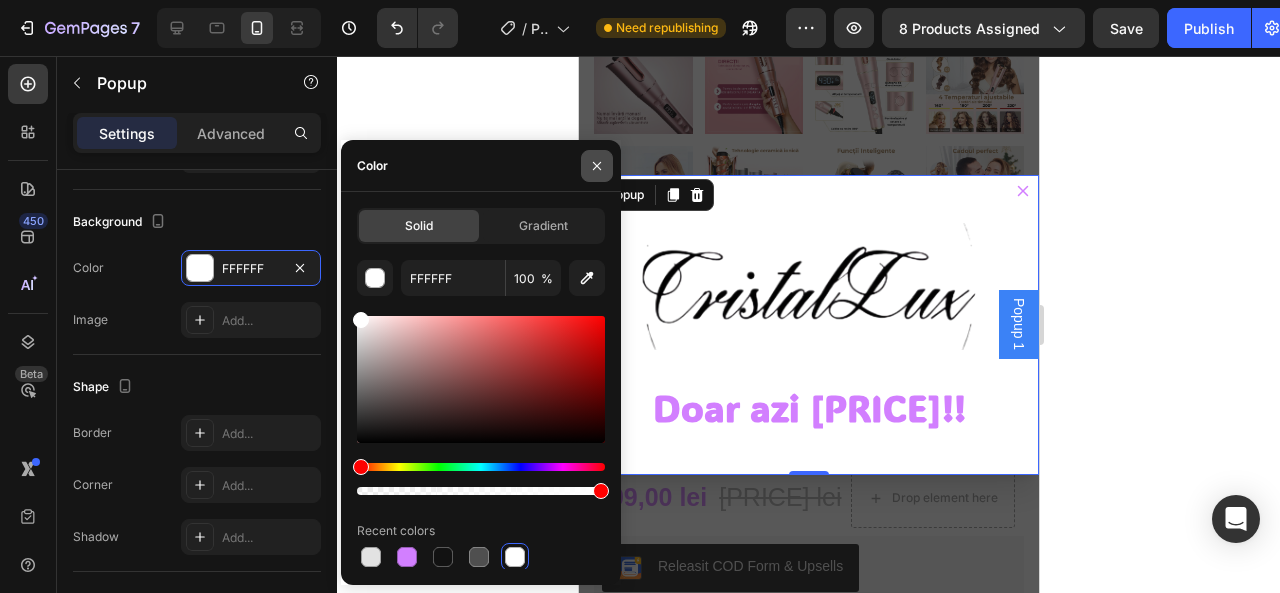 click at bounding box center [597, 166] 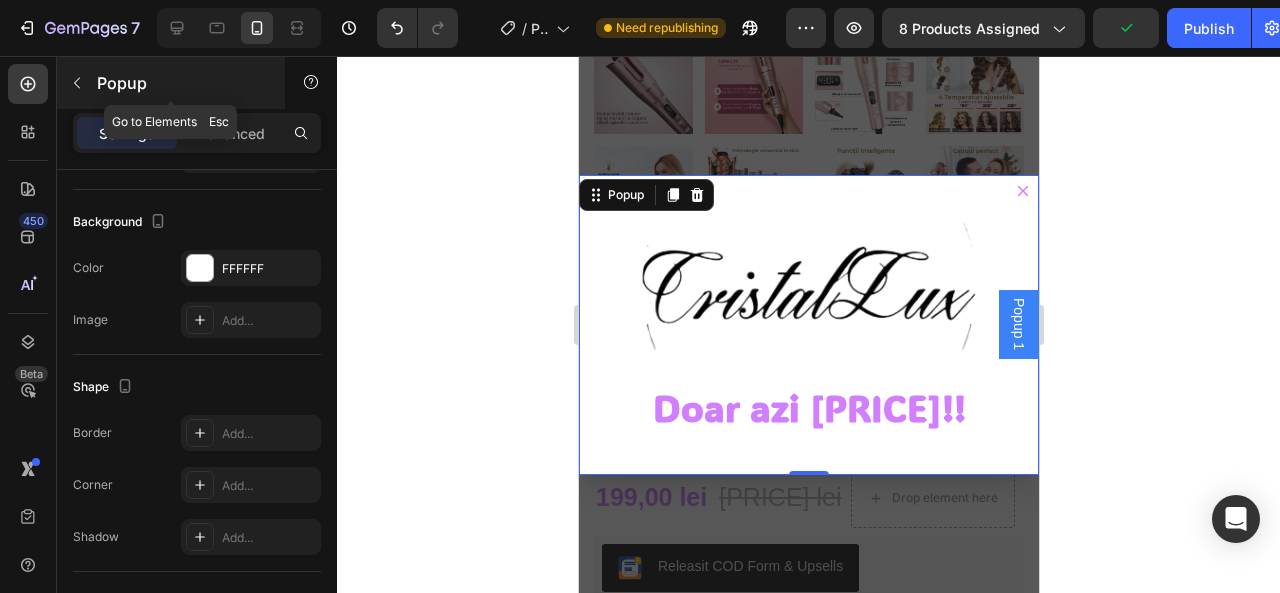 click at bounding box center [77, 83] 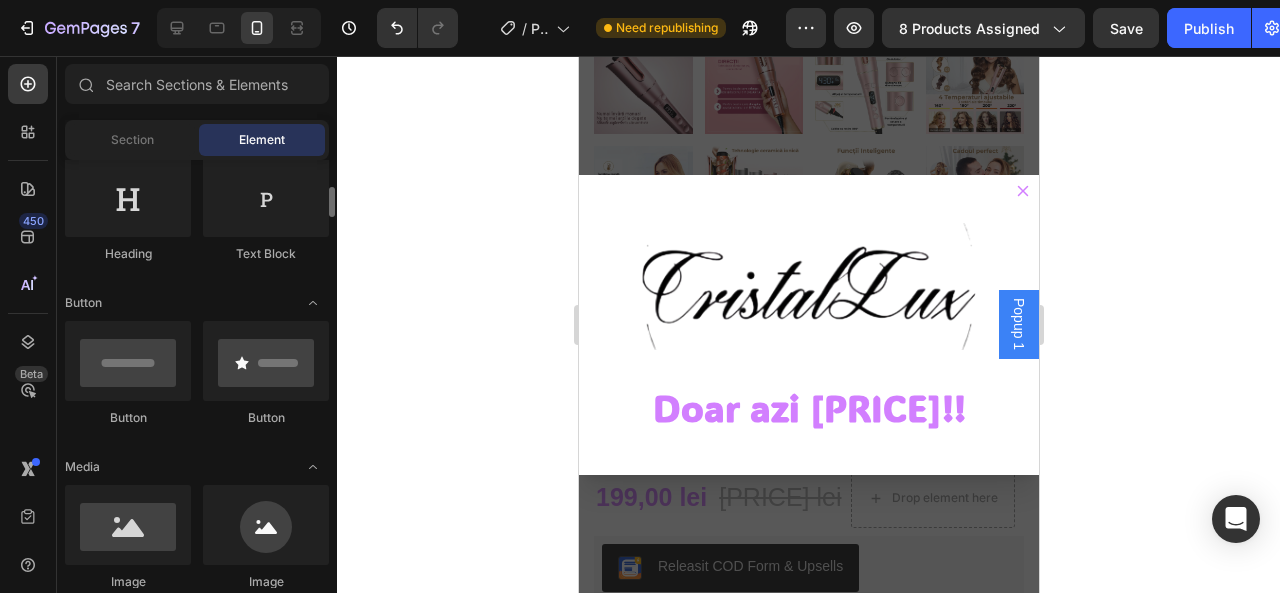 scroll, scrollTop: 340, scrollLeft: 0, axis: vertical 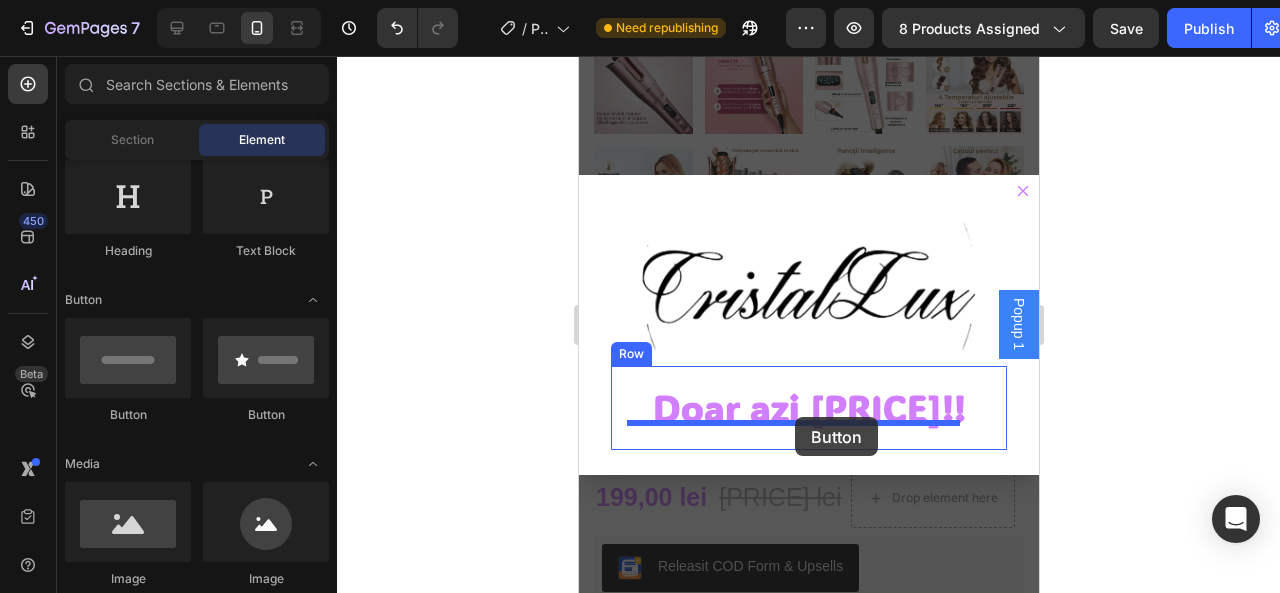 drag, startPoint x: 722, startPoint y: 451, endPoint x: 793, endPoint y: 417, distance: 78.72102 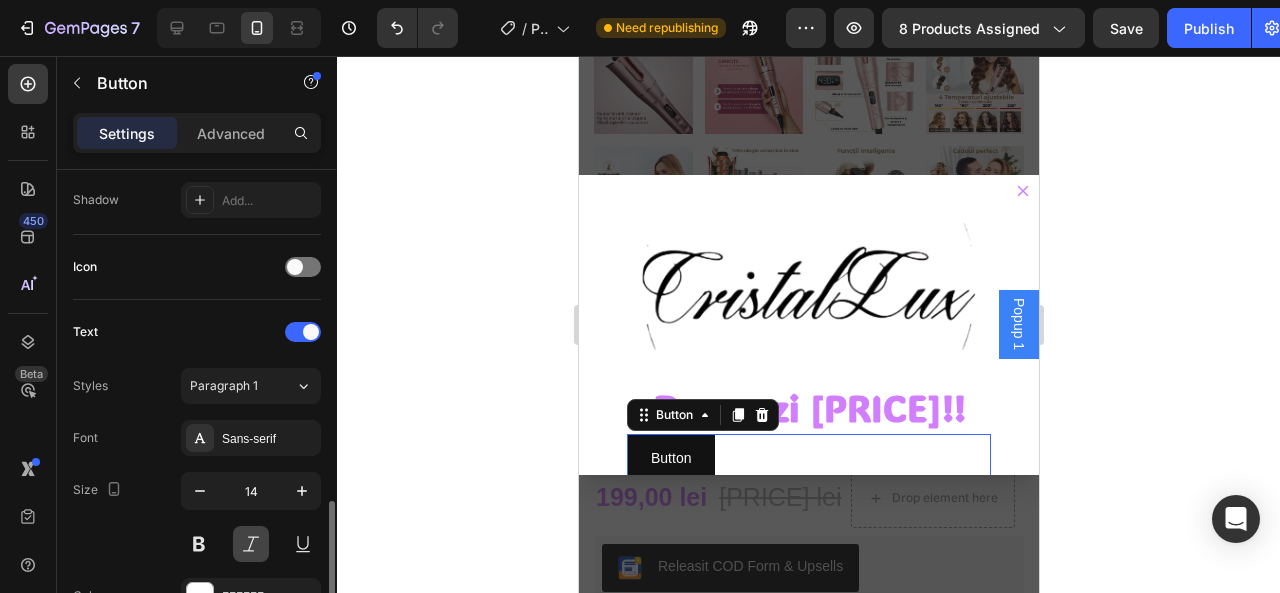 scroll, scrollTop: 659, scrollLeft: 0, axis: vertical 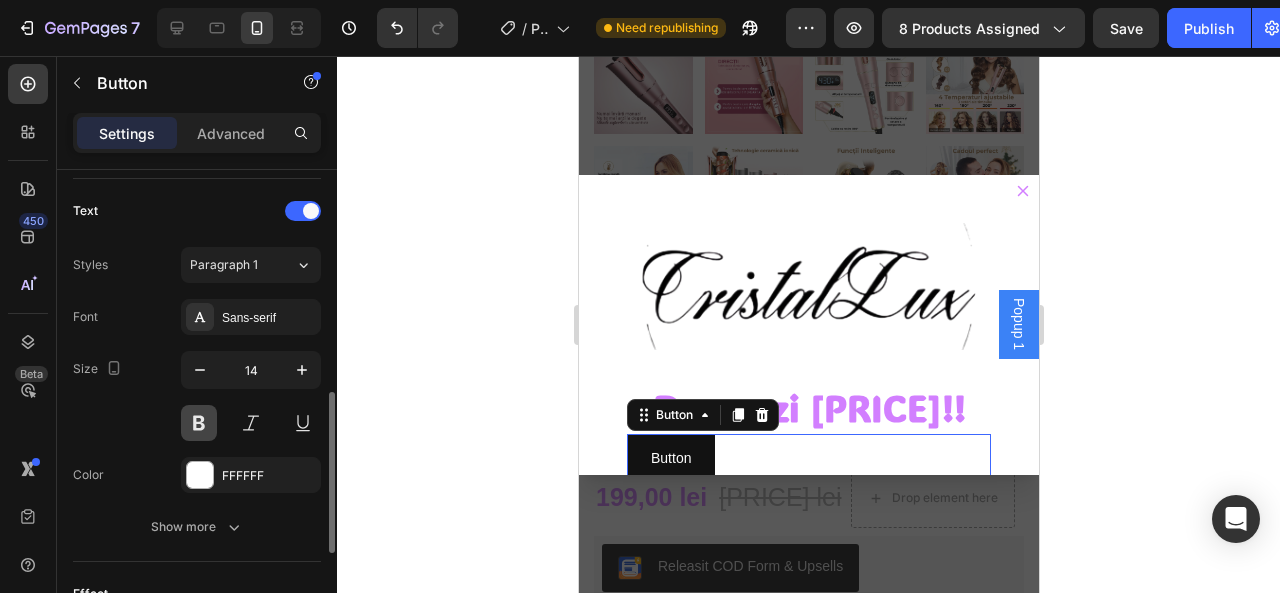 click at bounding box center [199, 423] 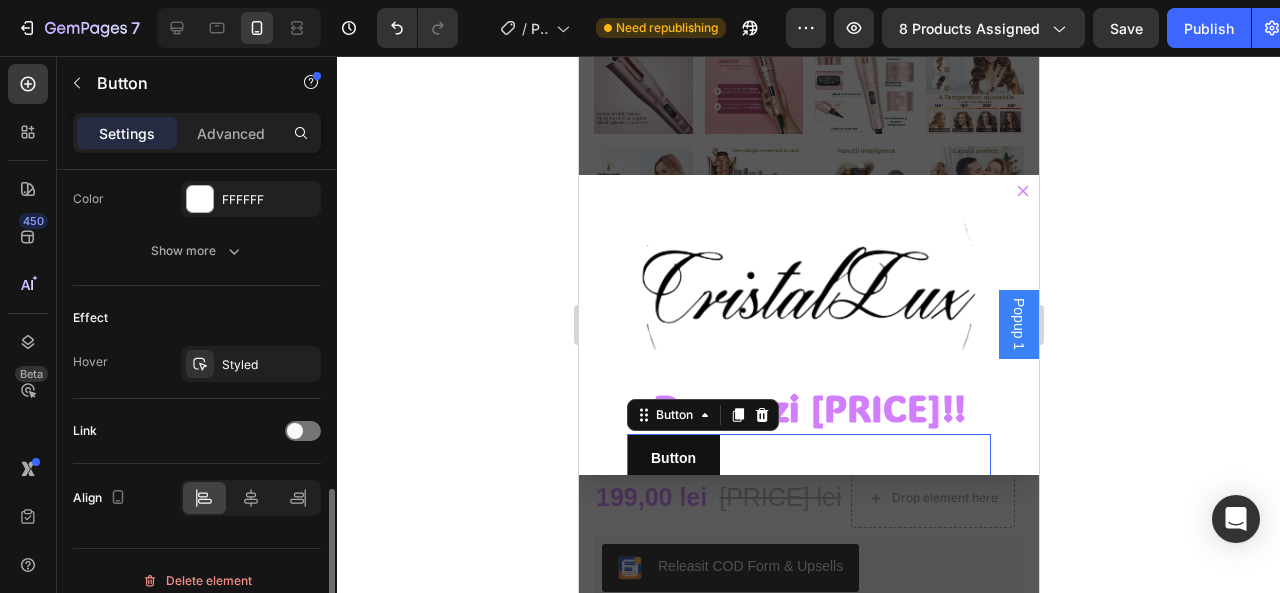 scroll, scrollTop: 939, scrollLeft: 0, axis: vertical 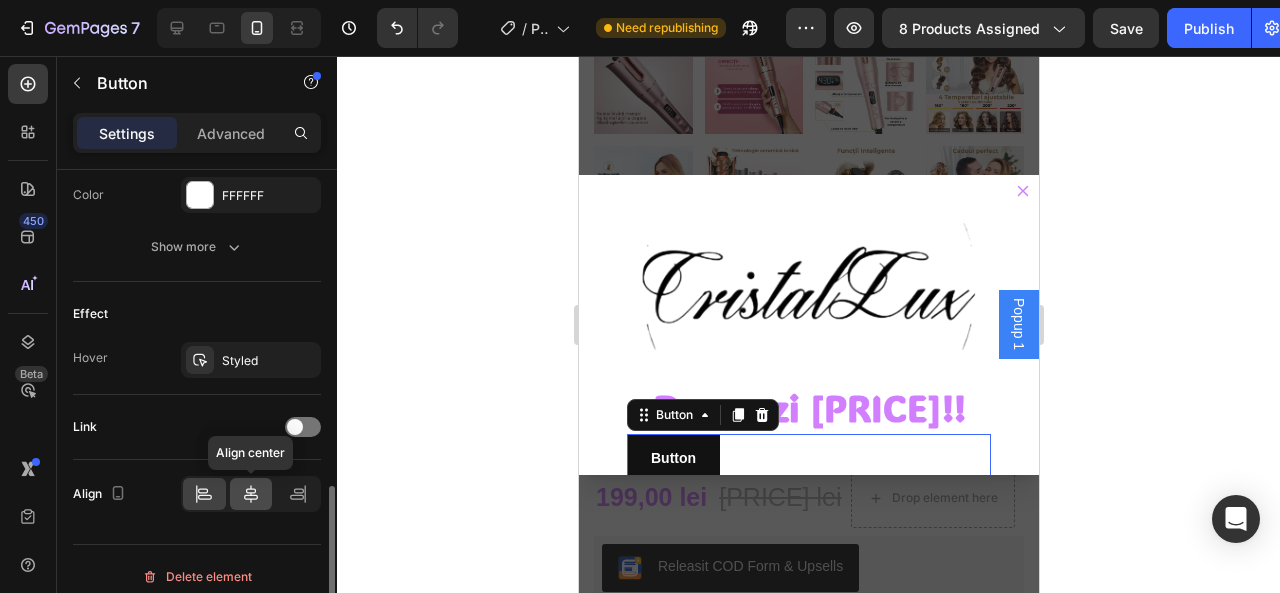 click 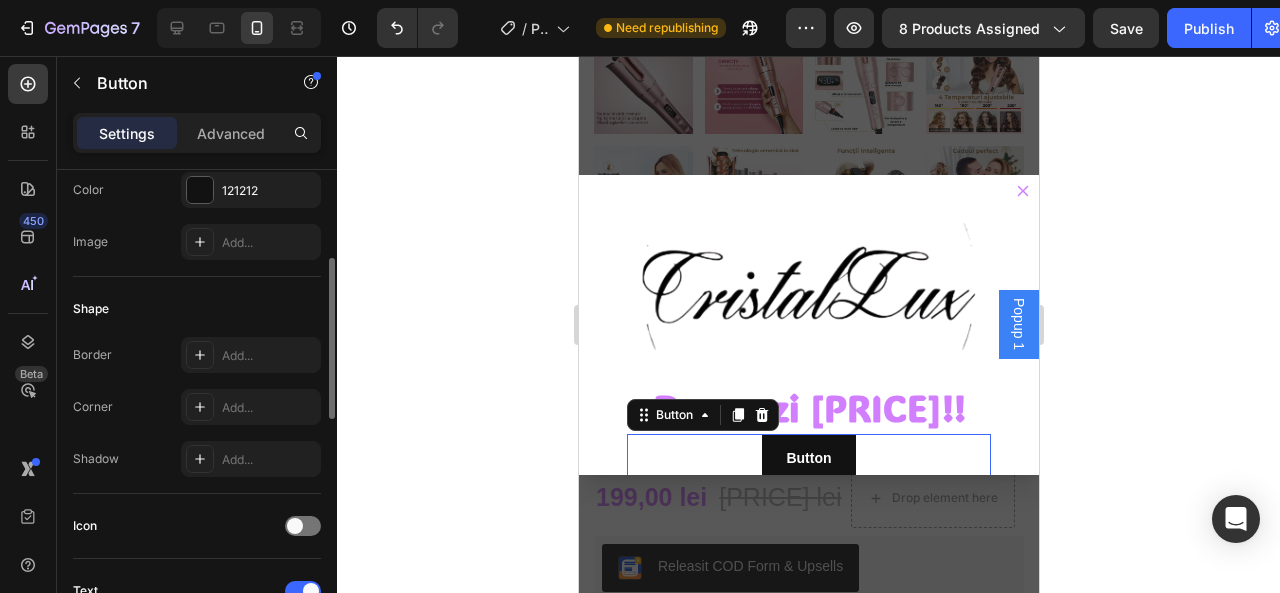 scroll, scrollTop: 284, scrollLeft: 0, axis: vertical 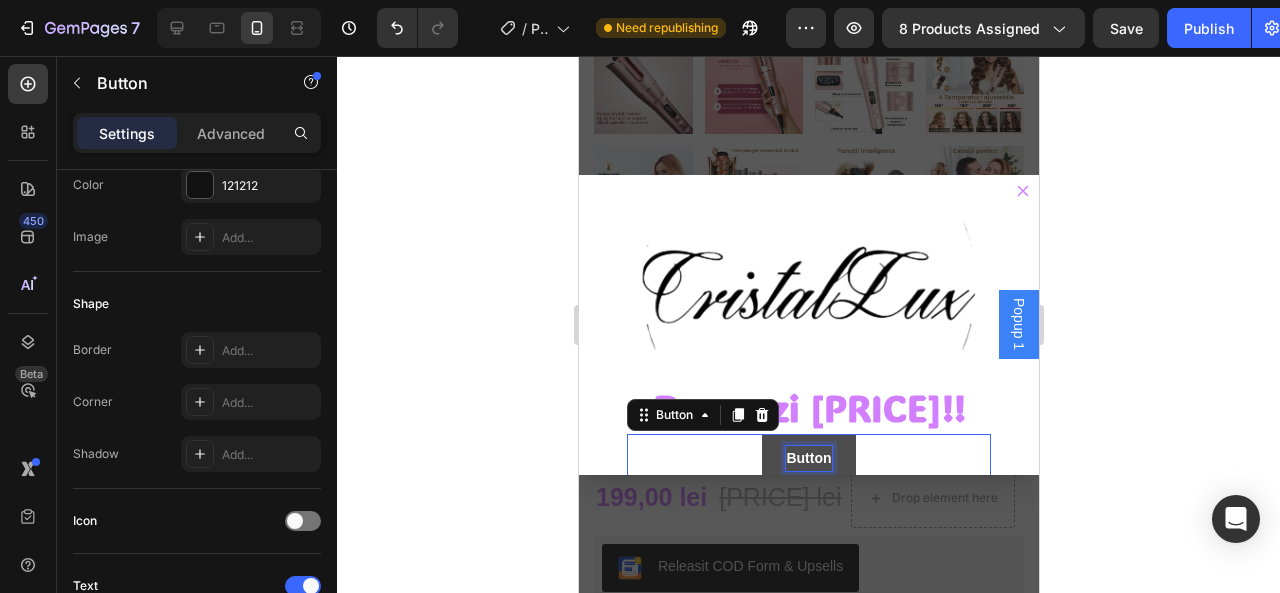 click on "Button" at bounding box center [807, 458] 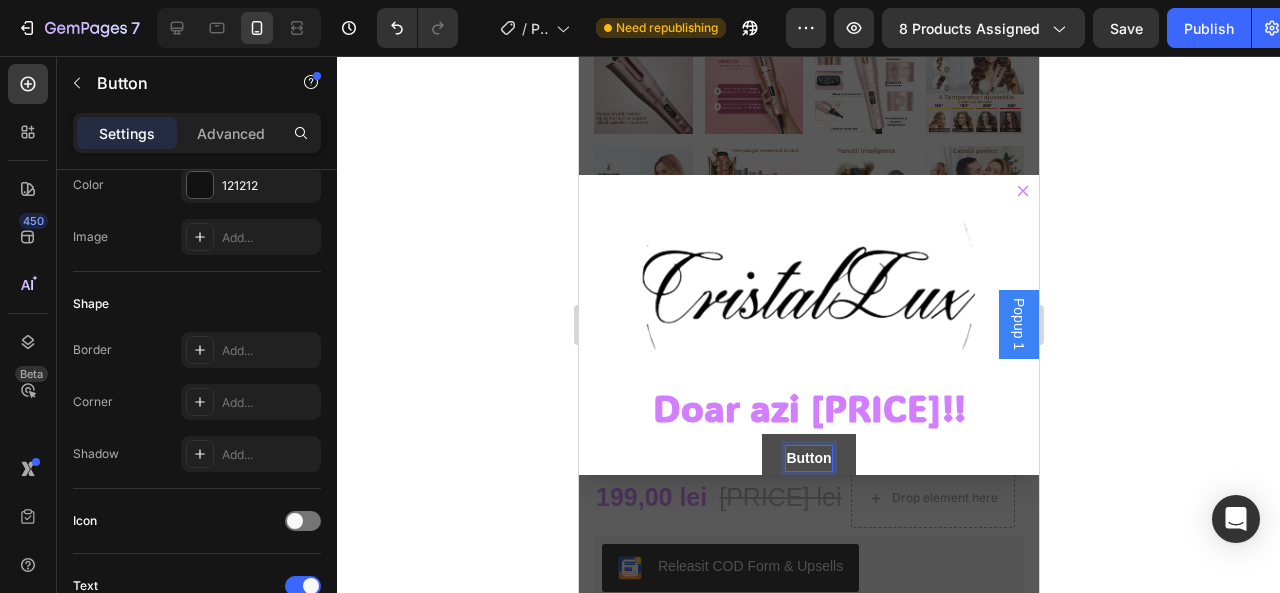 click on "Button" at bounding box center [807, 458] 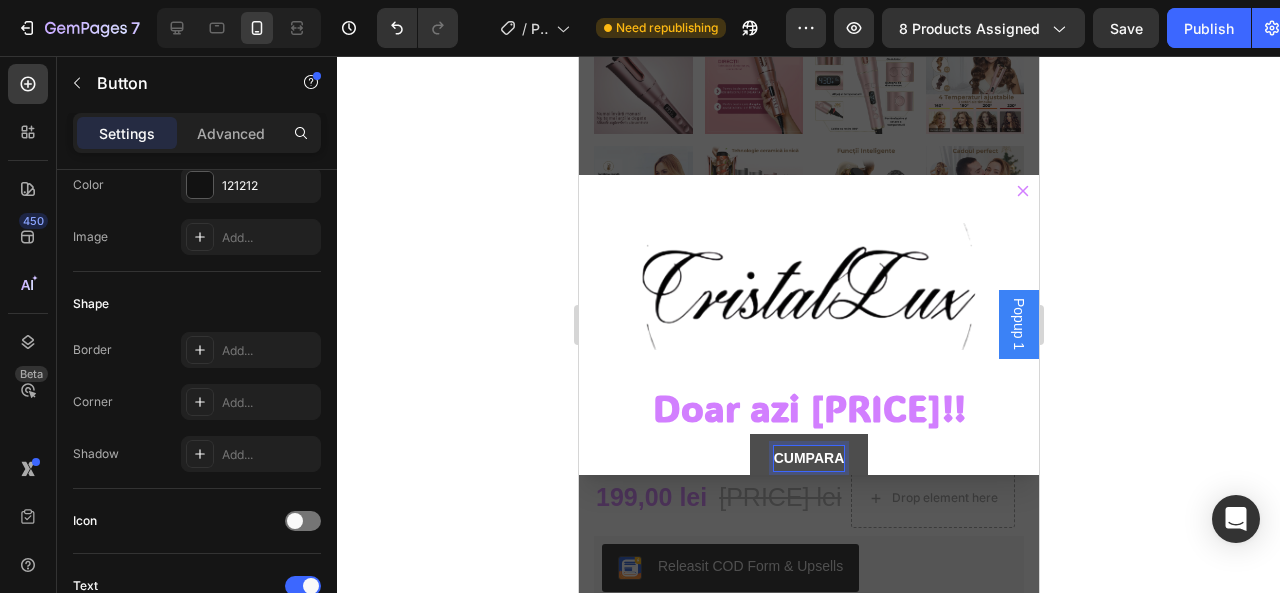 click on "CUMPARA" at bounding box center (808, 458) 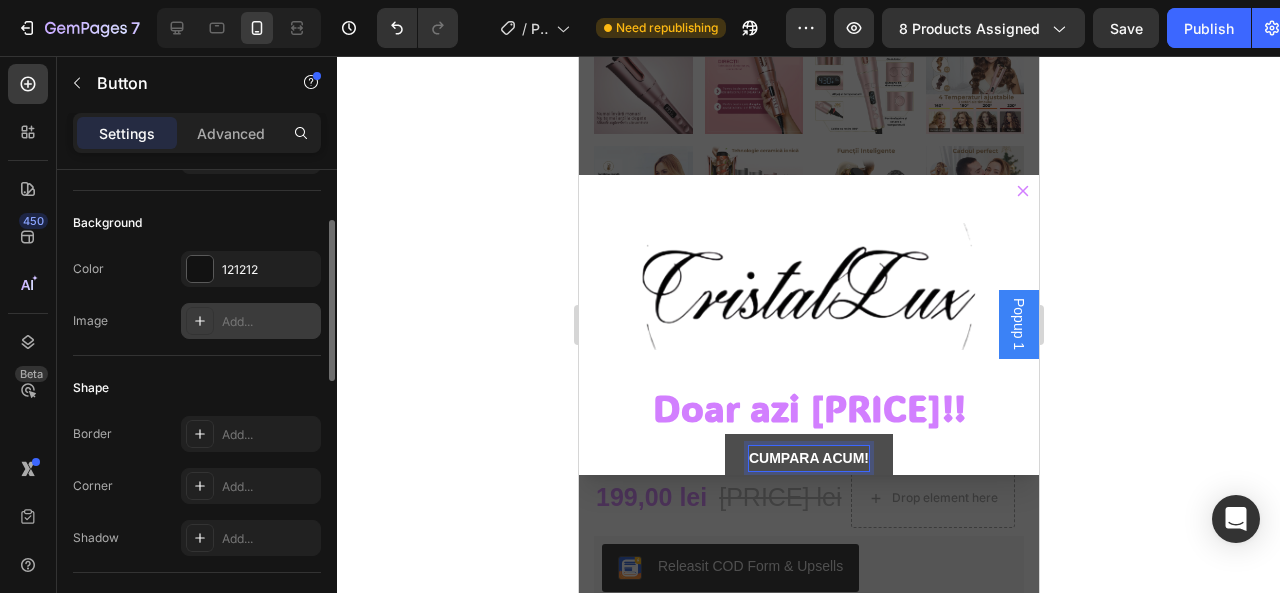 scroll, scrollTop: 176, scrollLeft: 0, axis: vertical 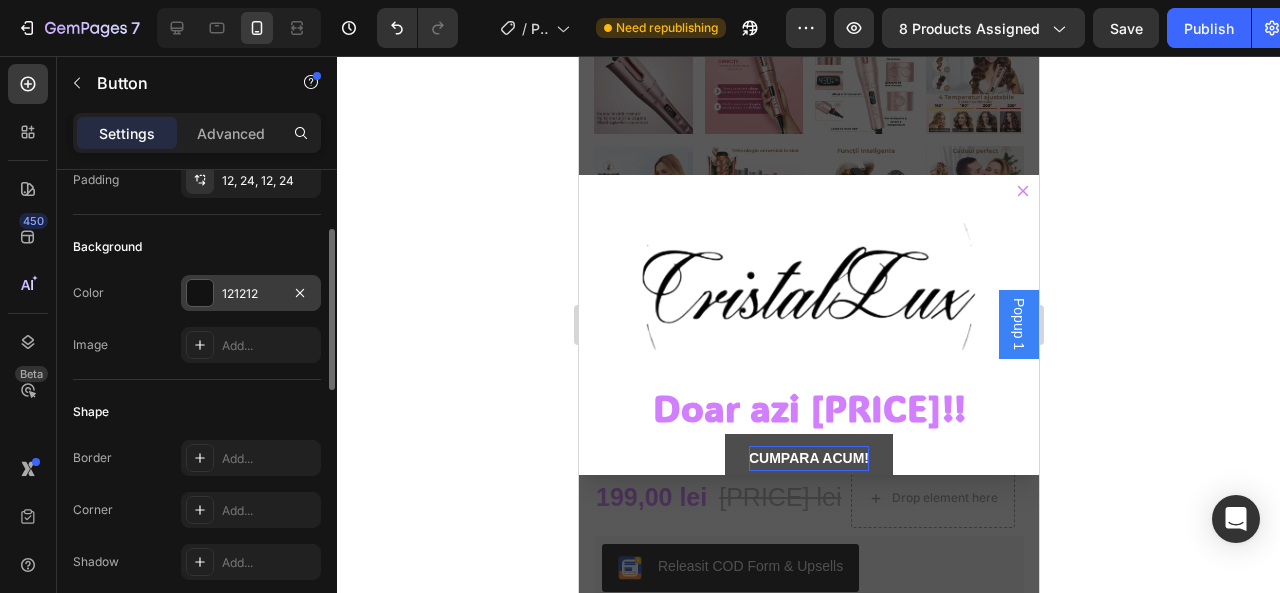 click at bounding box center (200, 293) 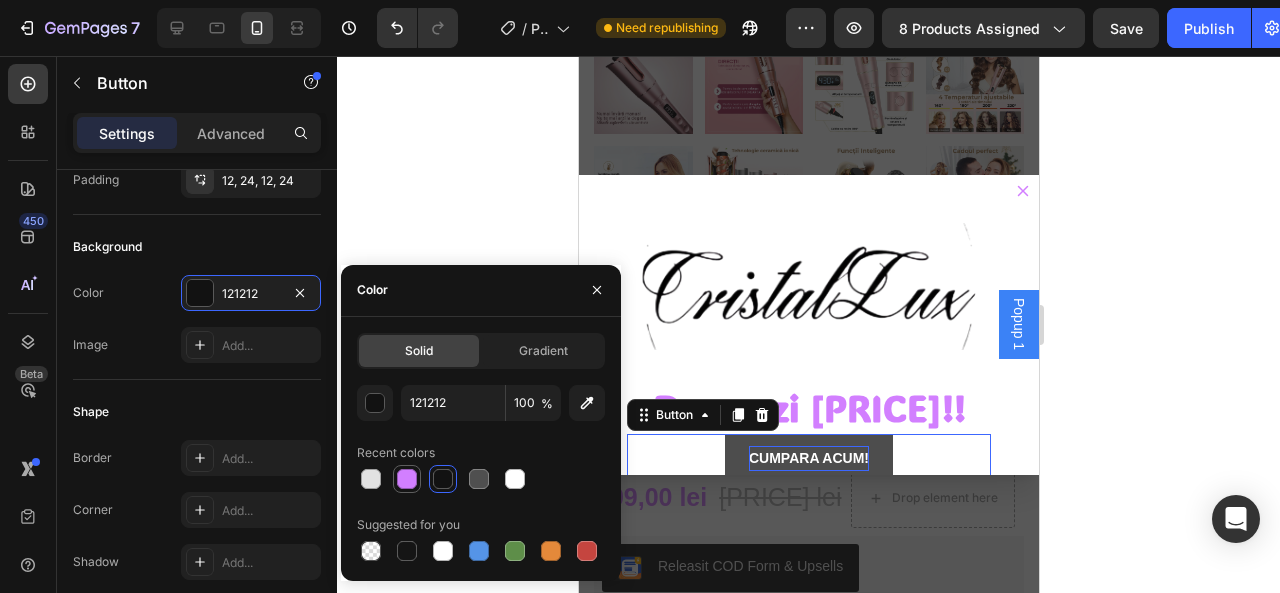 click at bounding box center [407, 479] 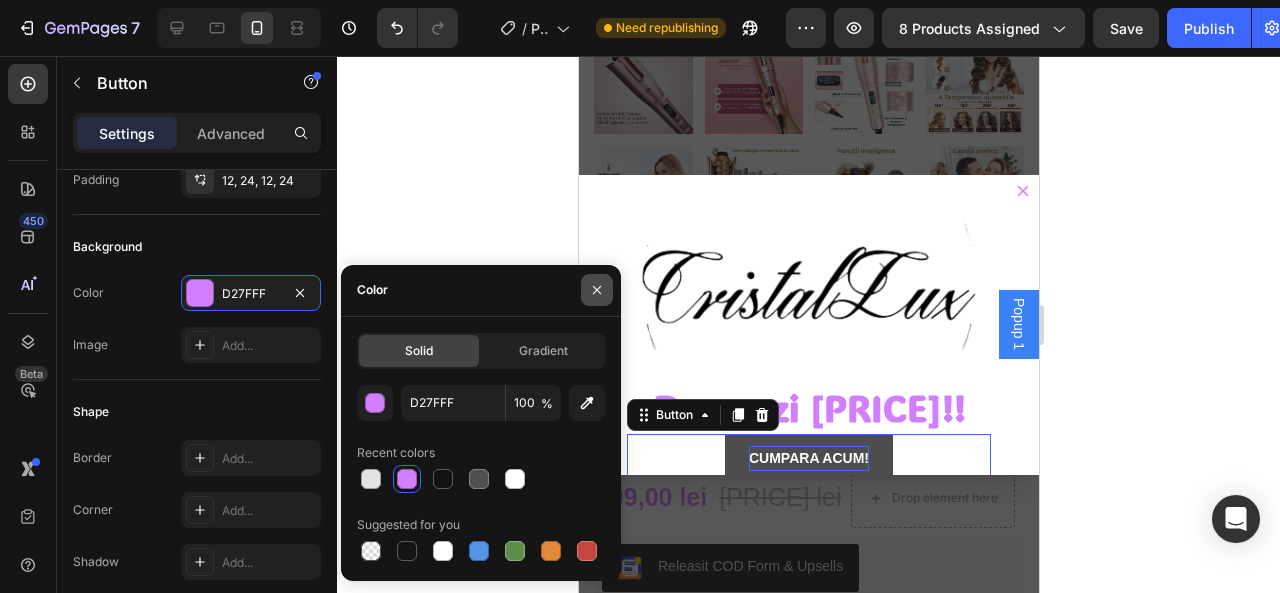 click 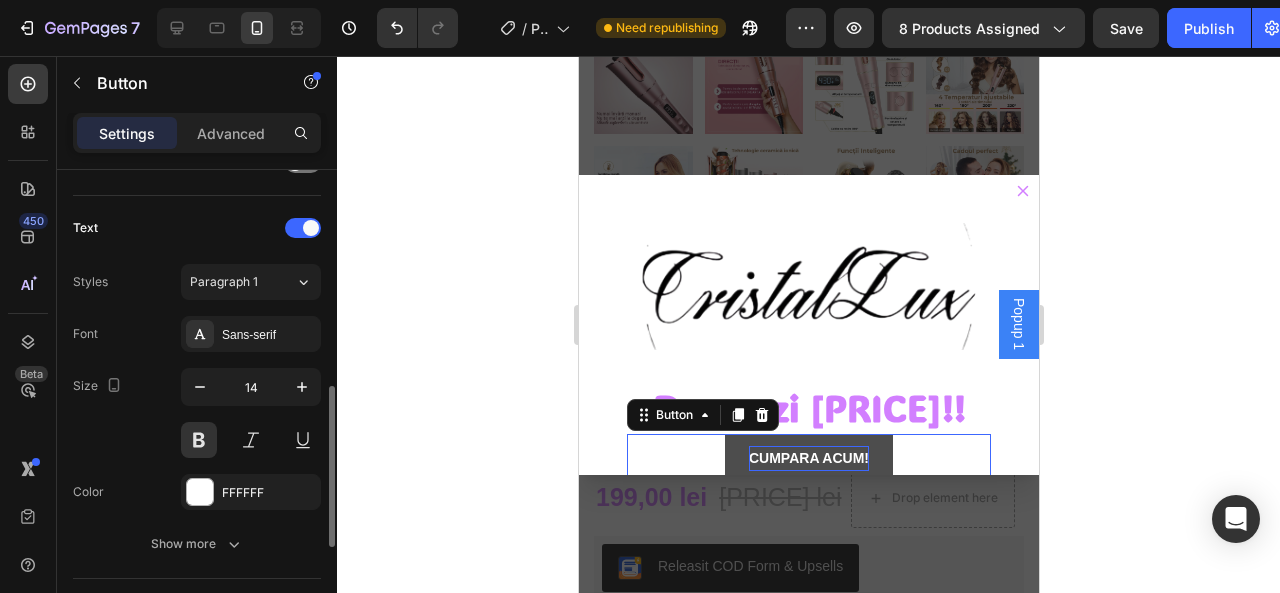 scroll, scrollTop: 645, scrollLeft: 0, axis: vertical 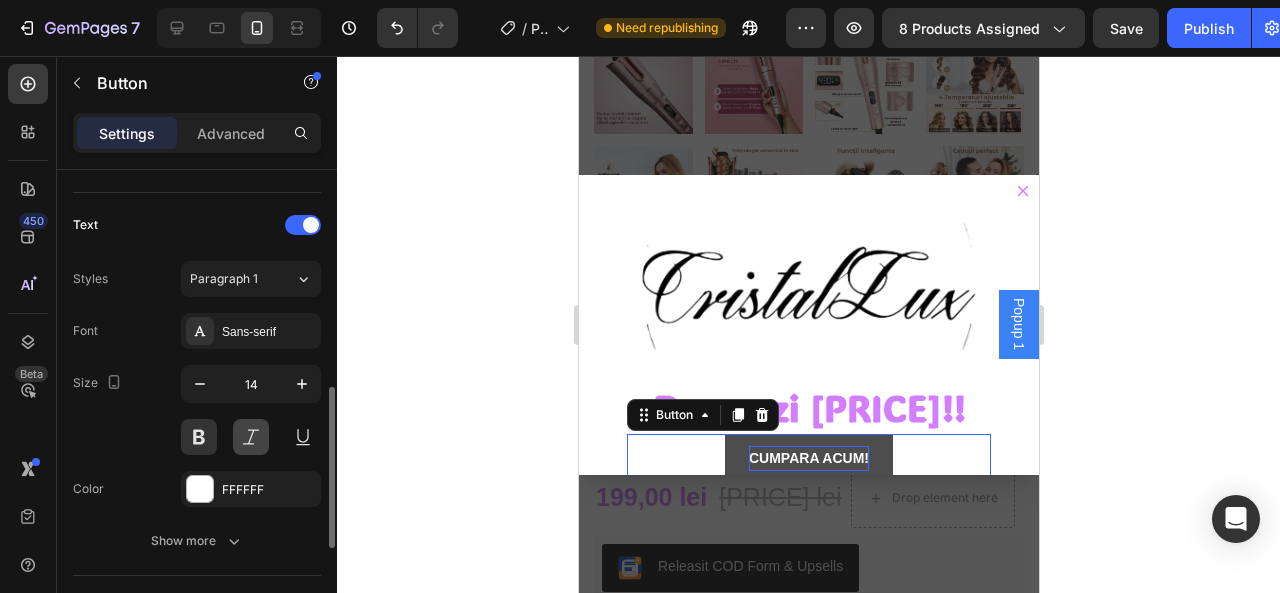 drag, startPoint x: 260, startPoint y: 453, endPoint x: 239, endPoint y: 419, distance: 39.962482 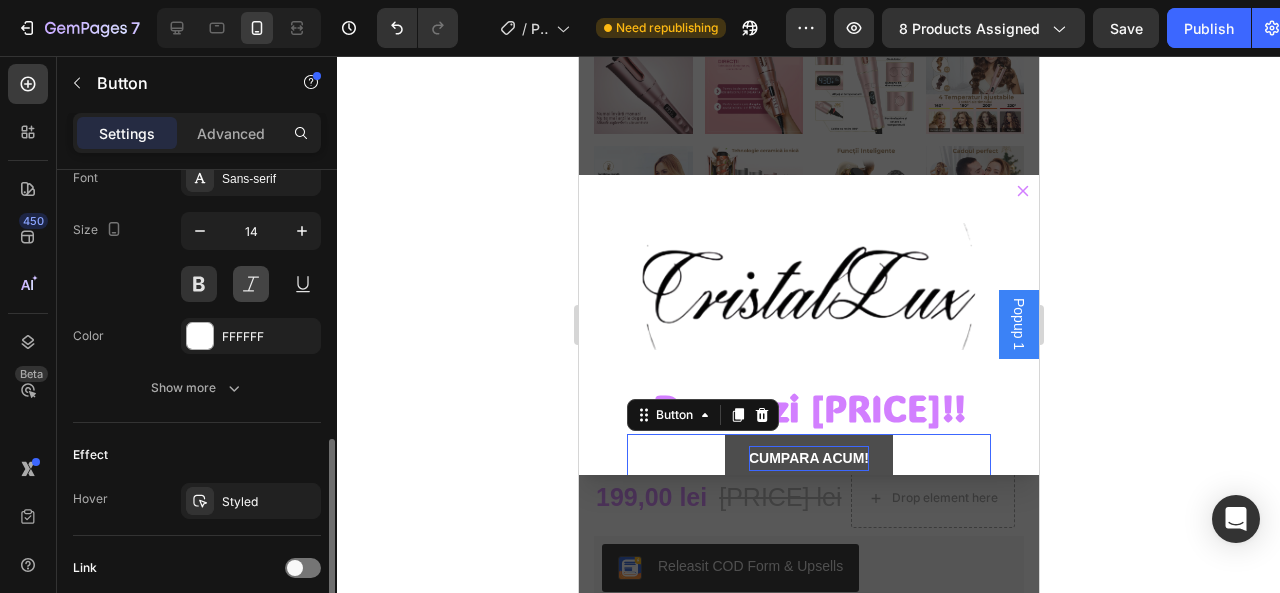 scroll, scrollTop: 800, scrollLeft: 0, axis: vertical 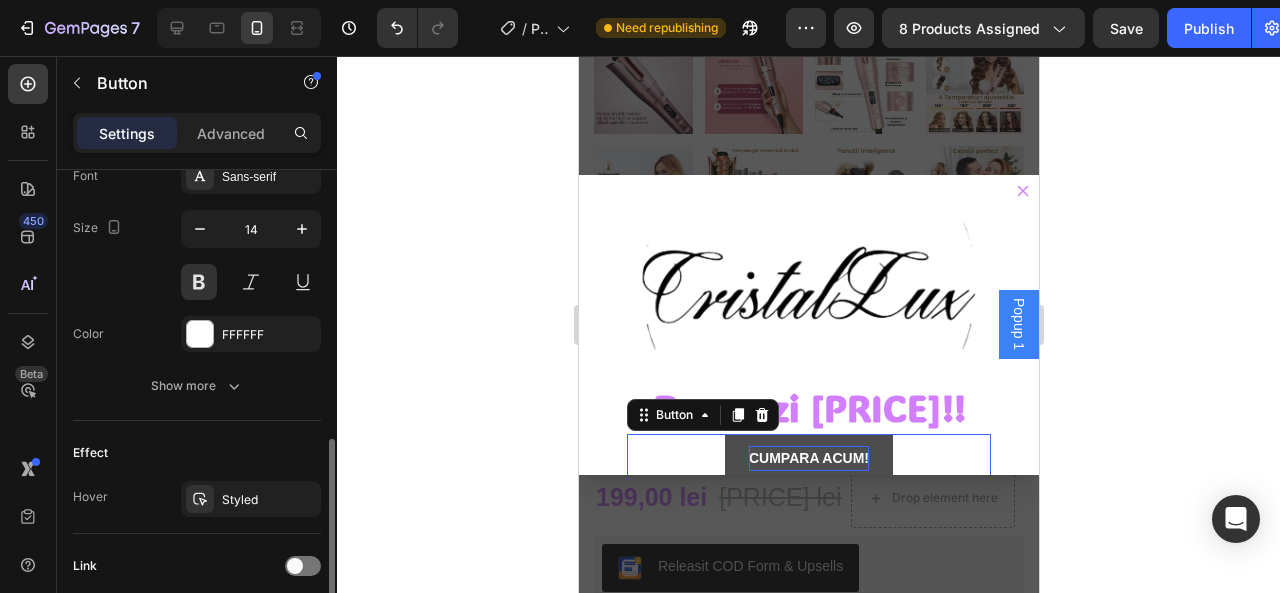 click on "Font Sans-serif Size 14 Color FFFFFF Show more" at bounding box center [197, 281] 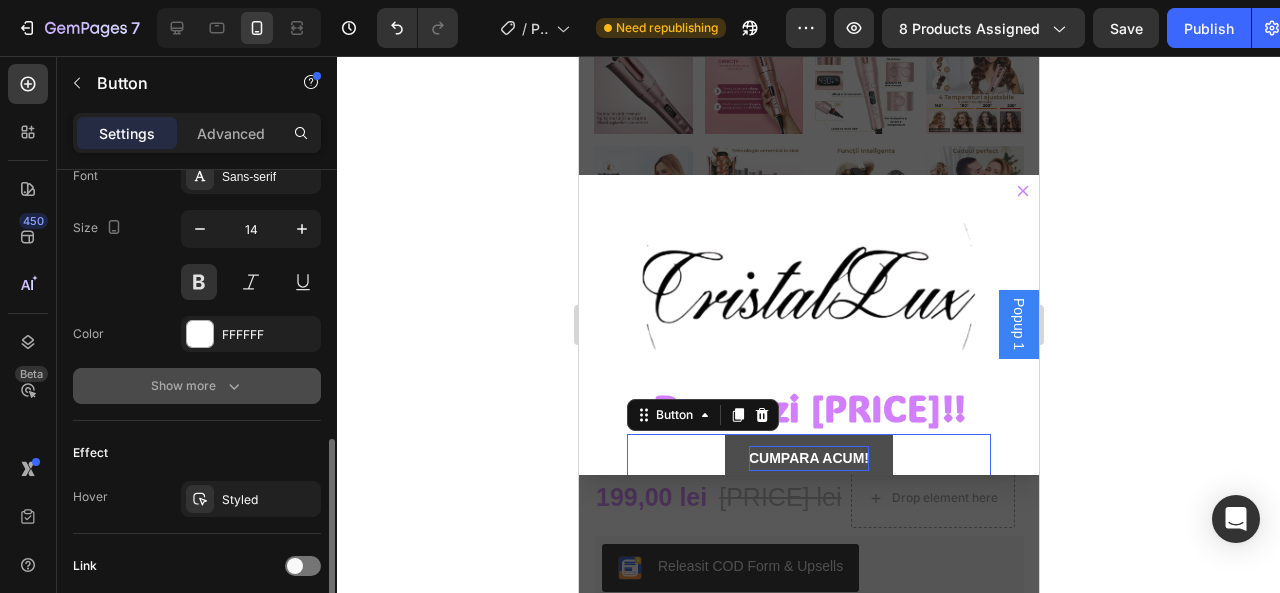 click on "Show more" at bounding box center (197, 386) 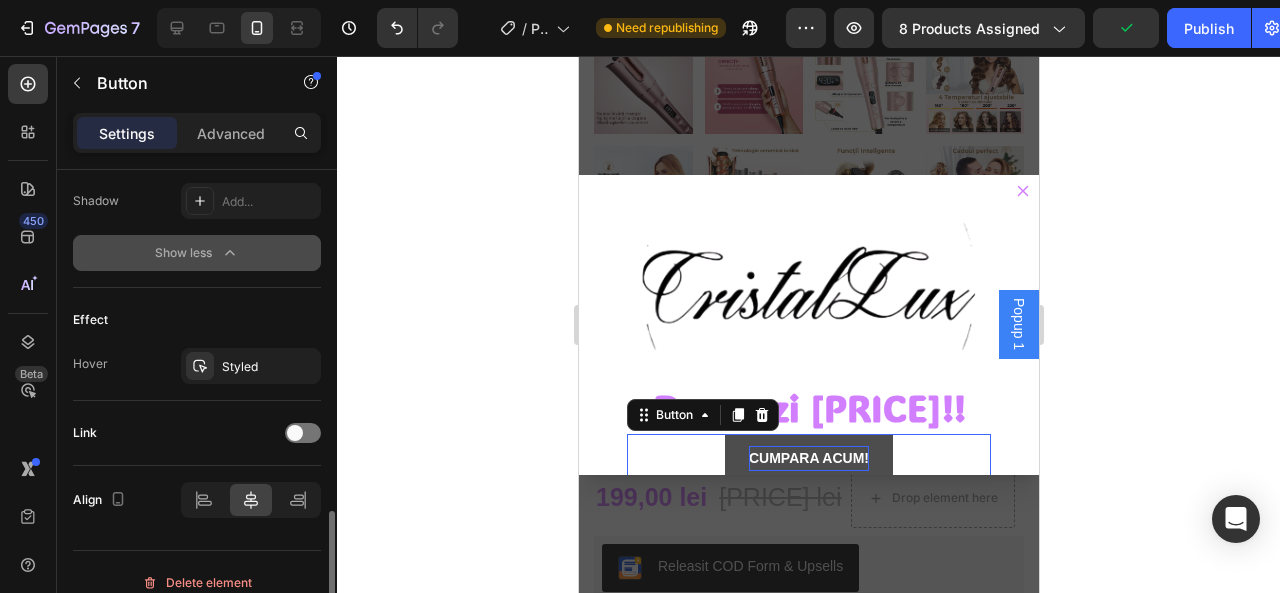 scroll, scrollTop: 1198, scrollLeft: 0, axis: vertical 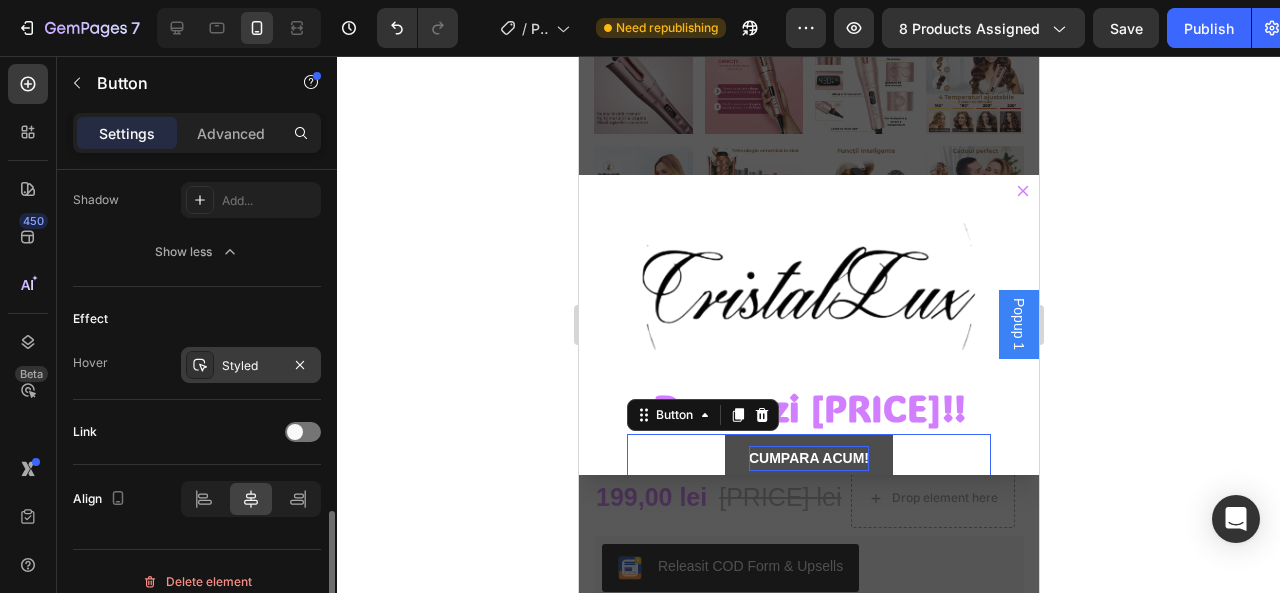 click on "Styled" at bounding box center [251, 366] 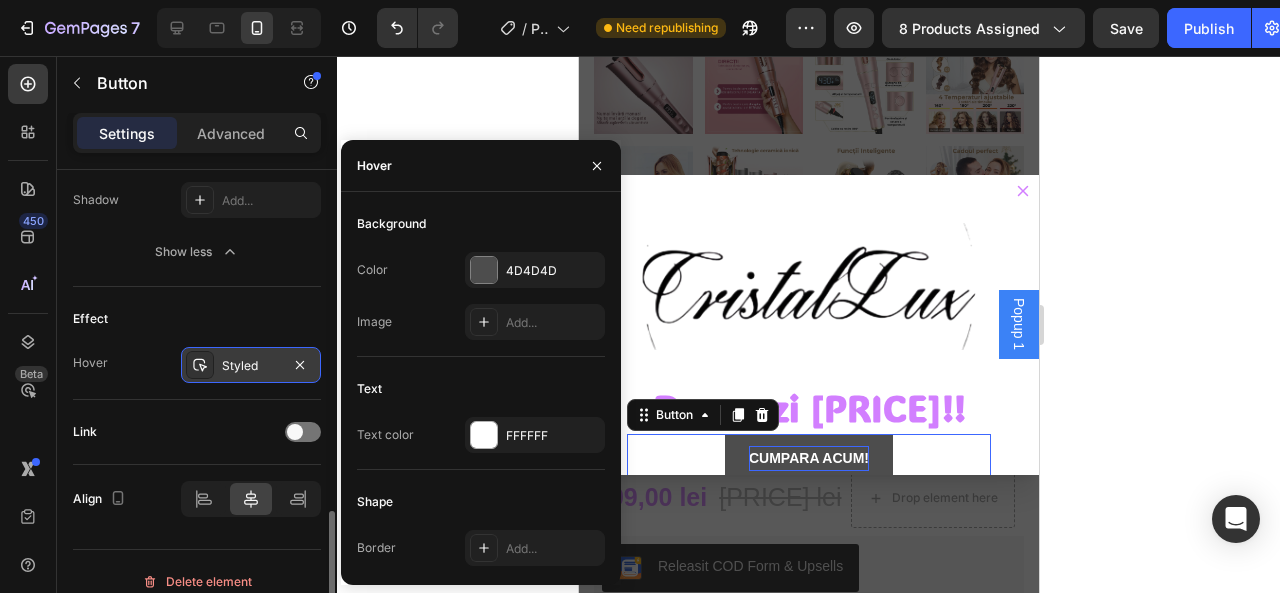 click on "Styled" at bounding box center [251, 366] 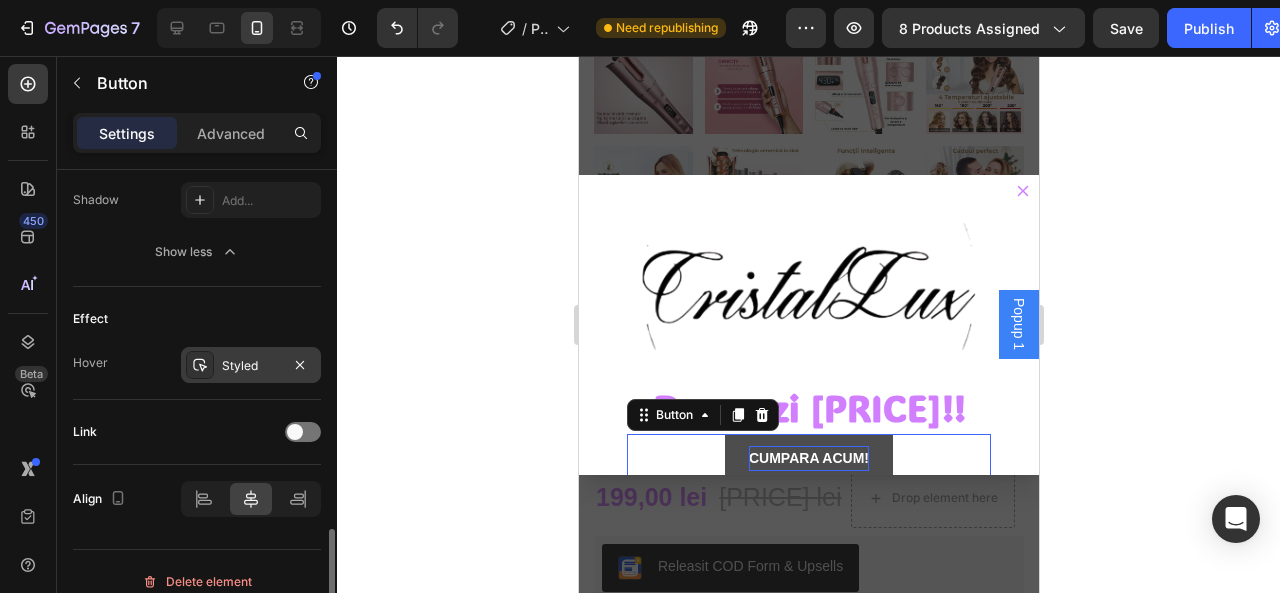 scroll, scrollTop: 1212, scrollLeft: 0, axis: vertical 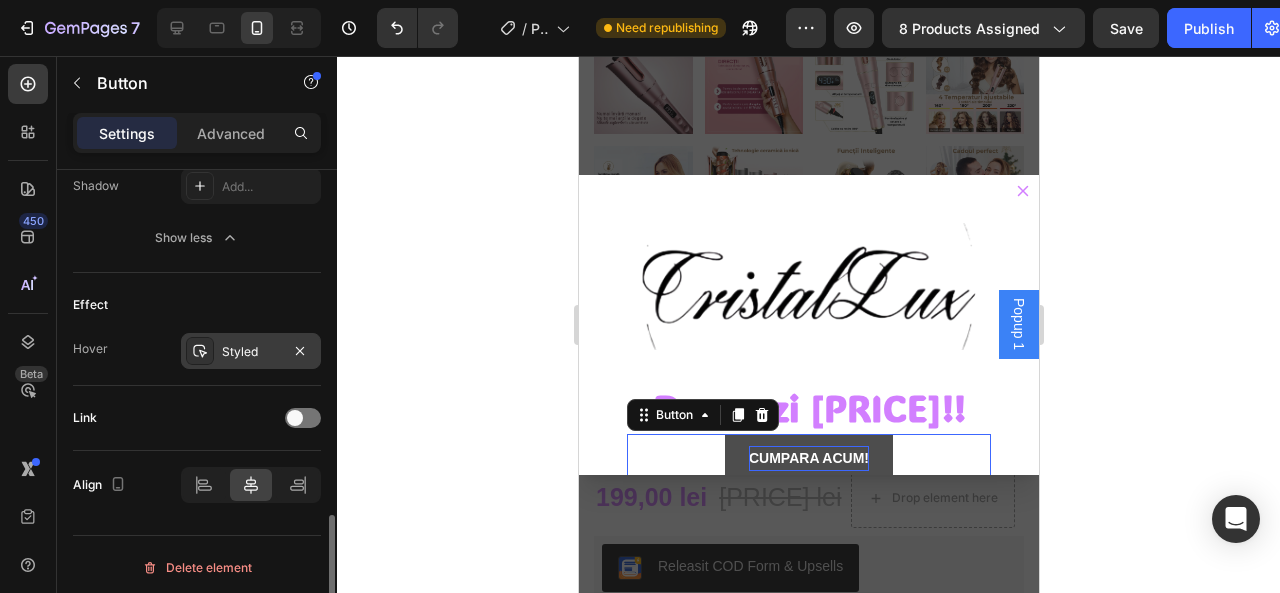 drag, startPoint x: 239, startPoint y: 367, endPoint x: 230, endPoint y: 350, distance: 19.235384 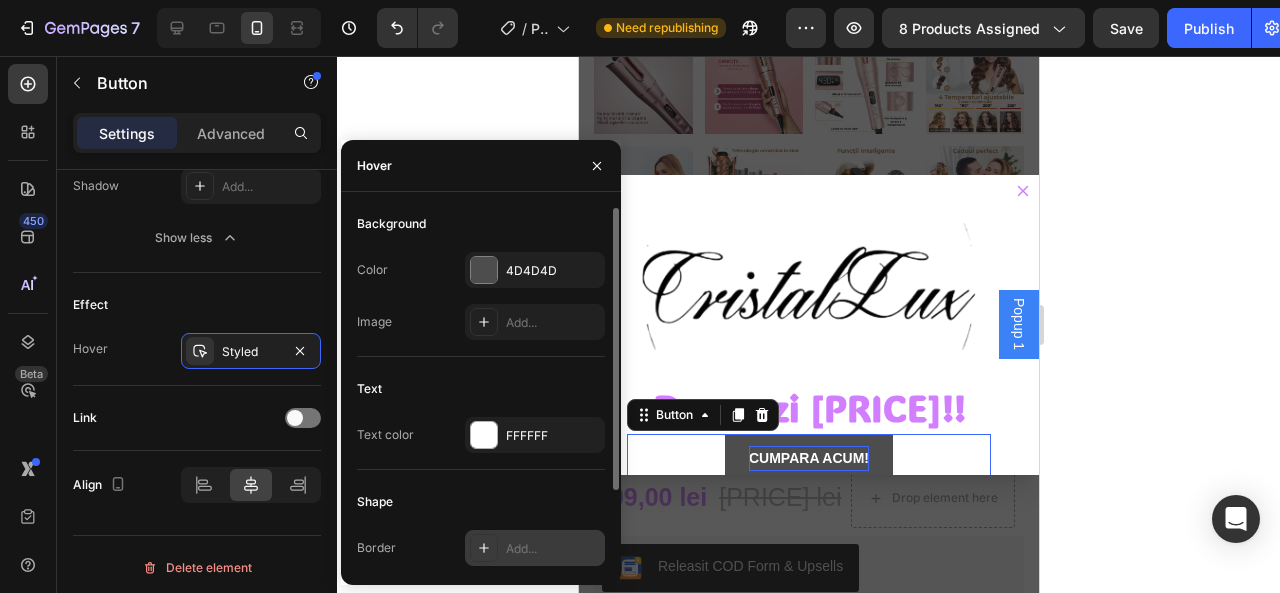 click at bounding box center [484, 548] 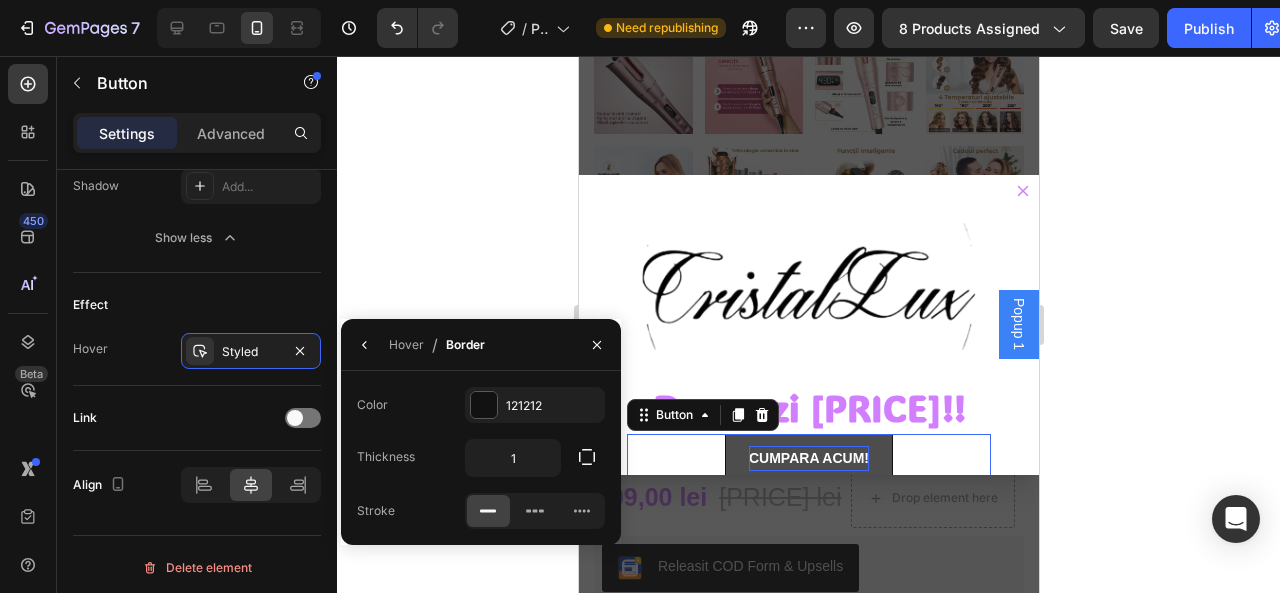scroll, scrollTop: 1212, scrollLeft: 0, axis: vertical 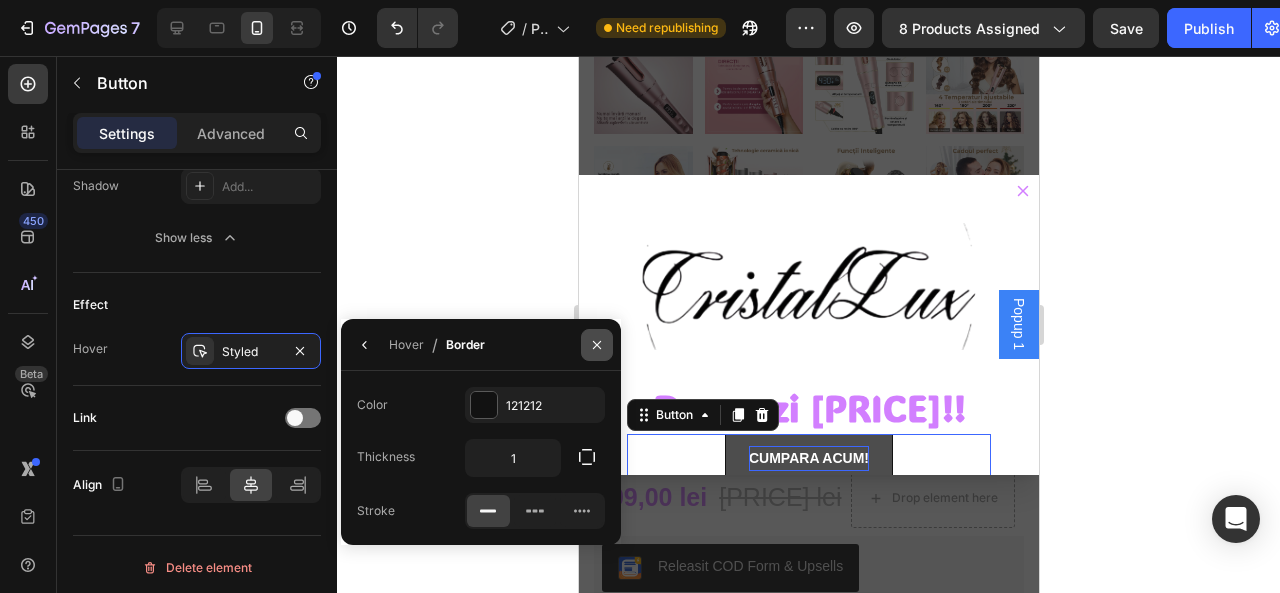 click 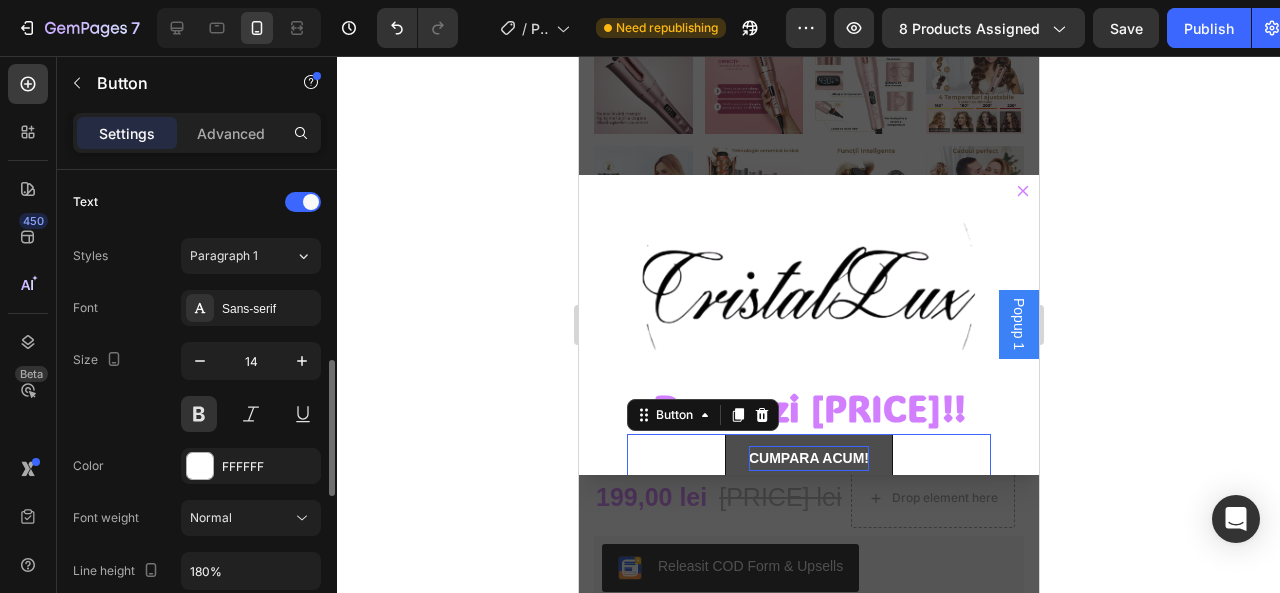 scroll, scrollTop: 667, scrollLeft: 0, axis: vertical 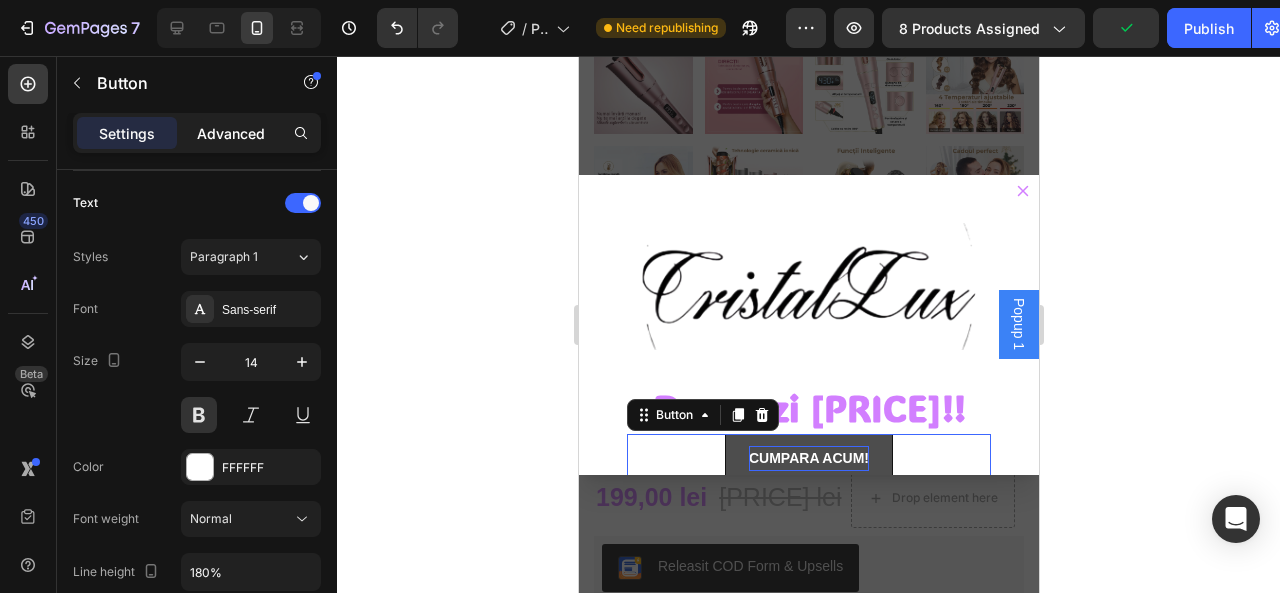 click on "Advanced" at bounding box center (231, 133) 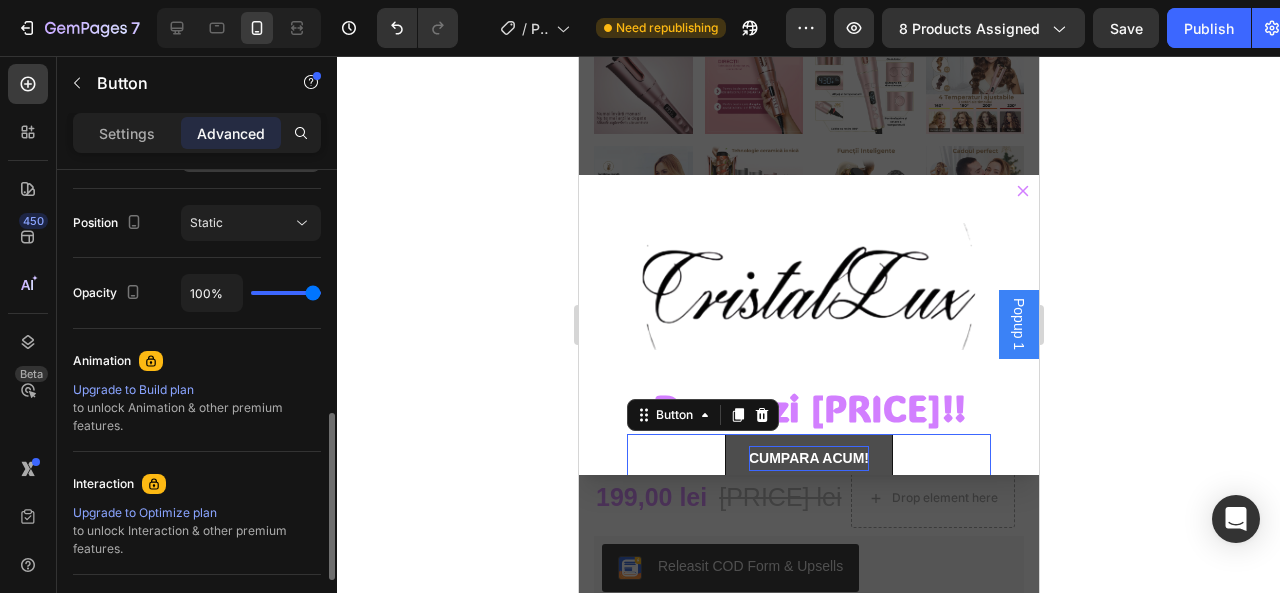 scroll, scrollTop: 708, scrollLeft: 0, axis: vertical 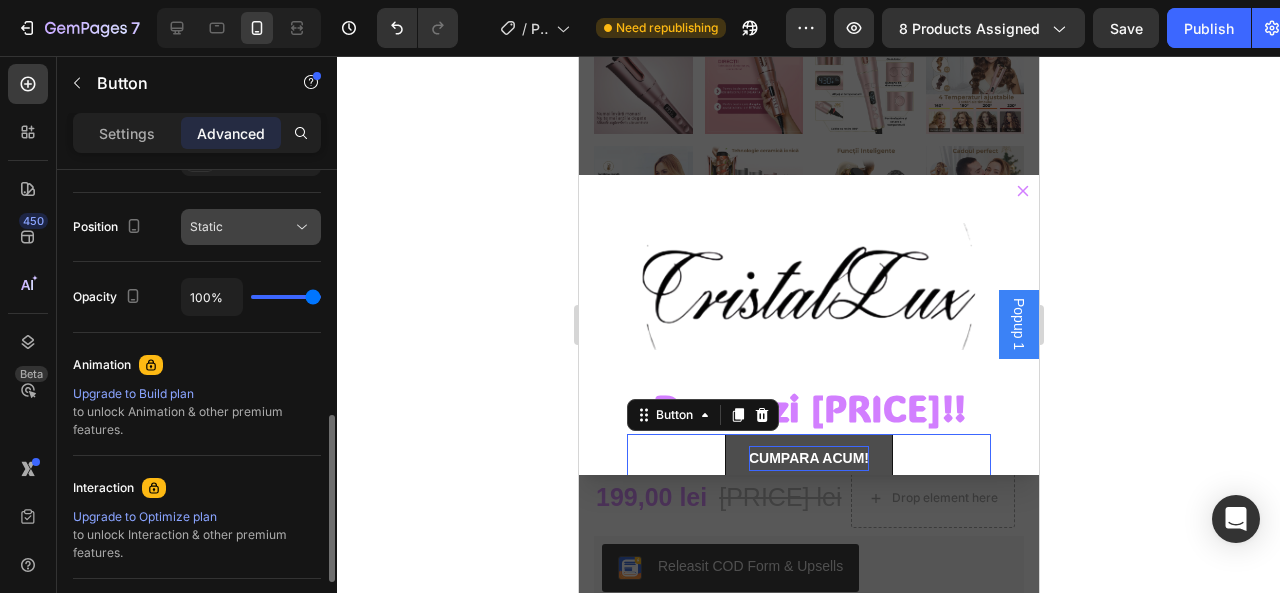 click on "Static" at bounding box center (241, 227) 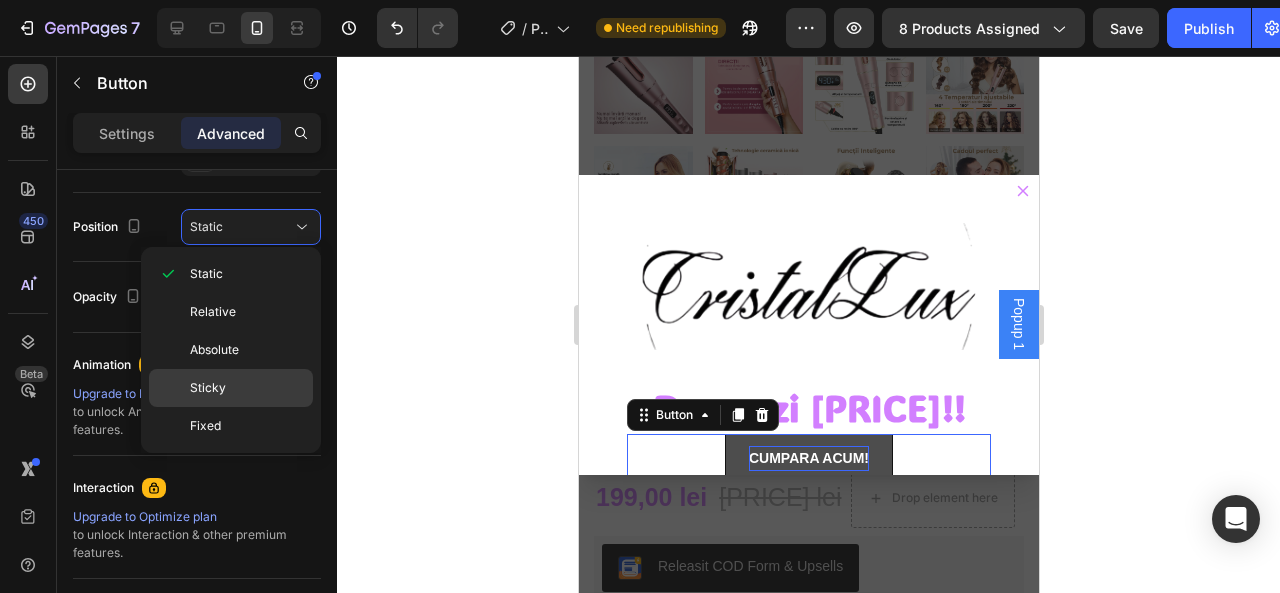 click on "Sticky" 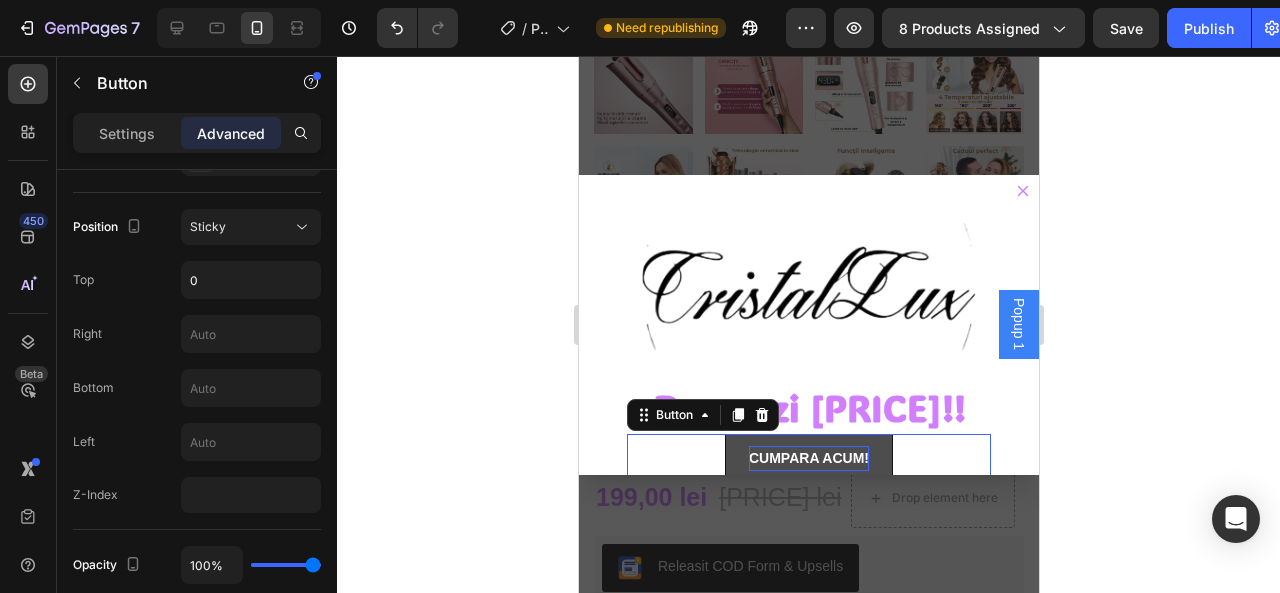 scroll, scrollTop: 45, scrollLeft: 0, axis: vertical 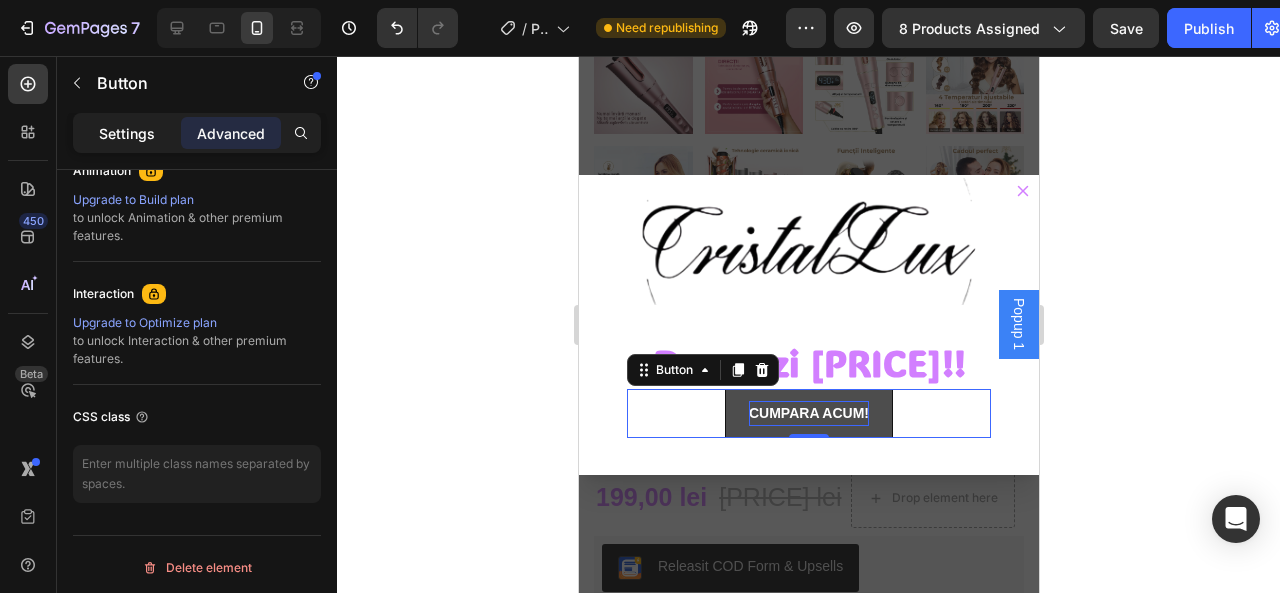 click on "Settings" at bounding box center [127, 133] 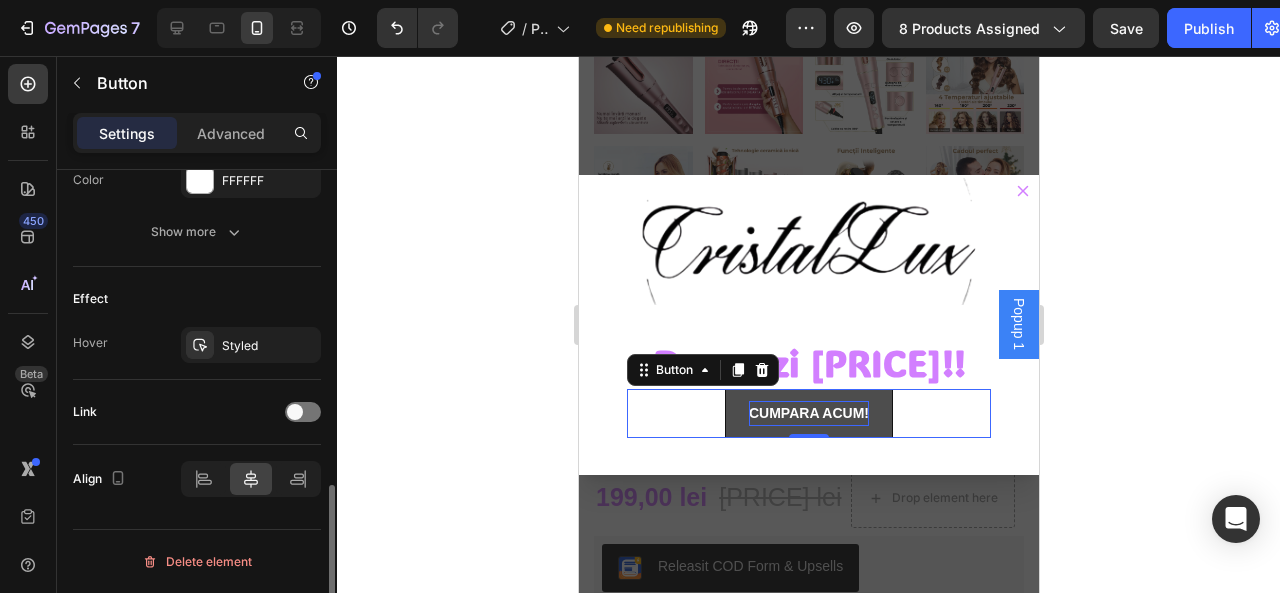 scroll, scrollTop: 949, scrollLeft: 0, axis: vertical 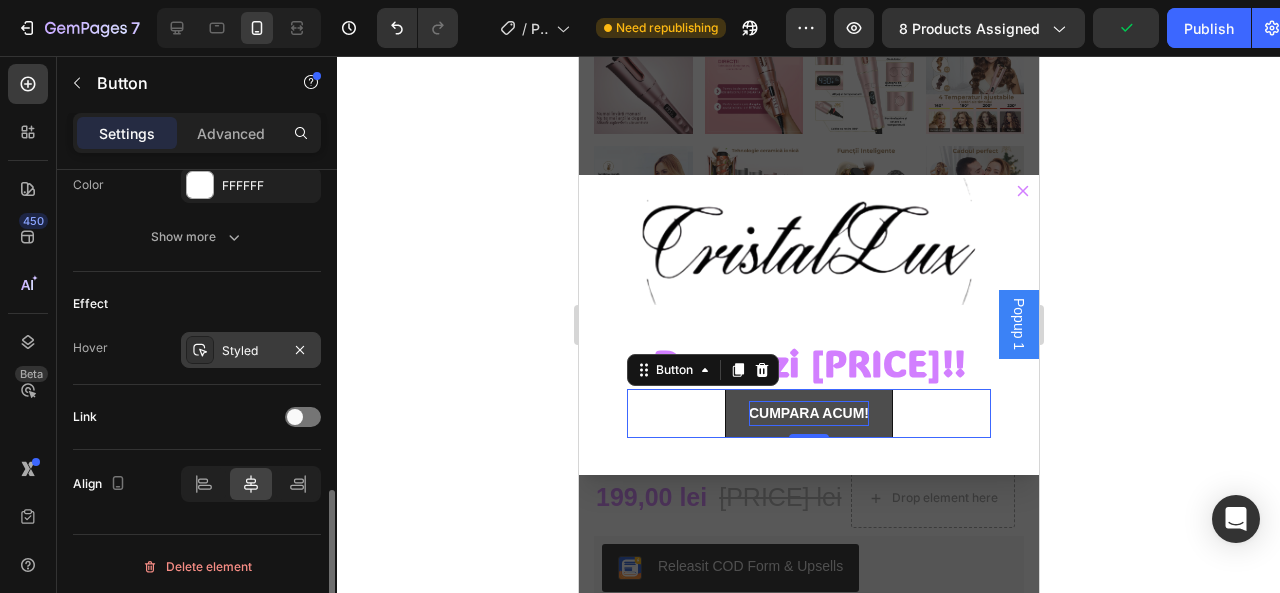 click on "Styled" at bounding box center (251, 350) 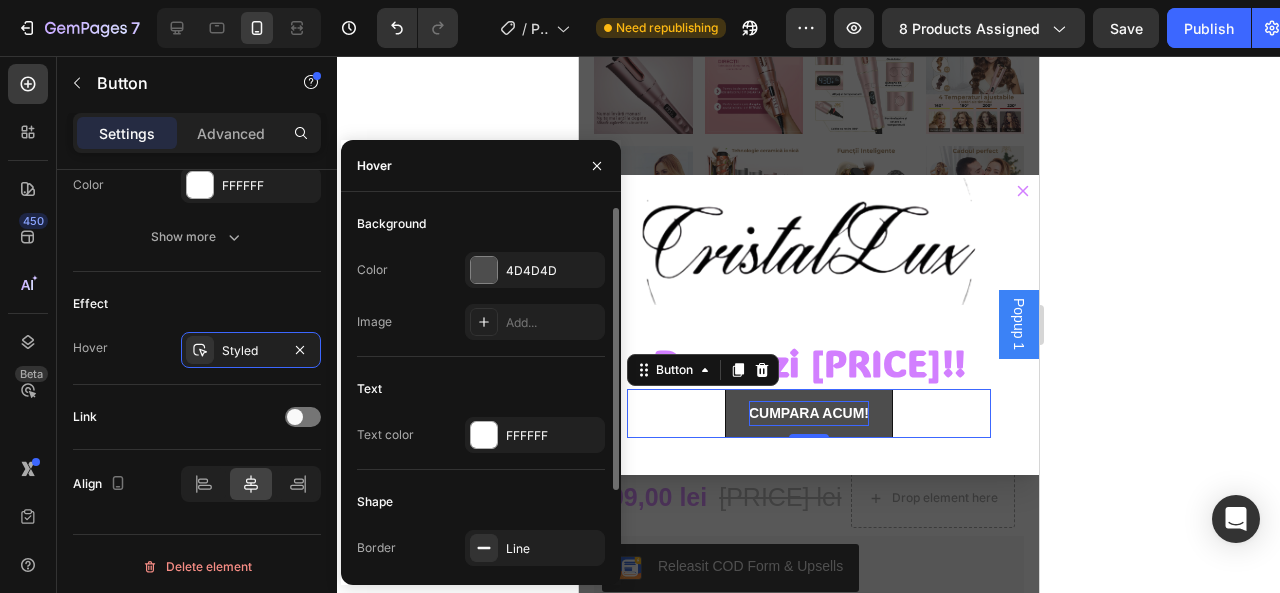 scroll, scrollTop: 100, scrollLeft: 0, axis: vertical 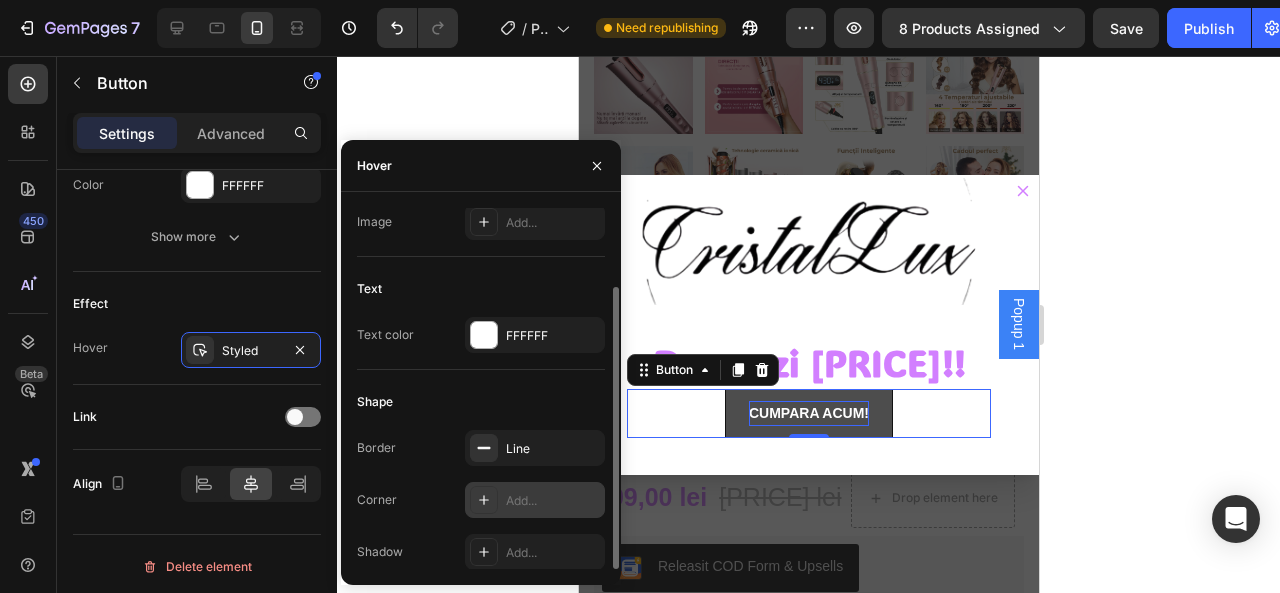 click 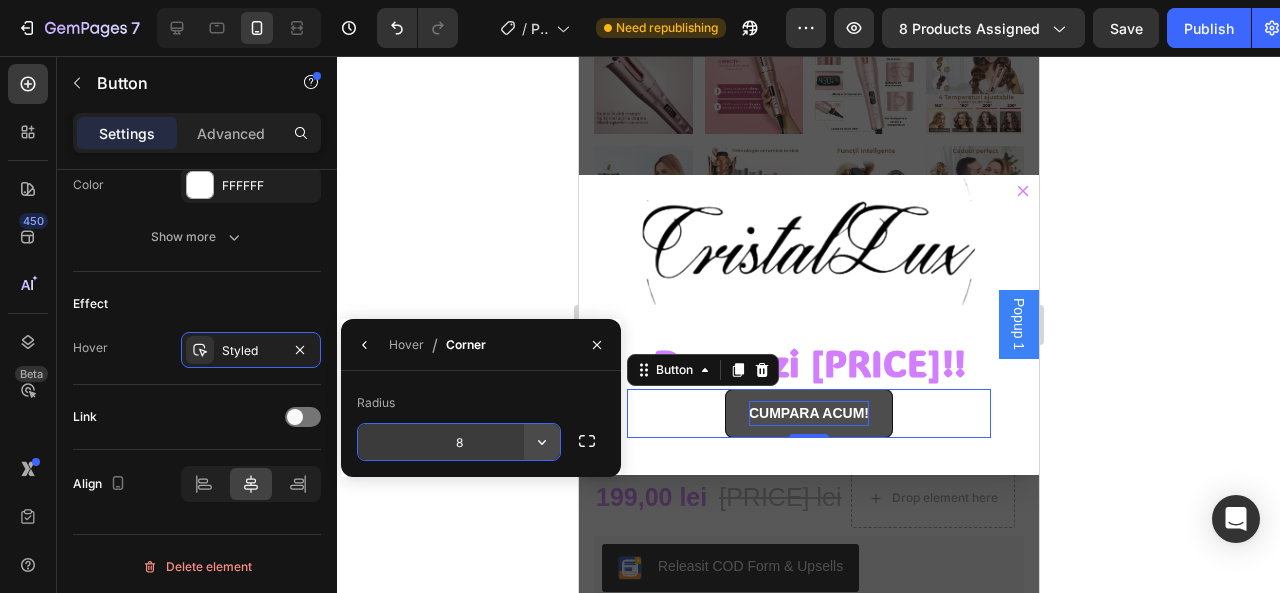 click 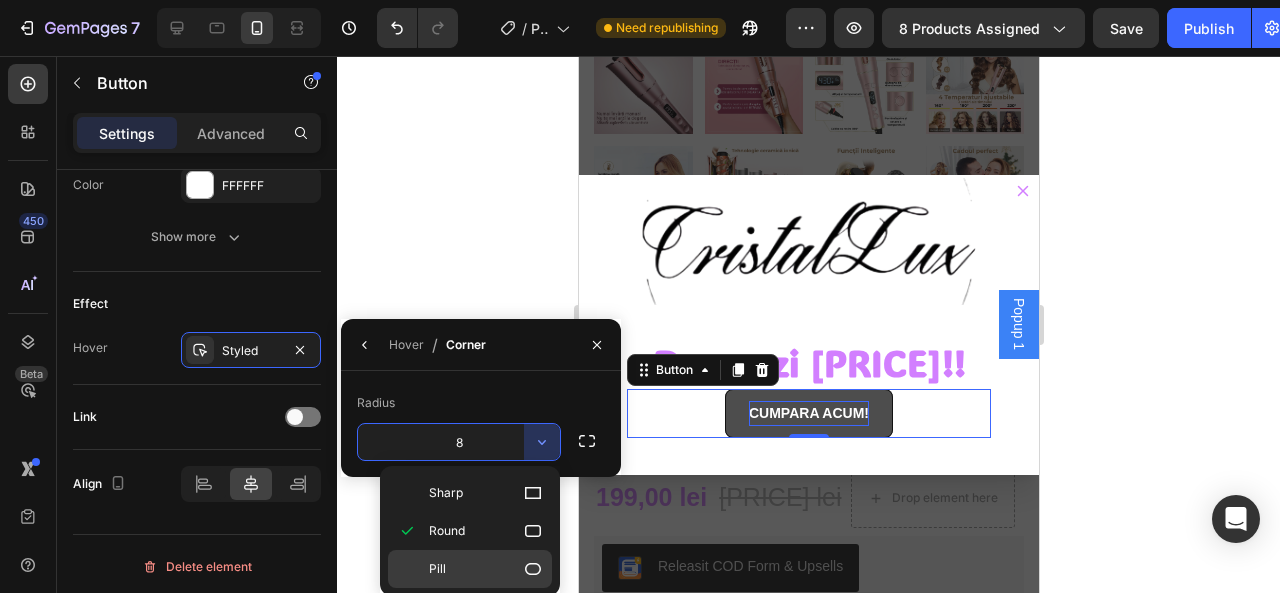 click 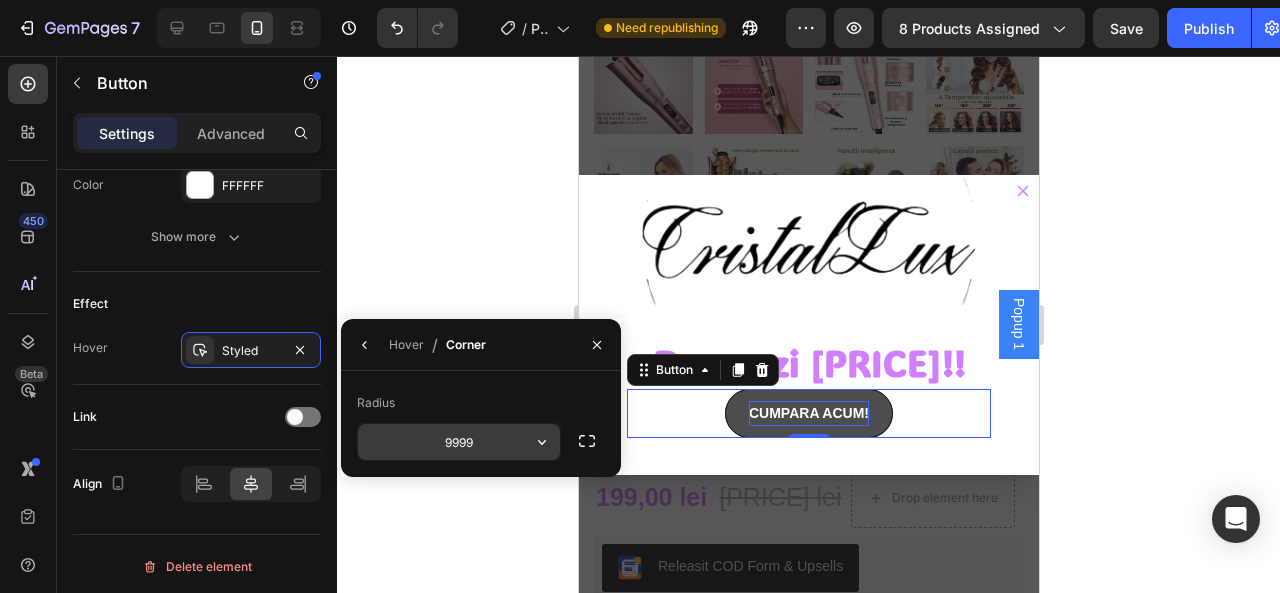 click 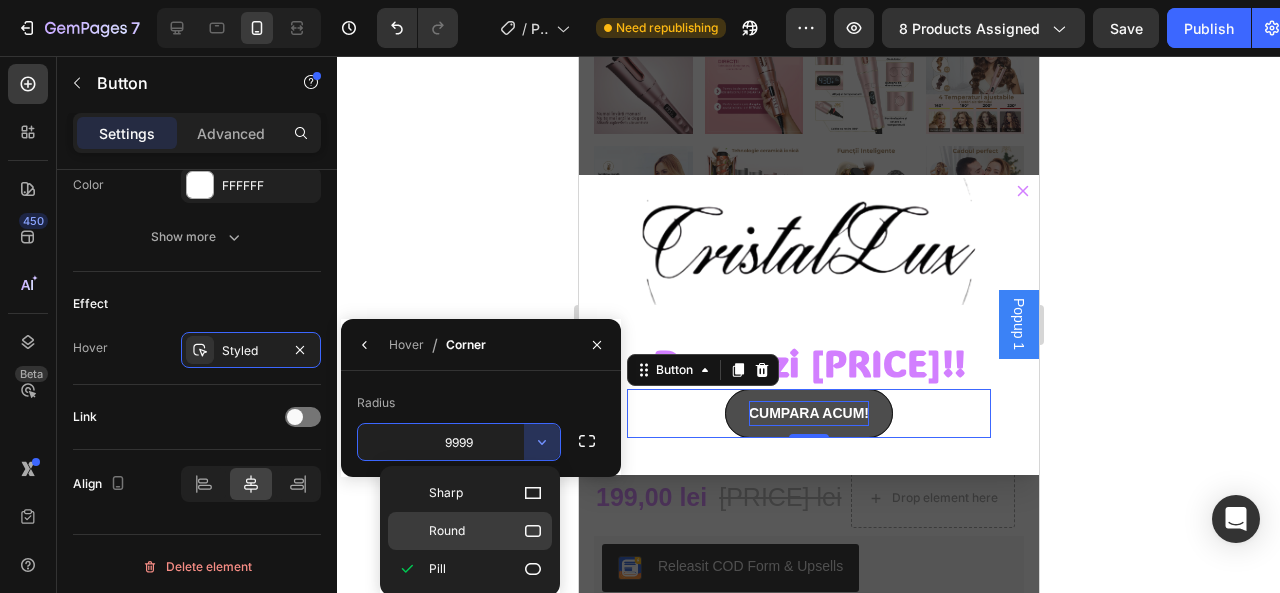 click 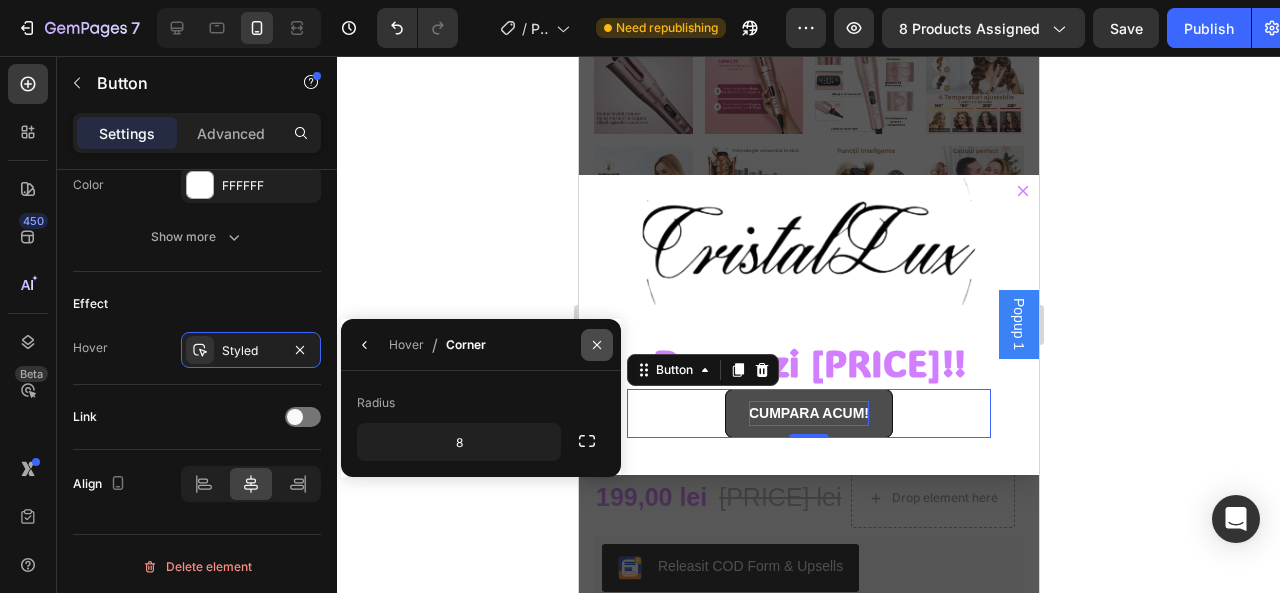 click 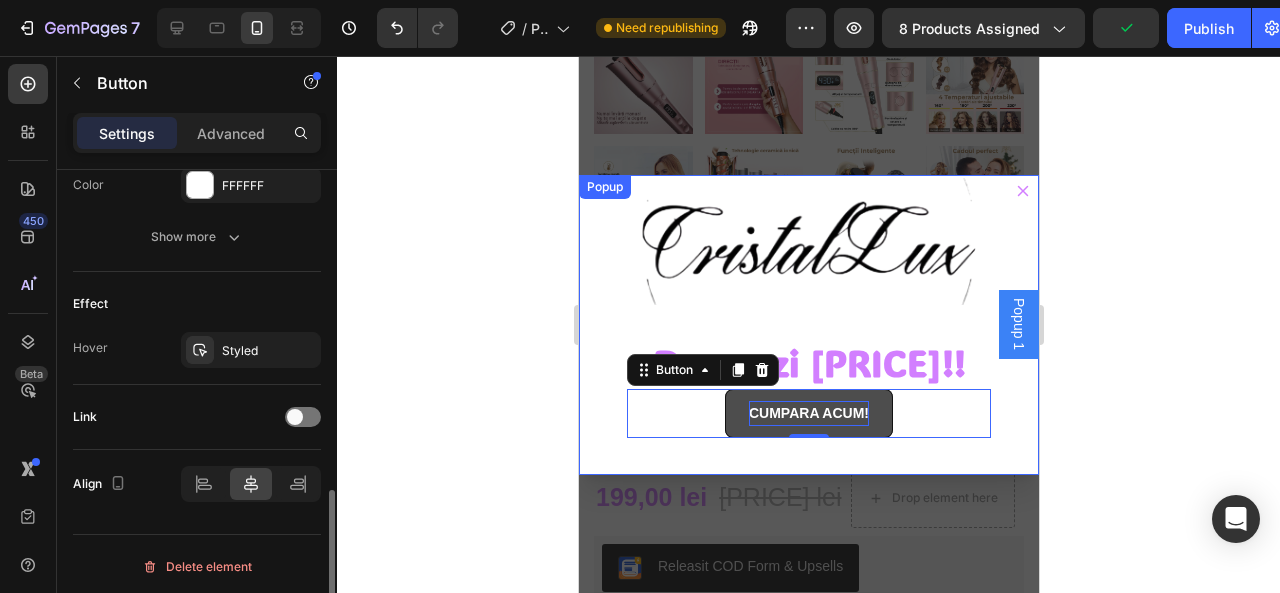 click on "Effect Hover Styled" 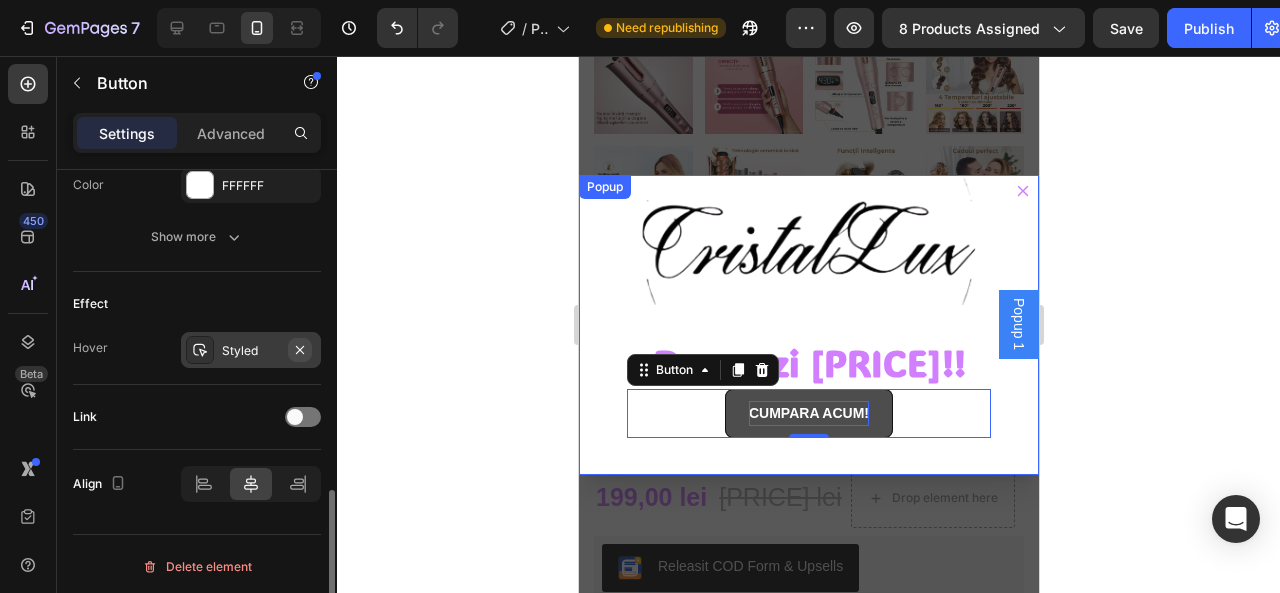 click 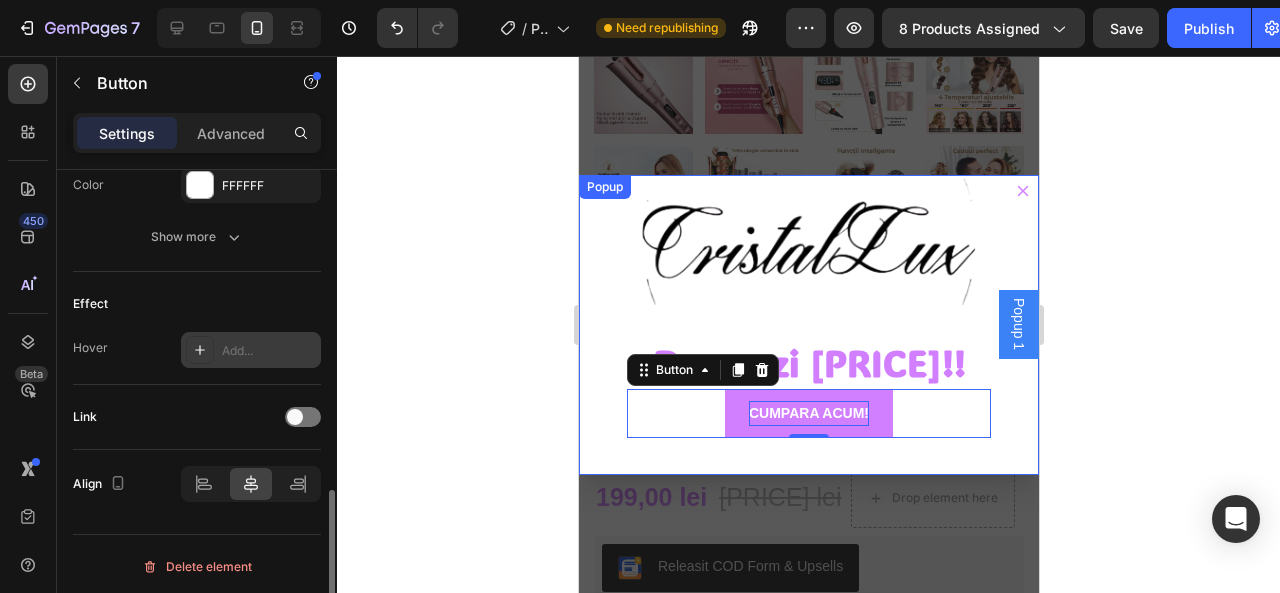 click at bounding box center [200, 350] 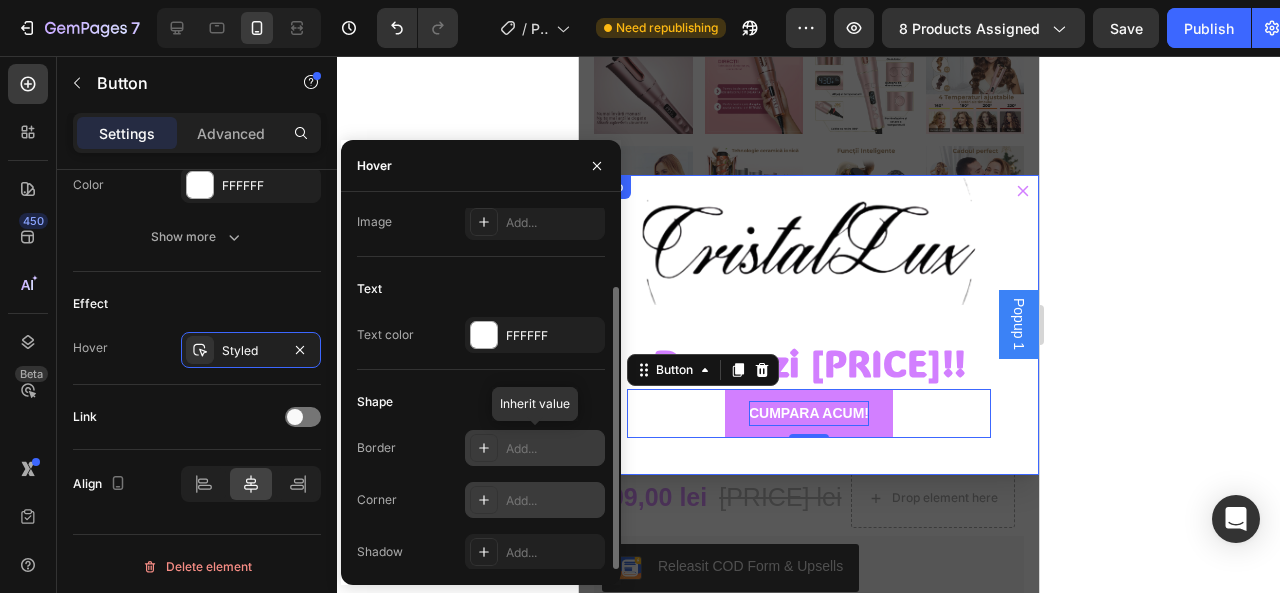 click 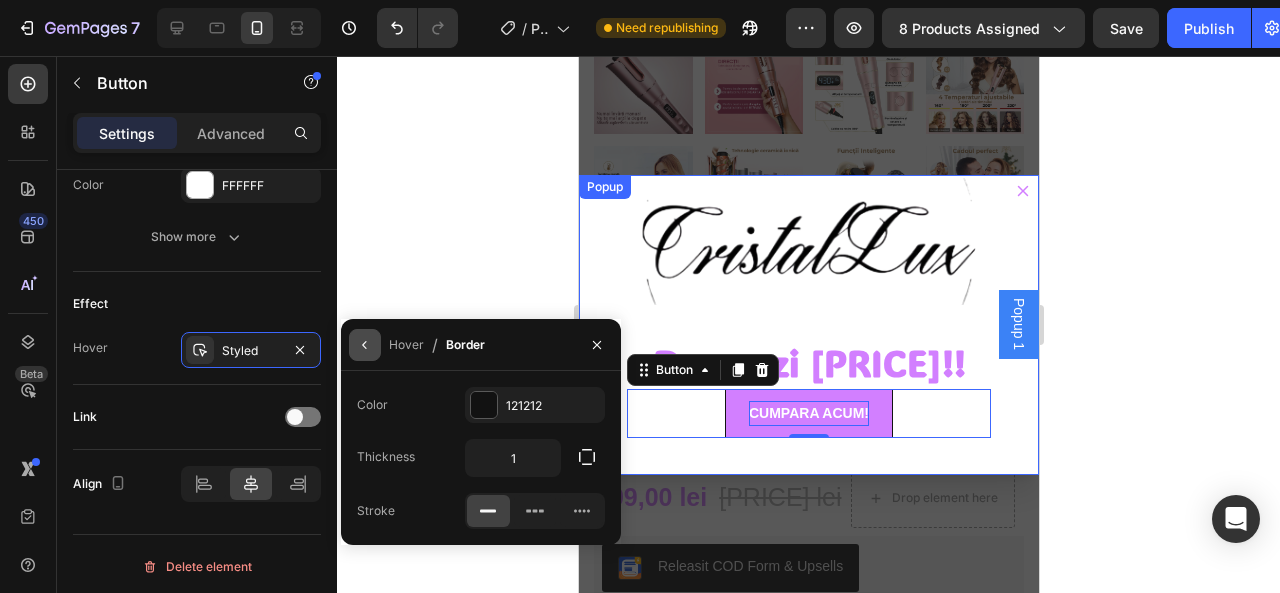 click 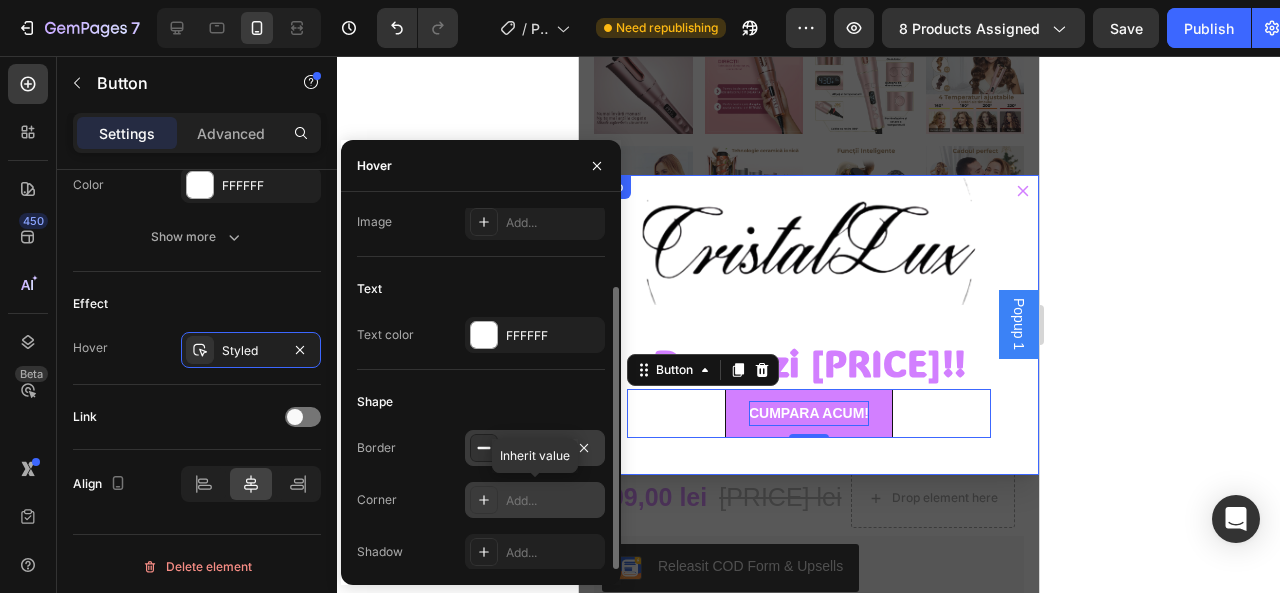 click on "Add..." at bounding box center (535, 500) 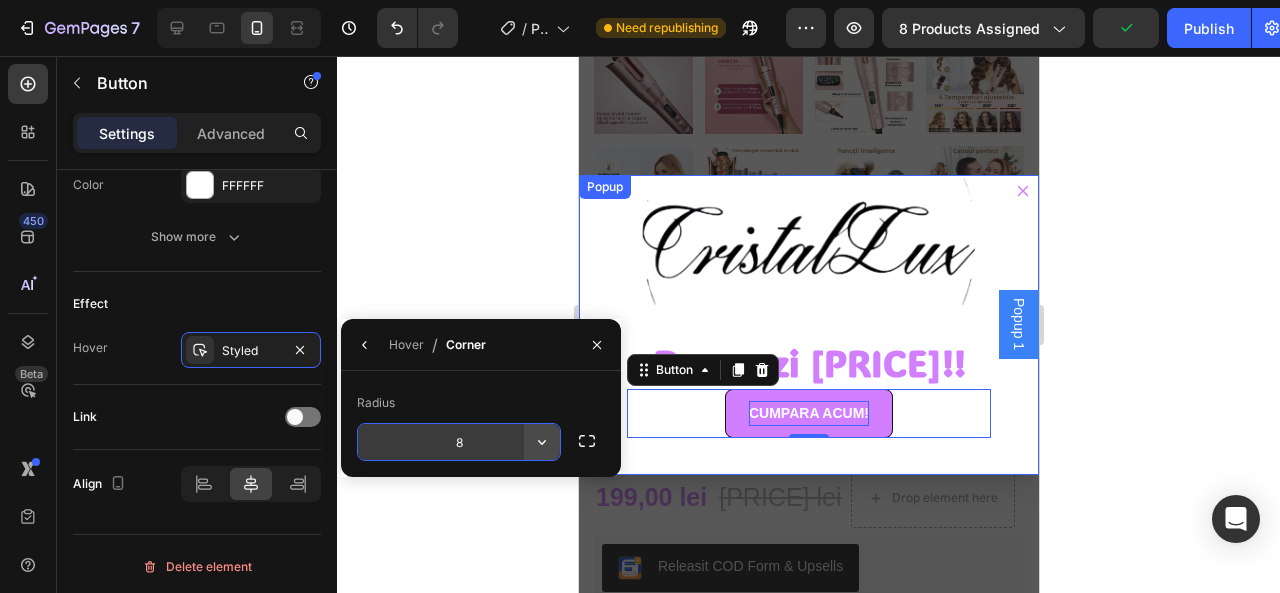 click 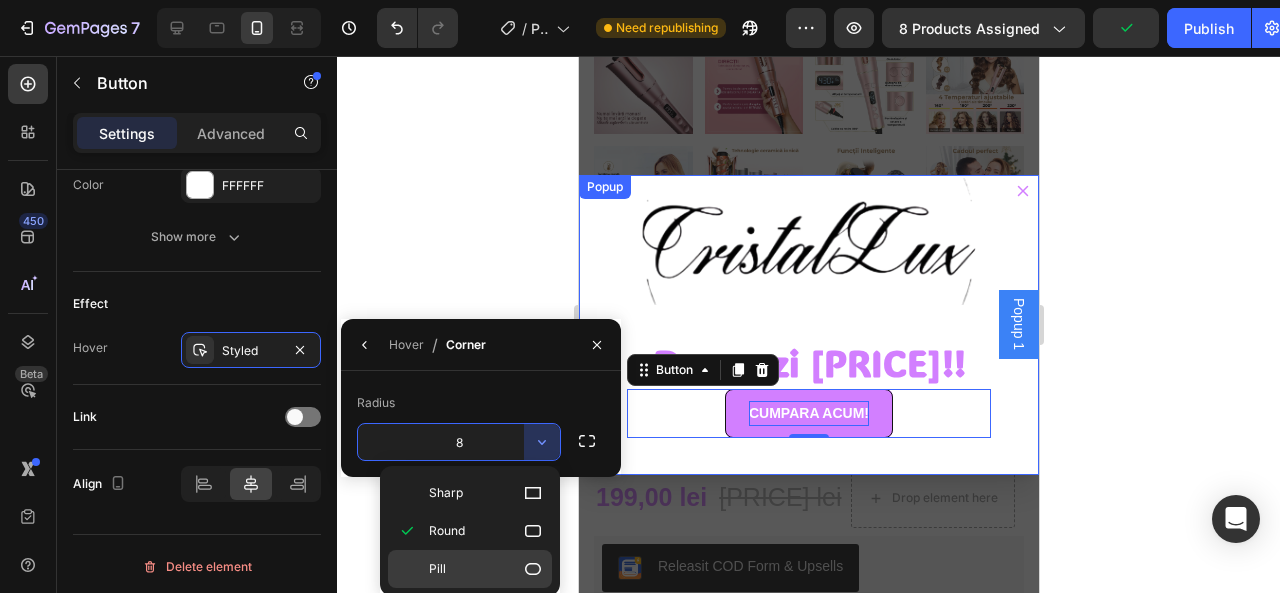 click on "Pill" 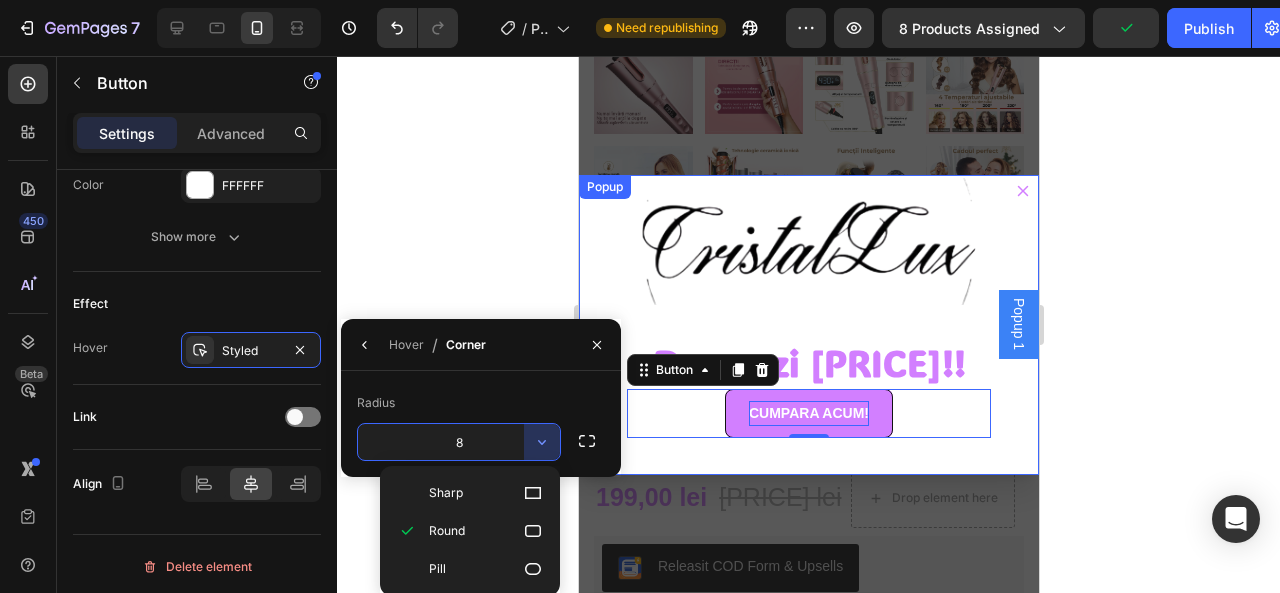 click 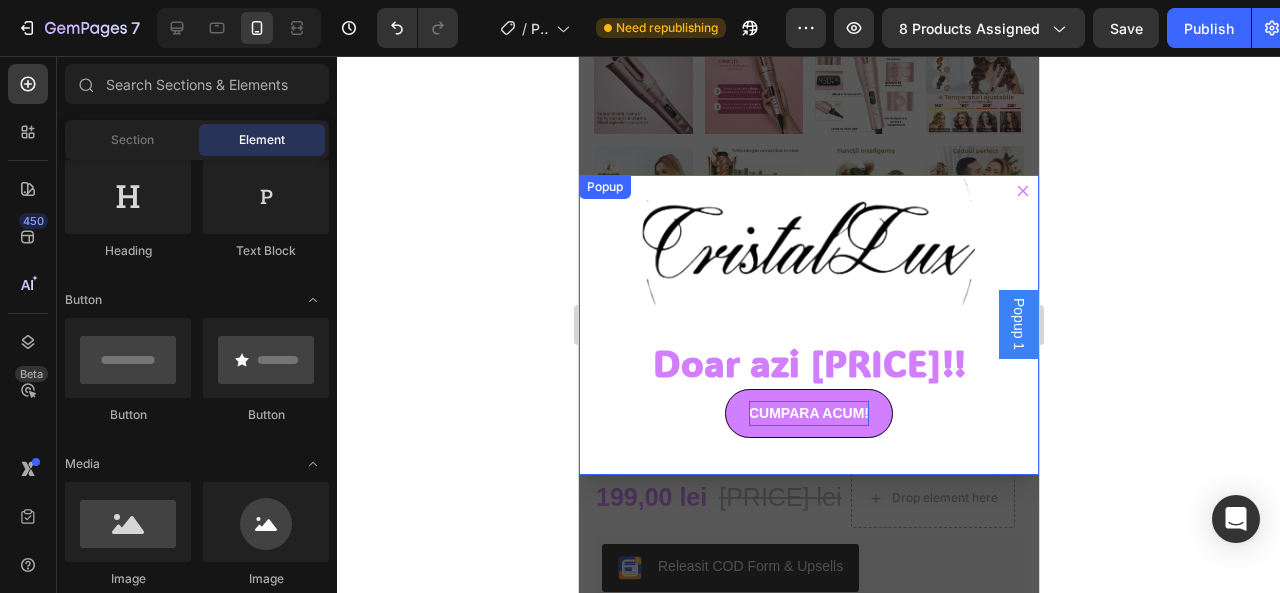 scroll, scrollTop: 0, scrollLeft: 0, axis: both 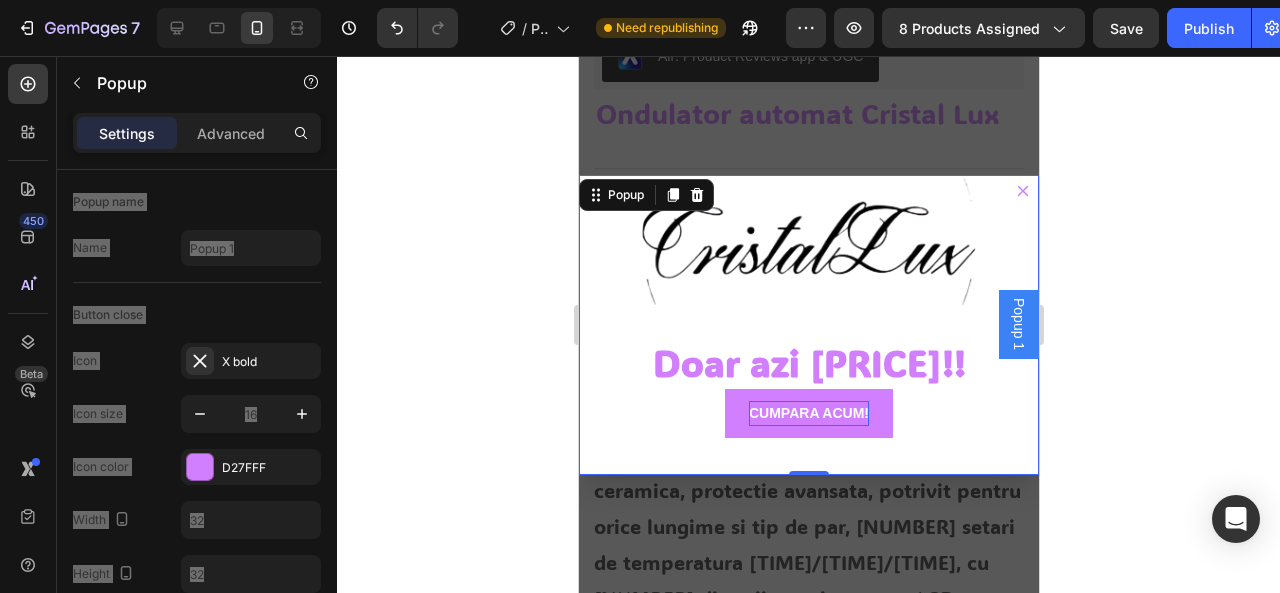 click on "Image Row Doar azi 199 LEI!! Heading CUMPARA ACUM! Button Row Popup   0" at bounding box center [808, 324] 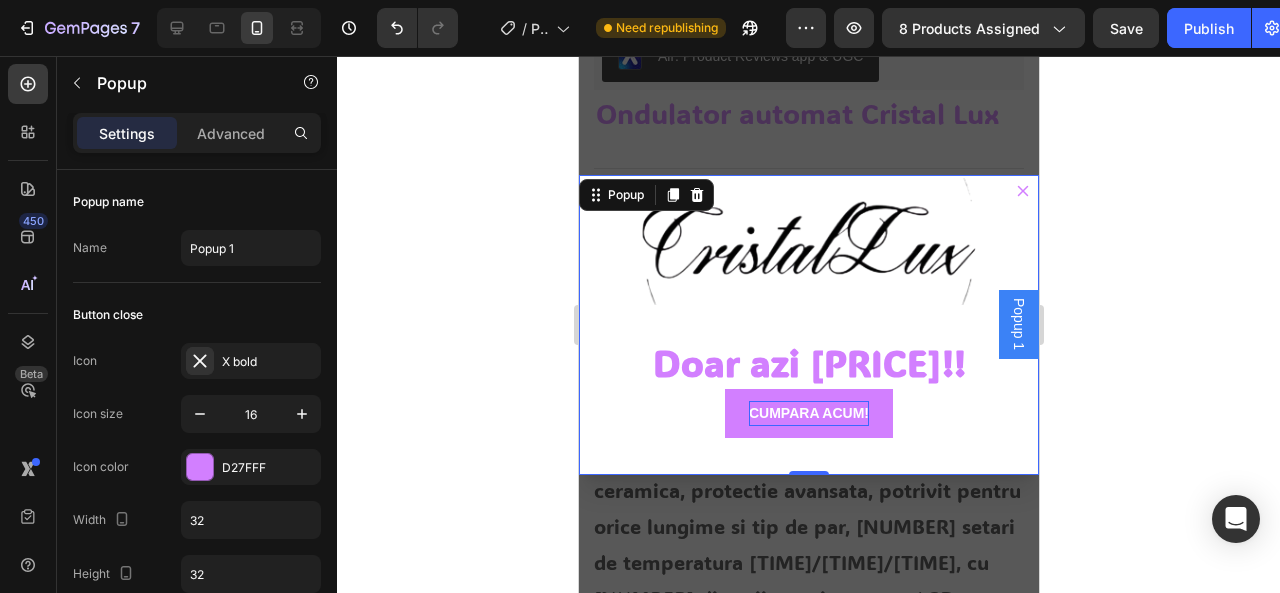 click on "Image Row Doar azi 199 LEI!! Heading CUMPARA ACUM! Button Row Popup   0" at bounding box center [808, 324] 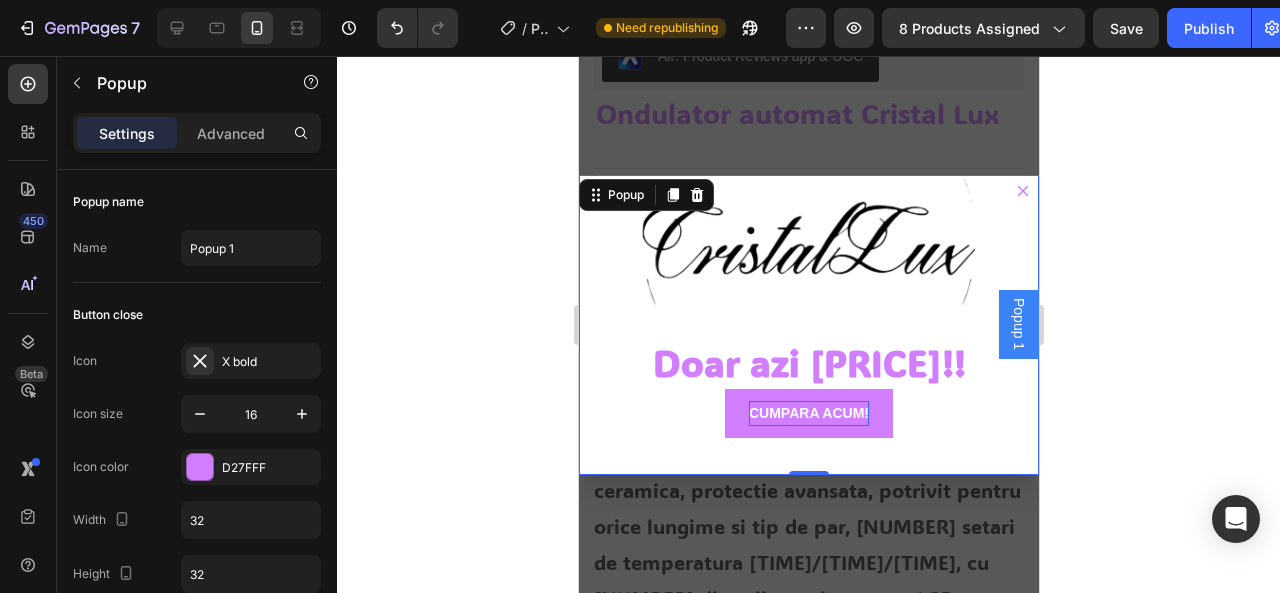 click on "Popup 1" at bounding box center [1018, 324] 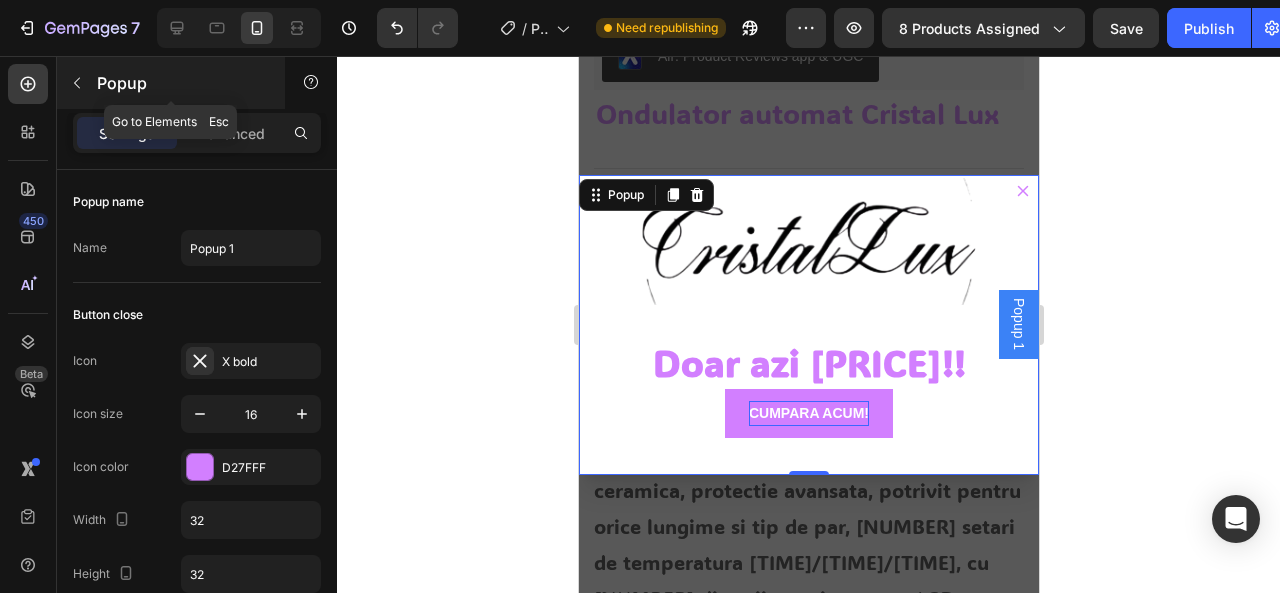 click 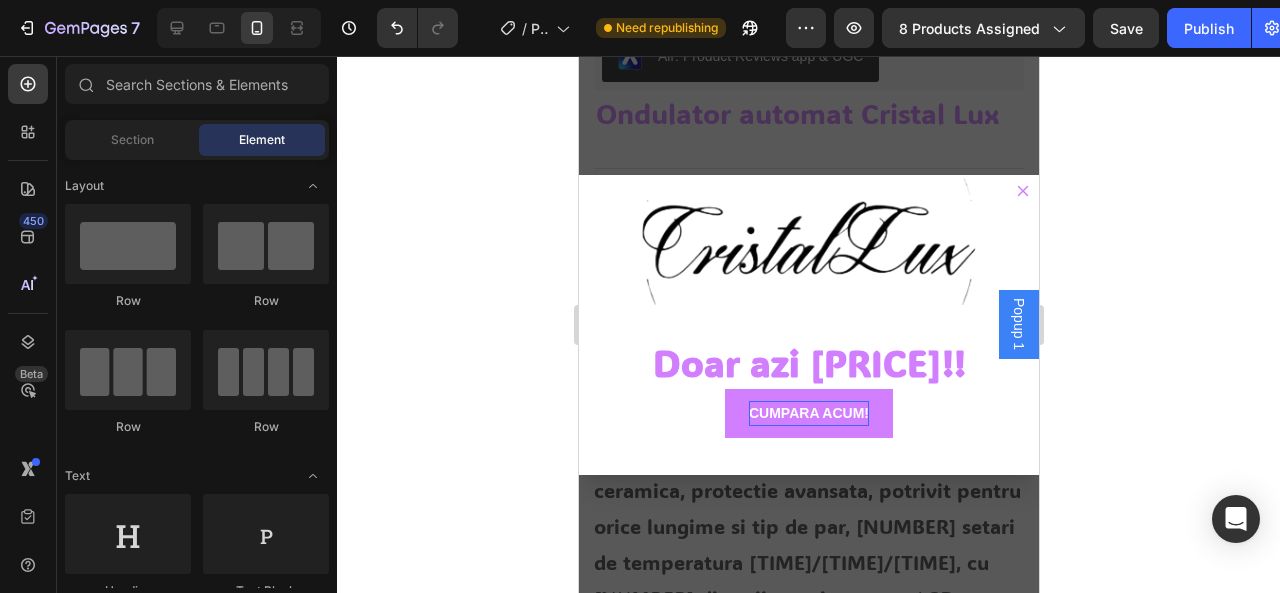 click at bounding box center (808, 324) 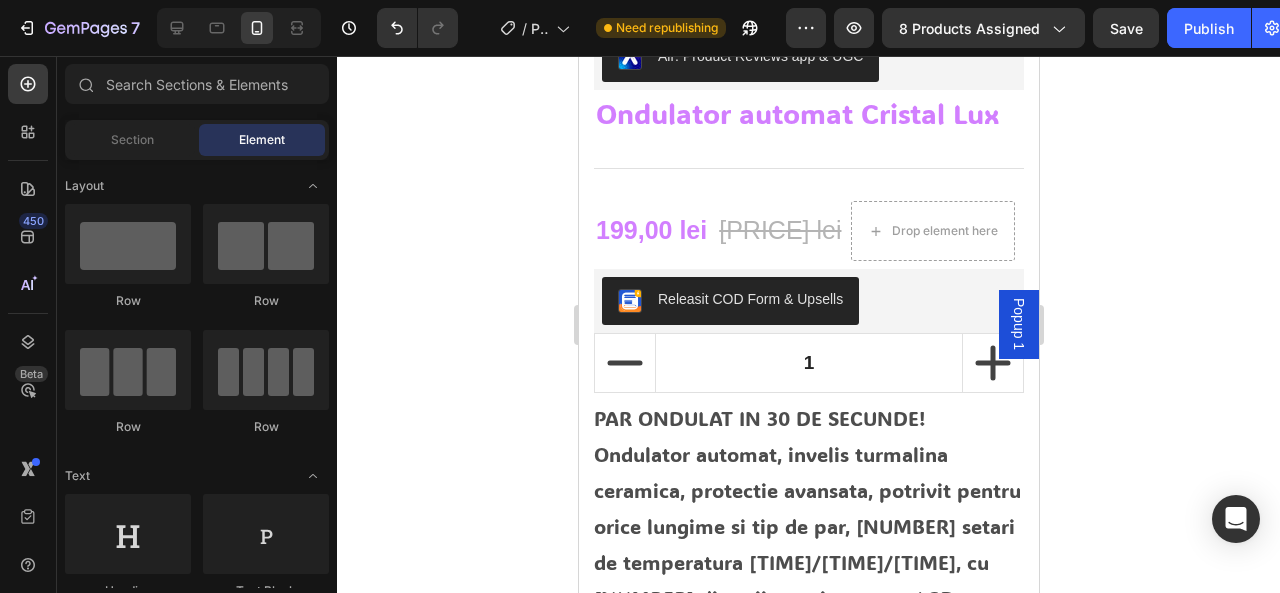 click on "Popup 1" at bounding box center (1018, 324) 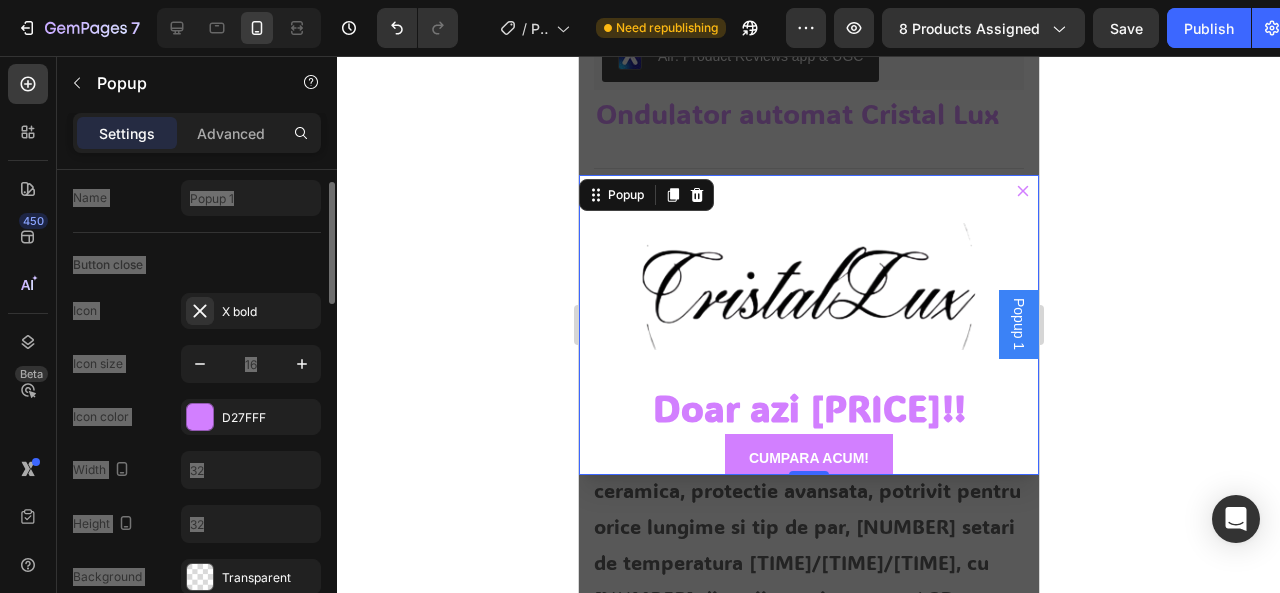 scroll, scrollTop: 0, scrollLeft: 0, axis: both 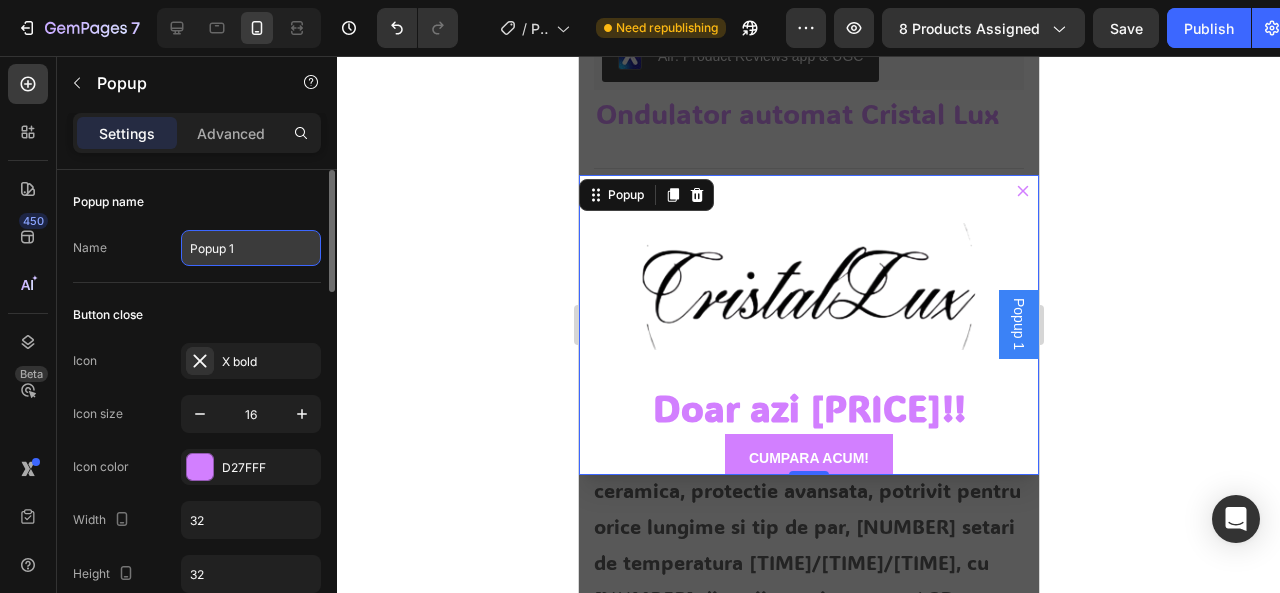 click on "Popup 1" at bounding box center (251, 248) 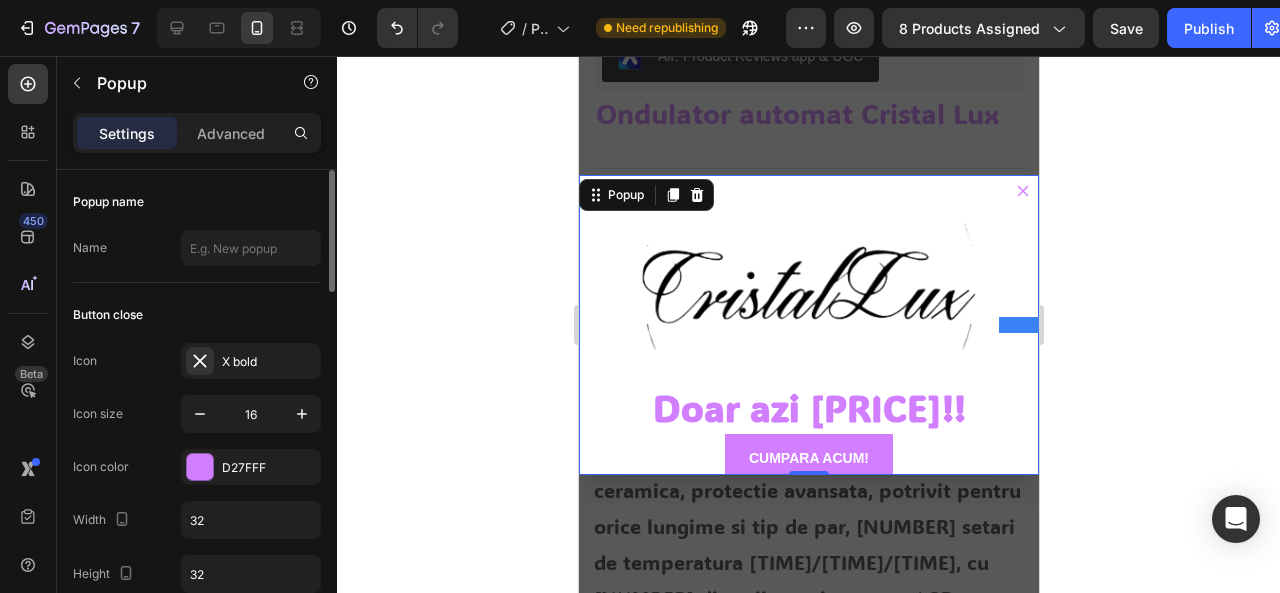 type on "Popup" 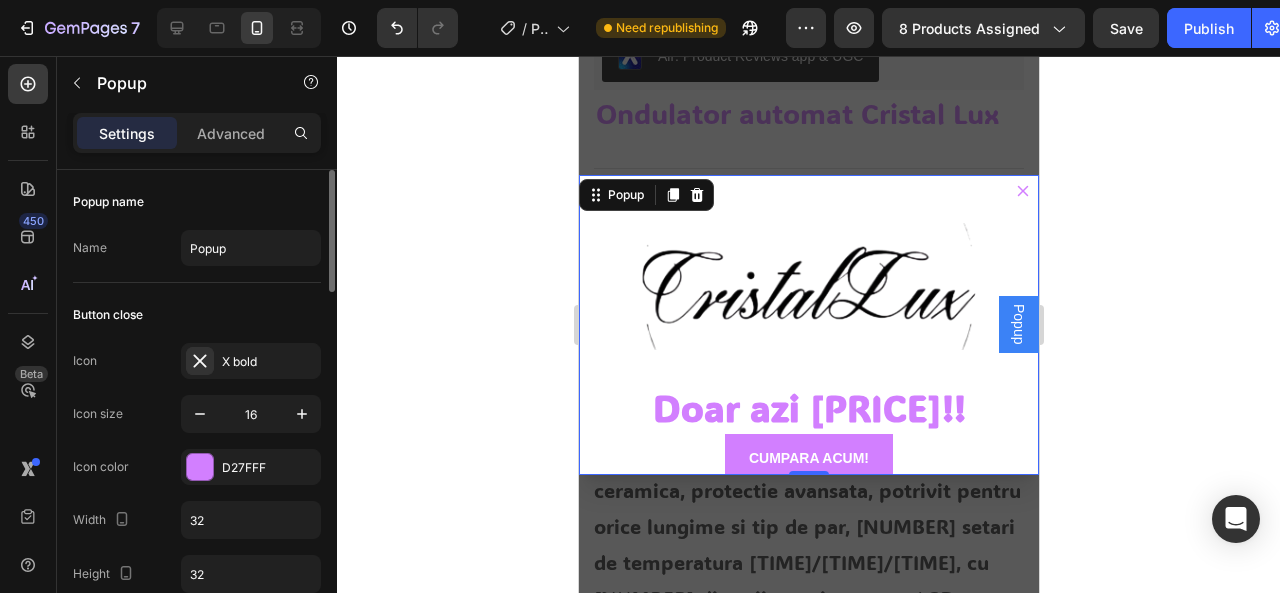 click on "Button close" at bounding box center (197, 315) 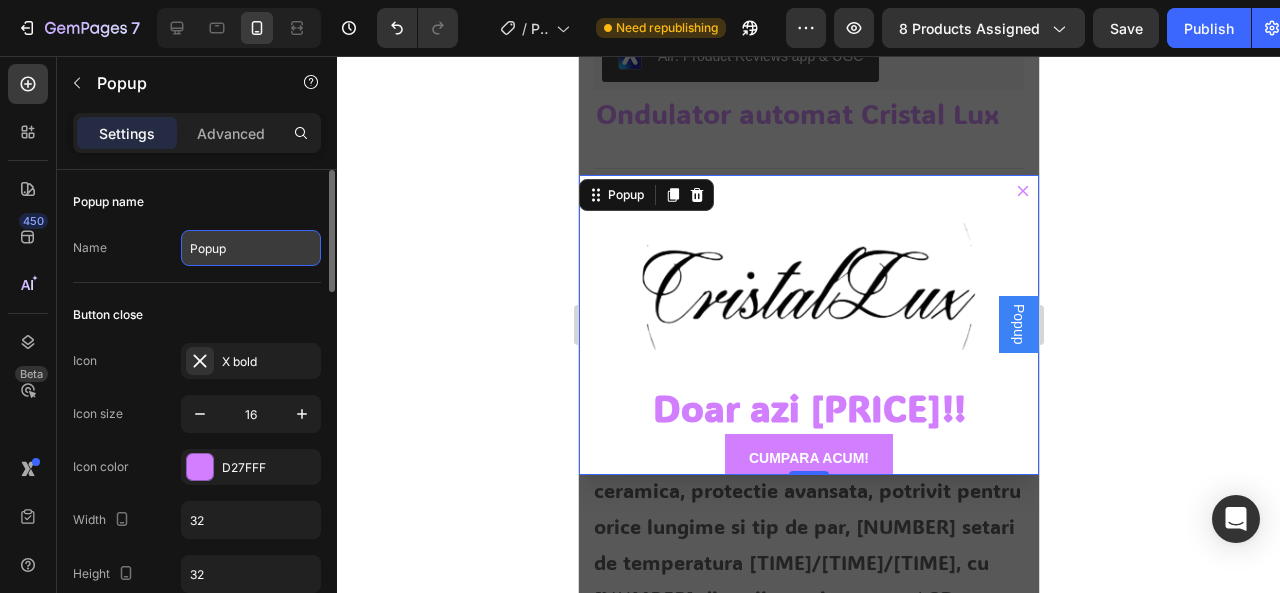 click on "Popup" at bounding box center (251, 248) 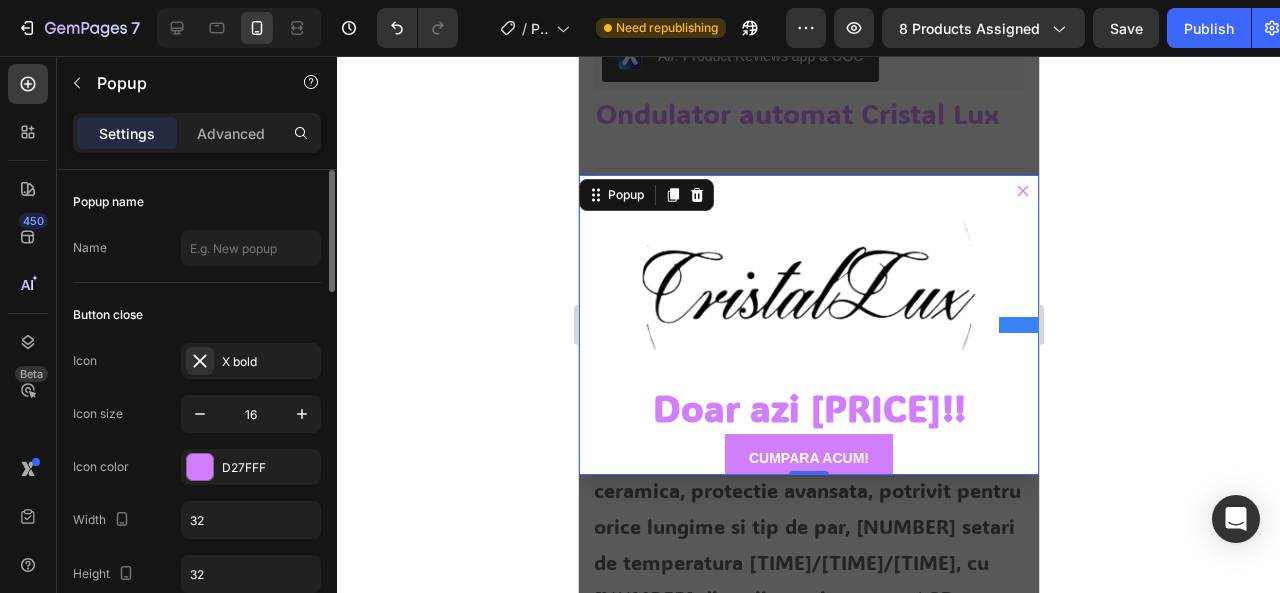 type on "Popup" 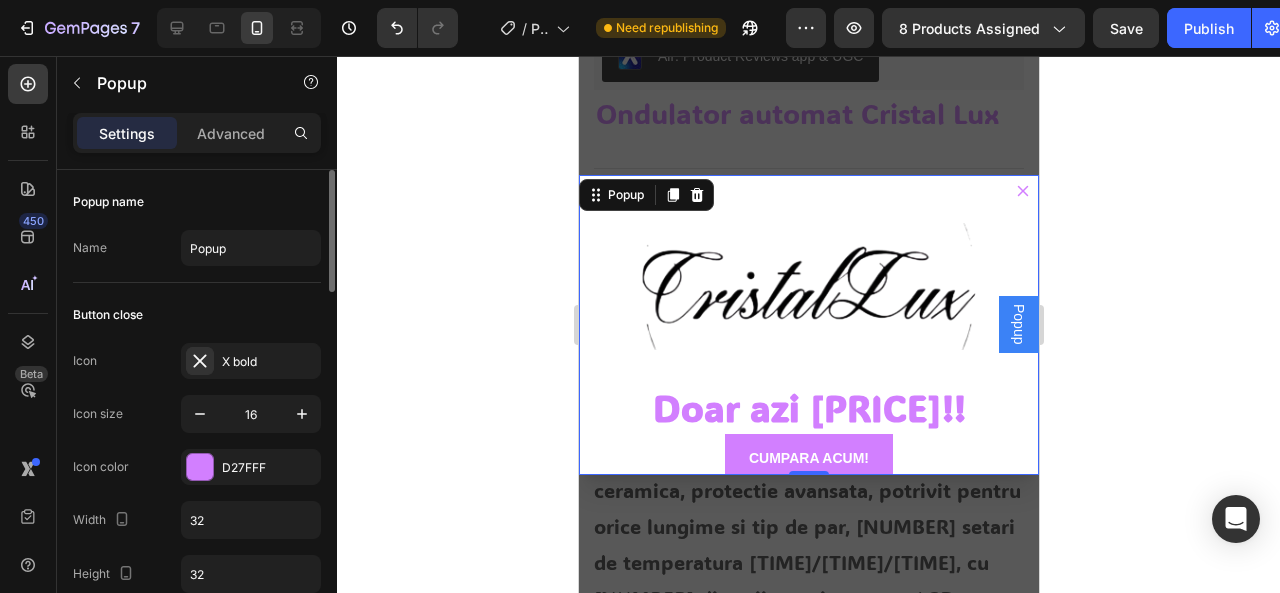 click on "Button close" at bounding box center (197, 315) 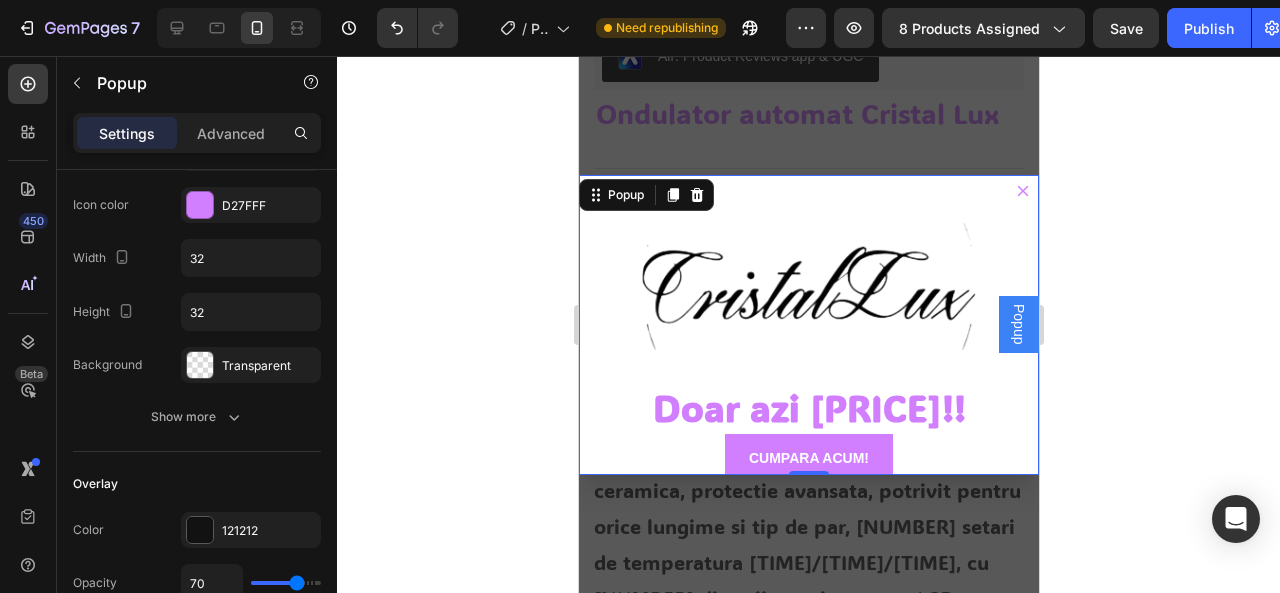 scroll, scrollTop: 0, scrollLeft: 0, axis: both 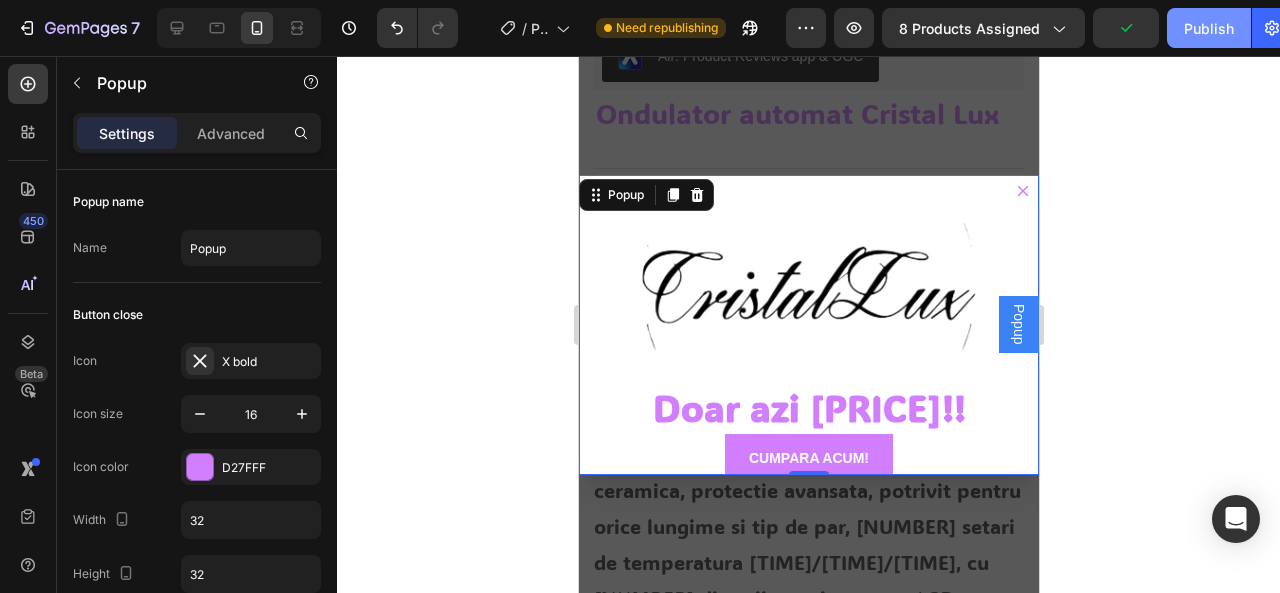 click on "Publish" at bounding box center (1209, 28) 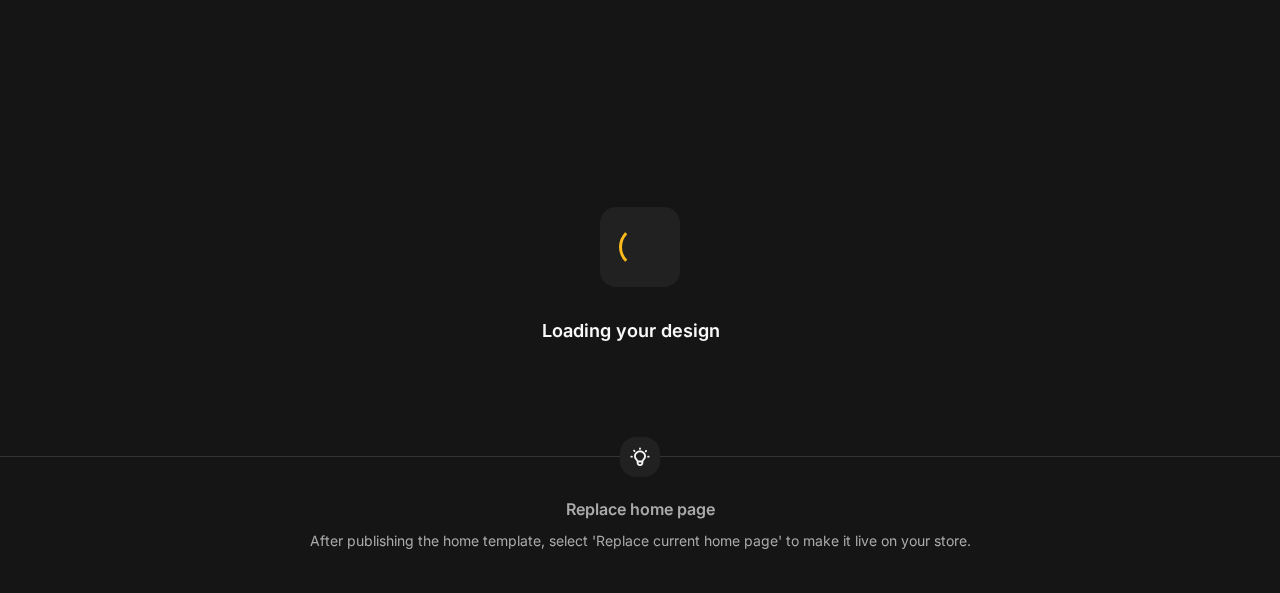 scroll, scrollTop: 0, scrollLeft: 0, axis: both 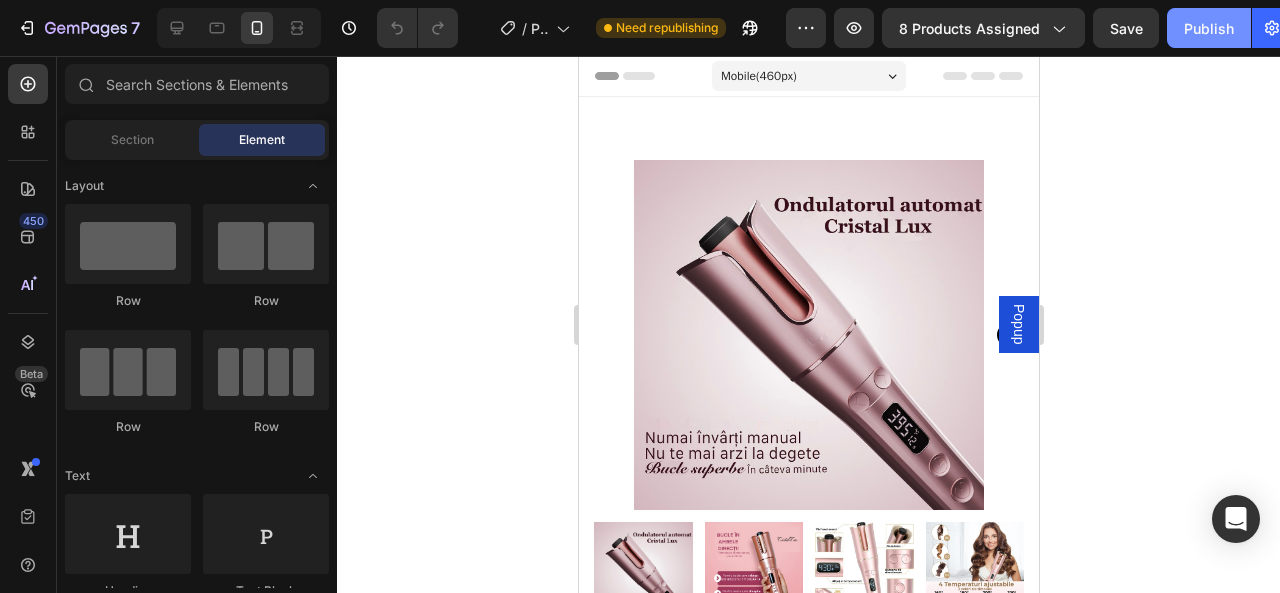 click on "[NUMBER] / Product Page - [DATE], [TIME] Need republishing Preview [NUMBER] products assigned Save Publish" 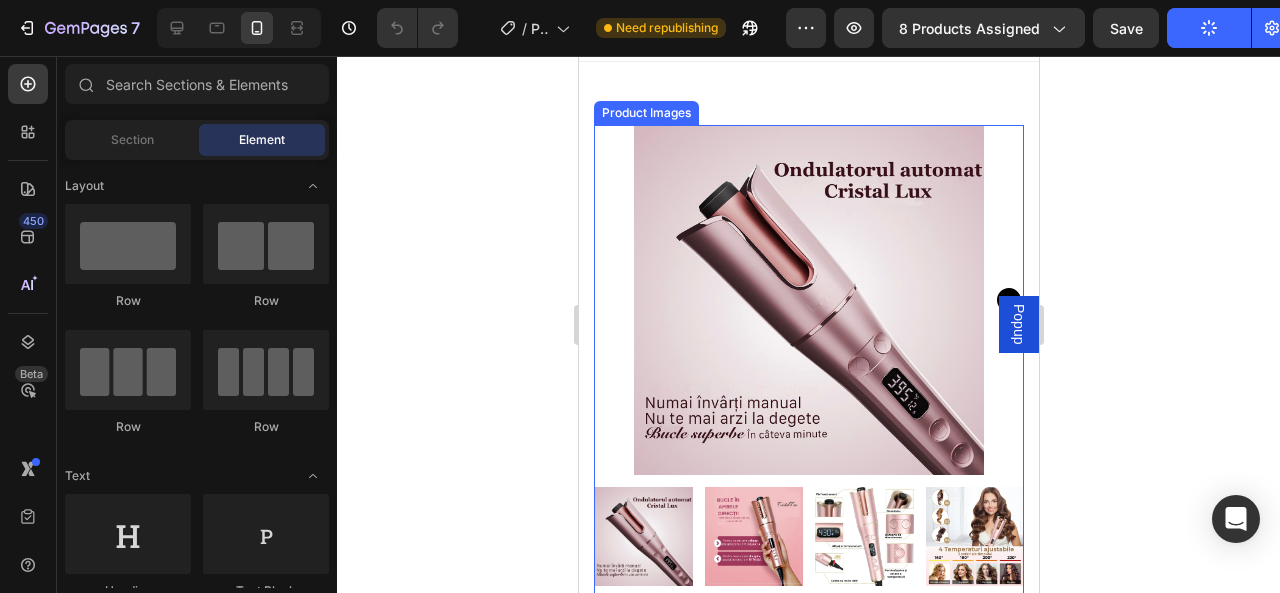 scroll, scrollTop: 0, scrollLeft: 0, axis: both 